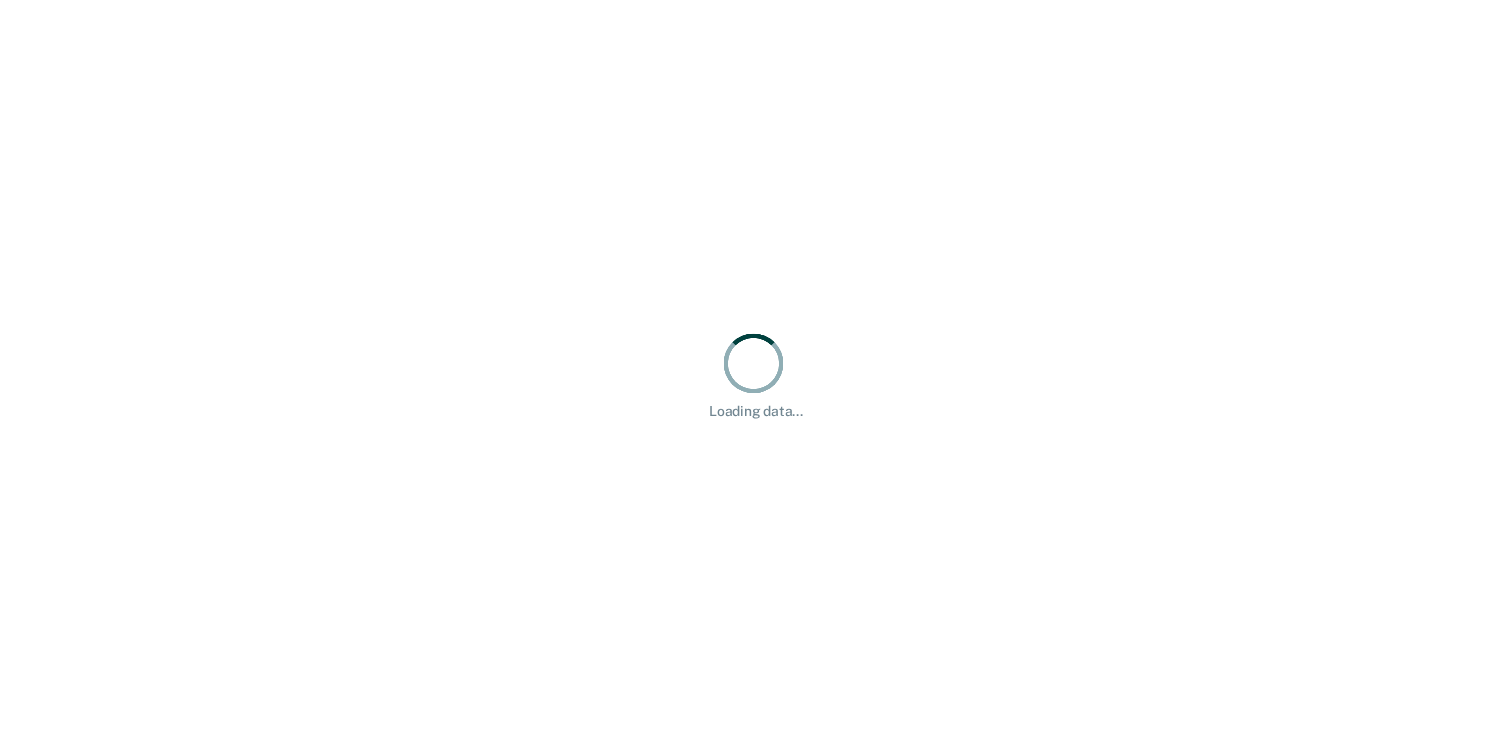 scroll, scrollTop: 0, scrollLeft: 0, axis: both 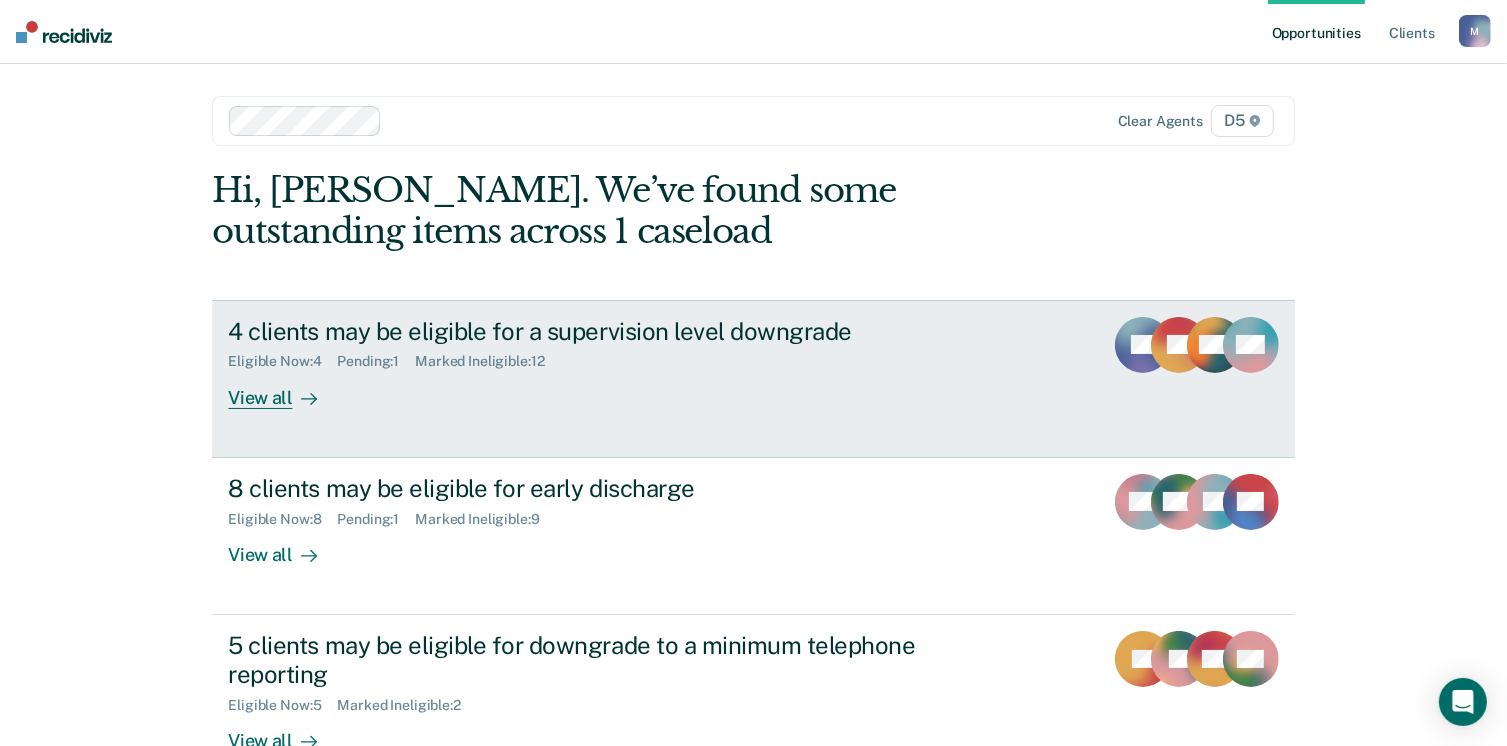 click on "4 clients may be eligible for a supervision level downgrade Eligible Now :  4 Pending :  1 Marked Ineligible :  12 View all   SL JM KW MS" at bounding box center [753, 379] 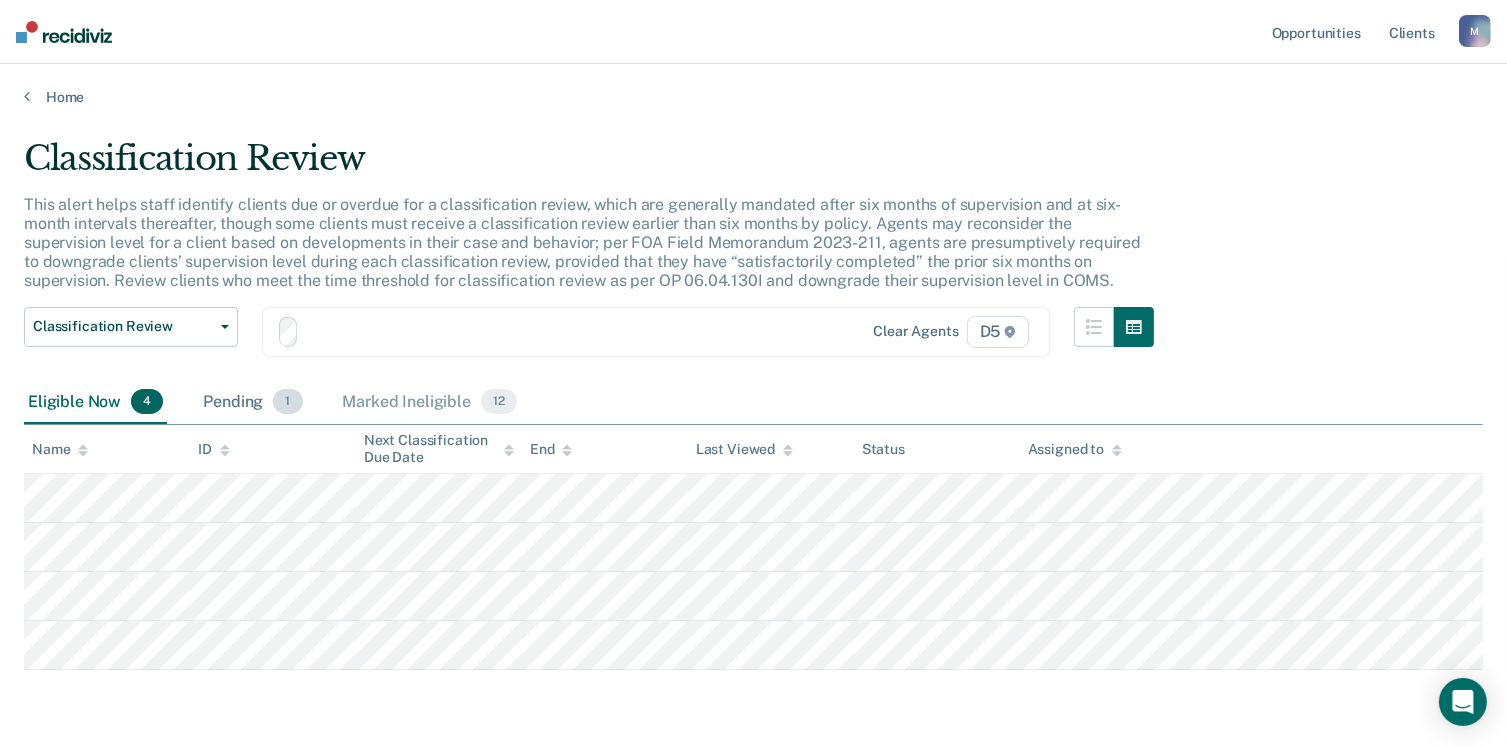click on "1" at bounding box center [287, 402] 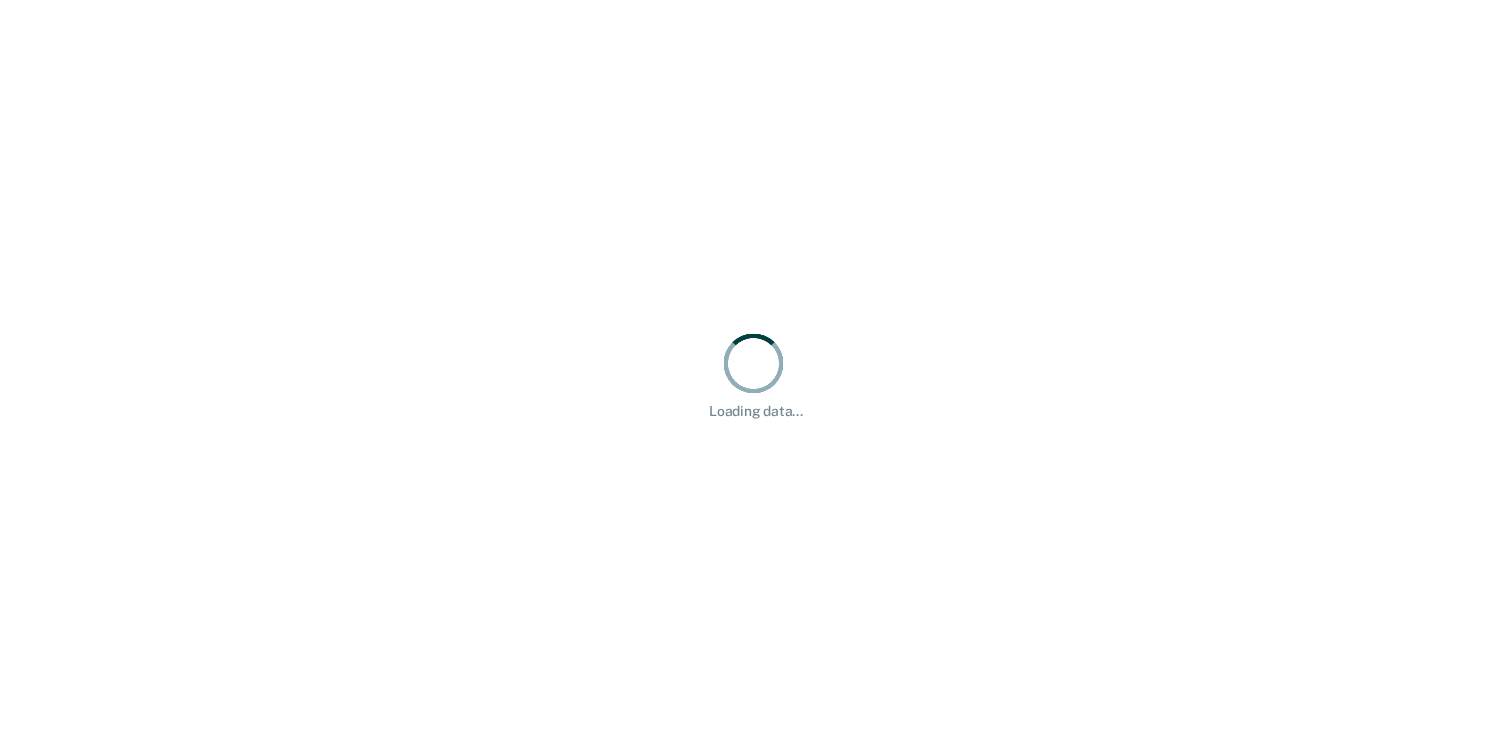 scroll, scrollTop: 0, scrollLeft: 0, axis: both 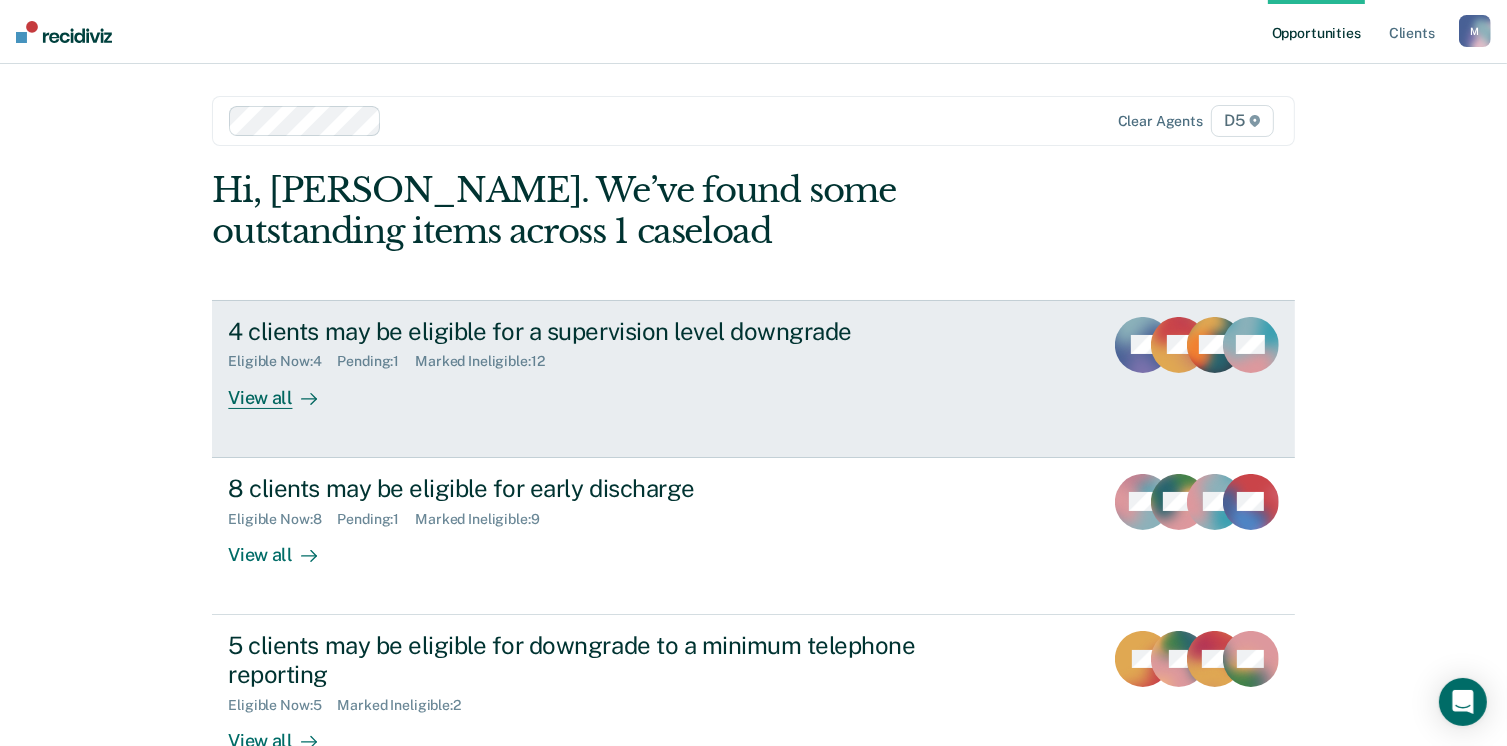 click on "View all" at bounding box center [284, 389] 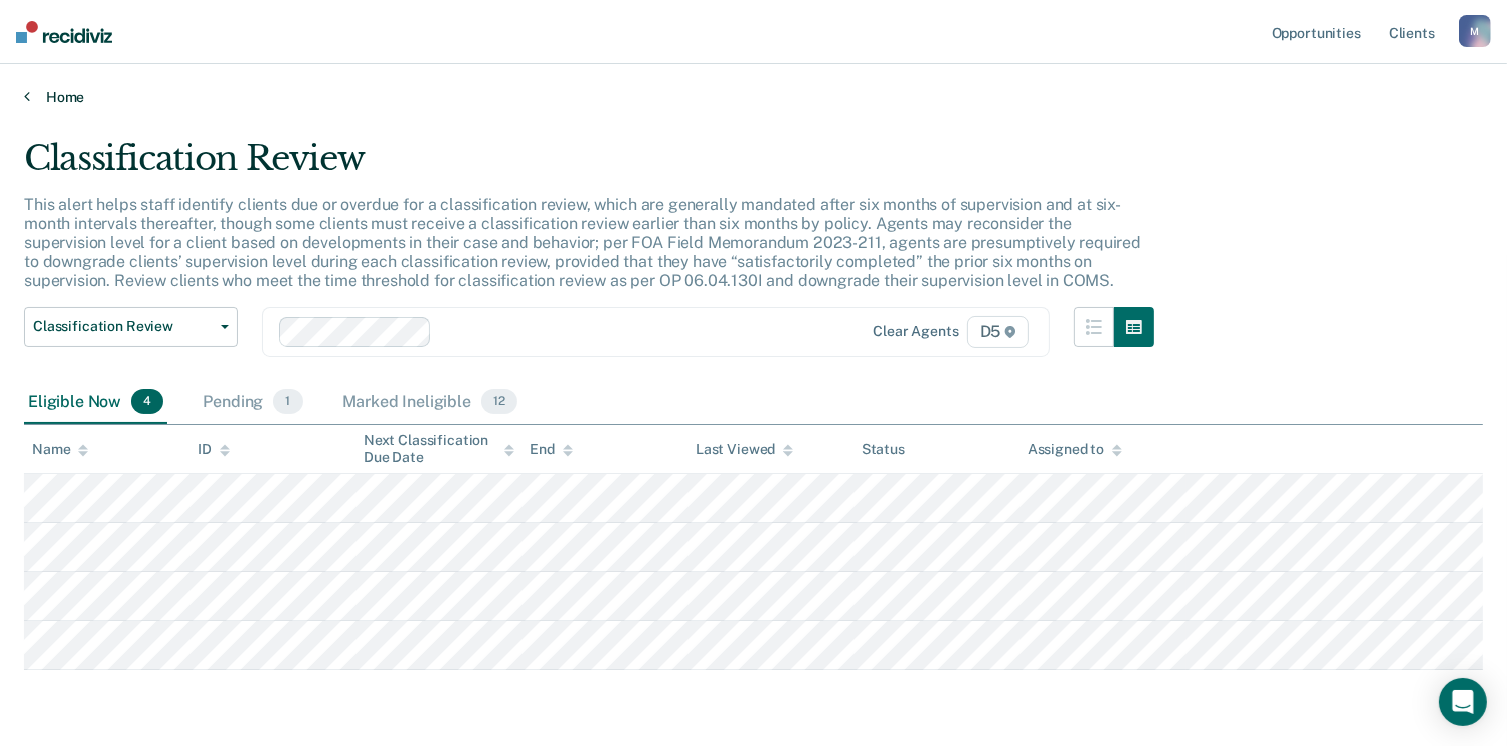 click at bounding box center [27, 96] 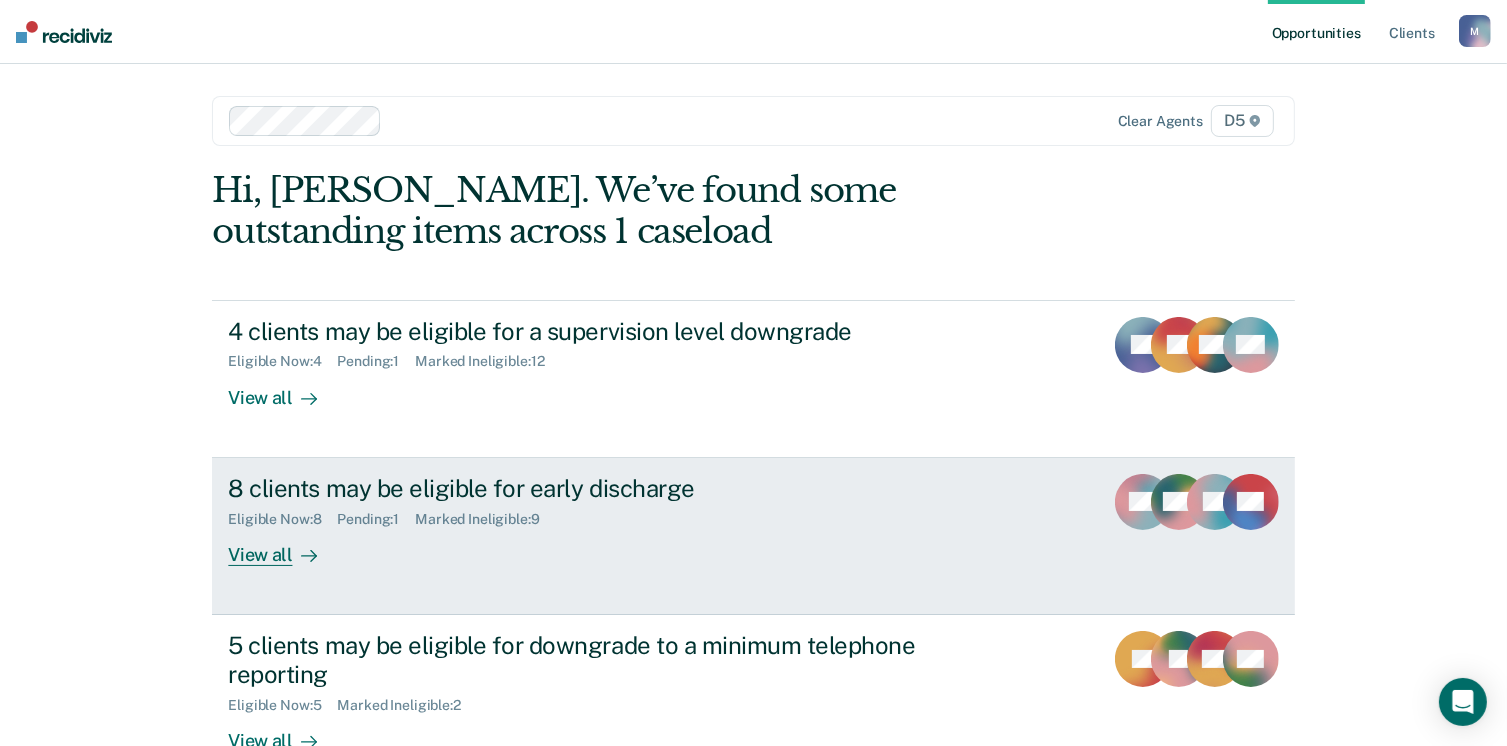 click at bounding box center (305, 554) 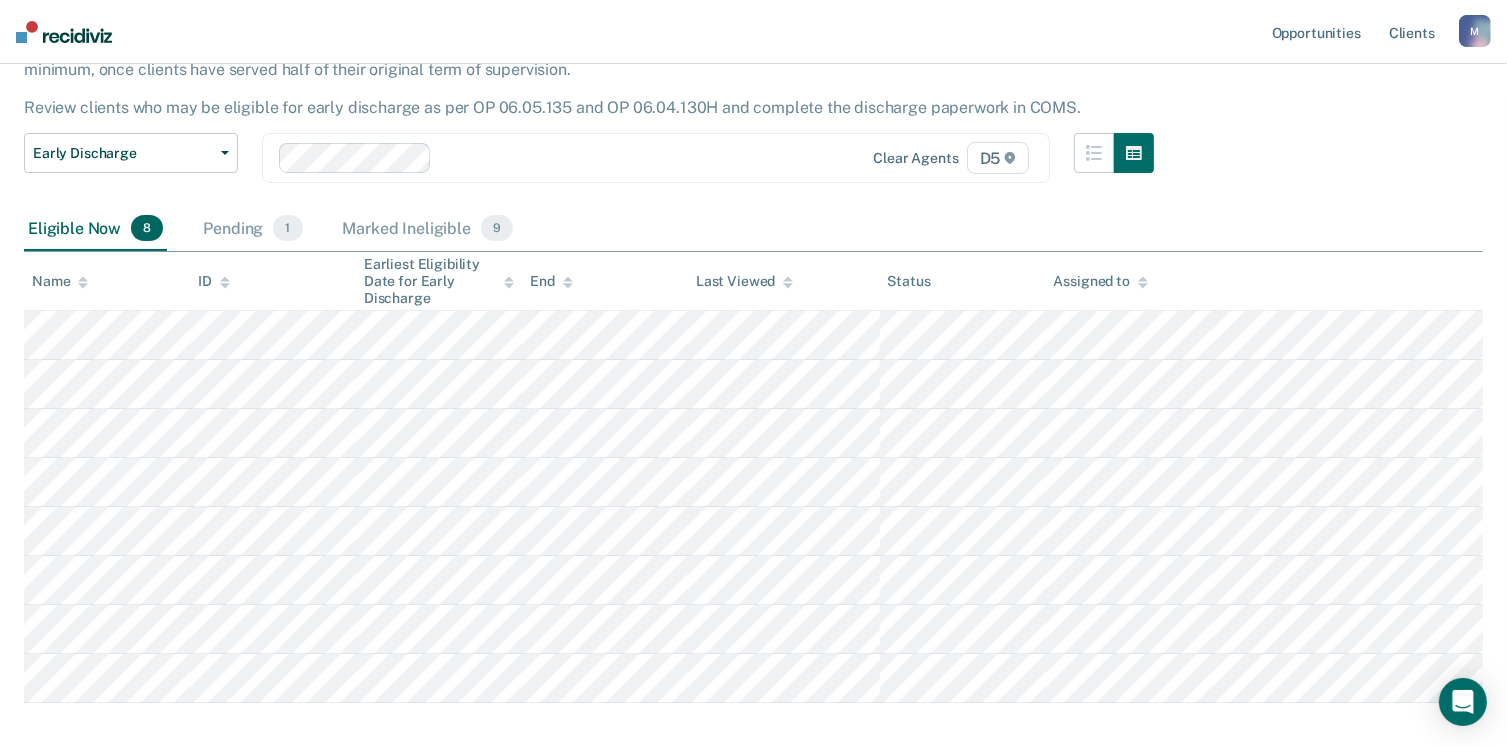 scroll, scrollTop: 200, scrollLeft: 0, axis: vertical 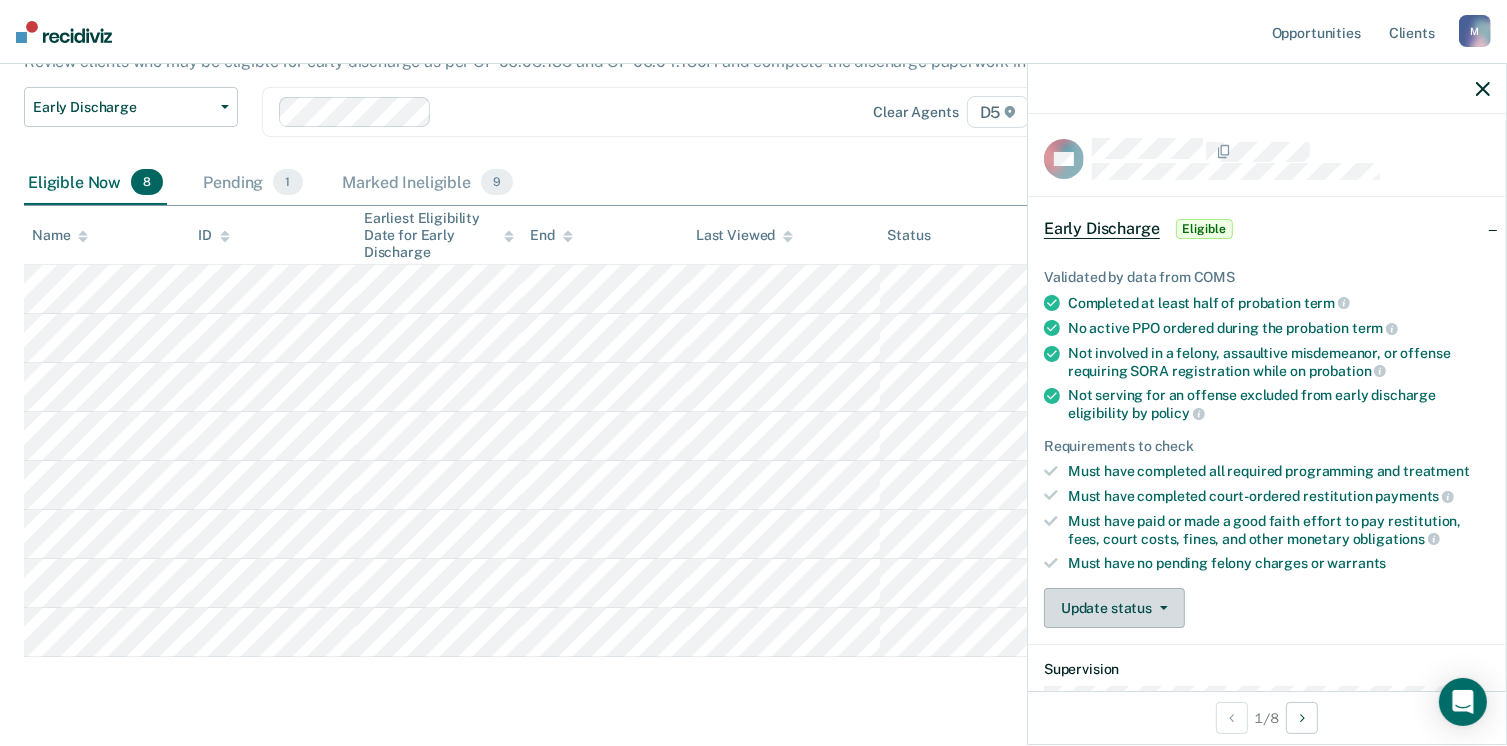 click on "Update status" at bounding box center [1114, 608] 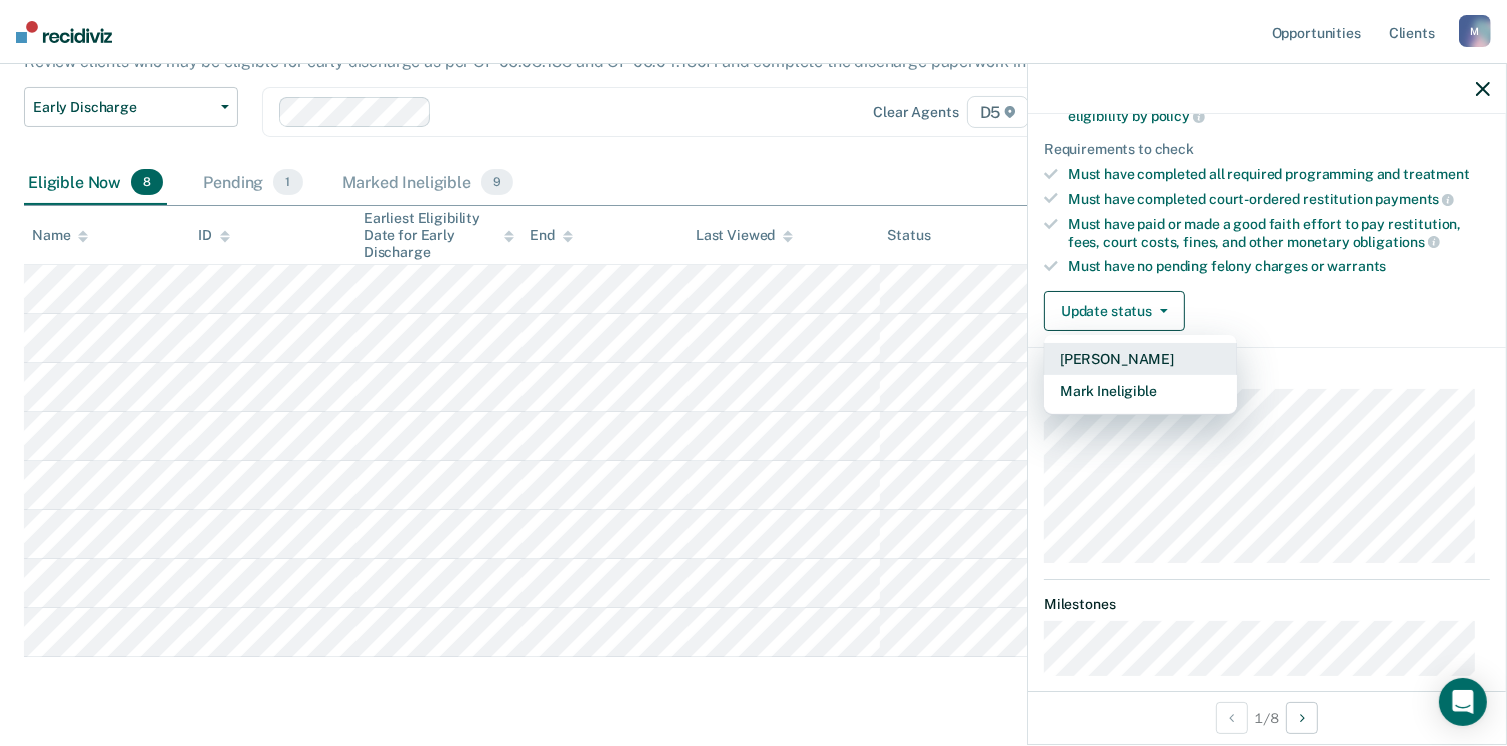 scroll, scrollTop: 300, scrollLeft: 0, axis: vertical 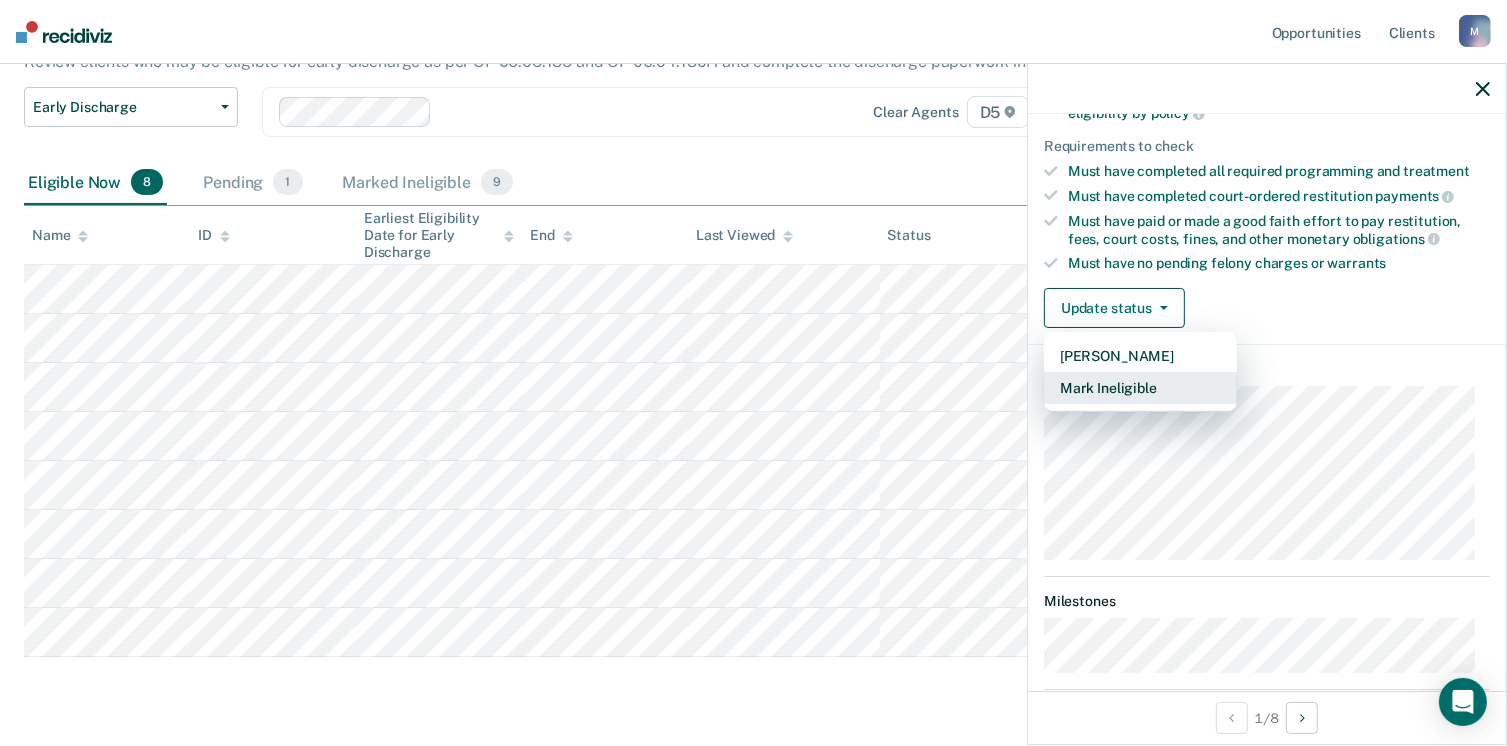 click on "Mark Ineligible" at bounding box center (1140, 388) 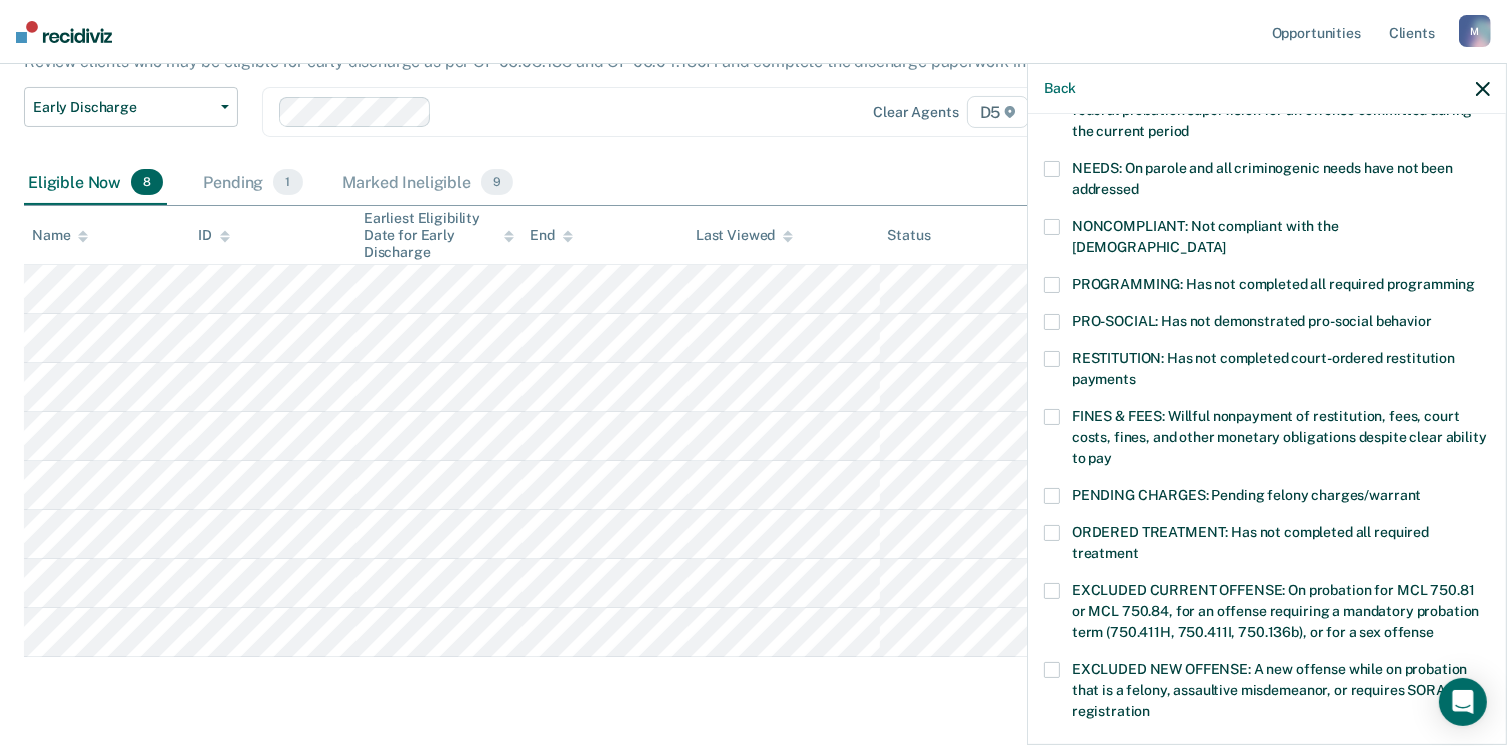 click on "PROGRAMMING: Has not completed all required programming" at bounding box center (1267, 287) 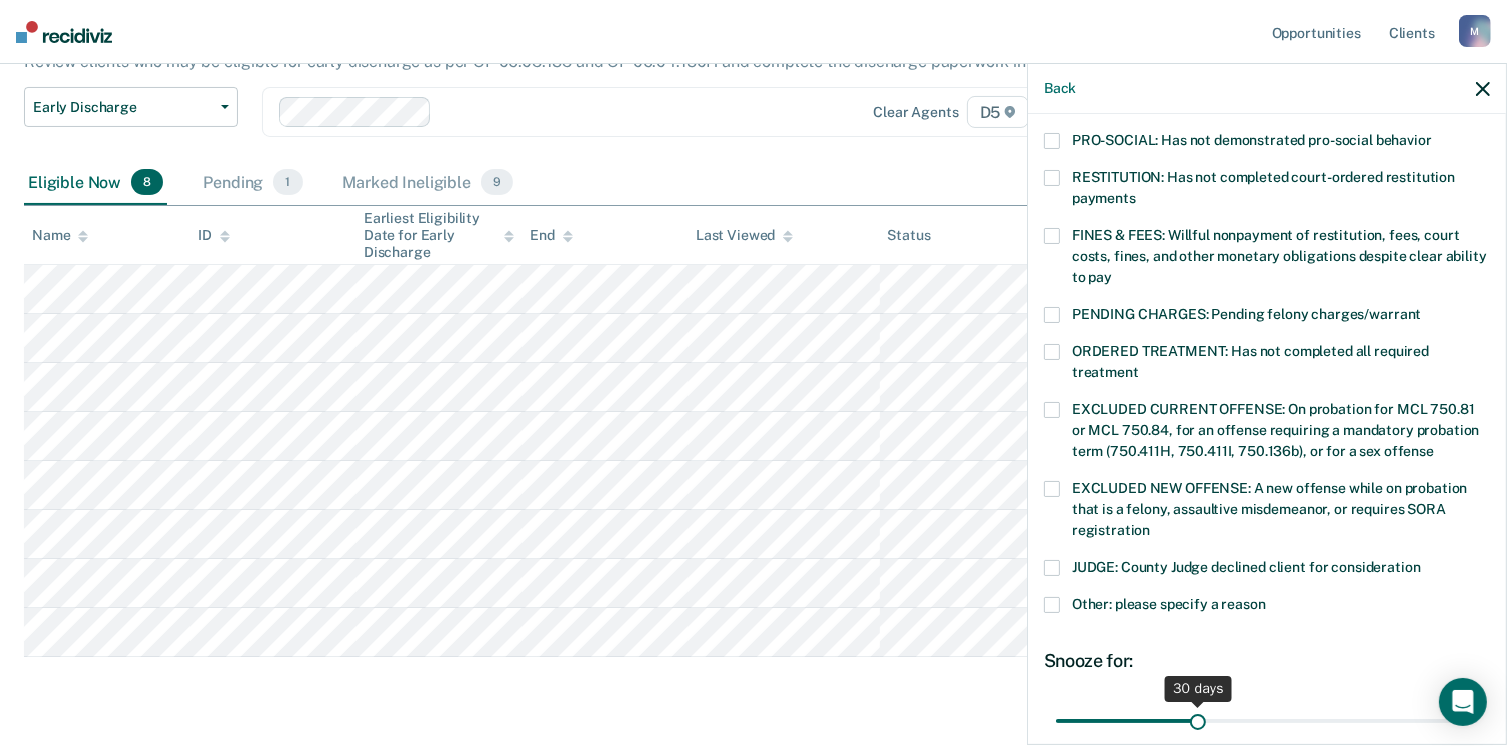 scroll, scrollTop: 630, scrollLeft: 0, axis: vertical 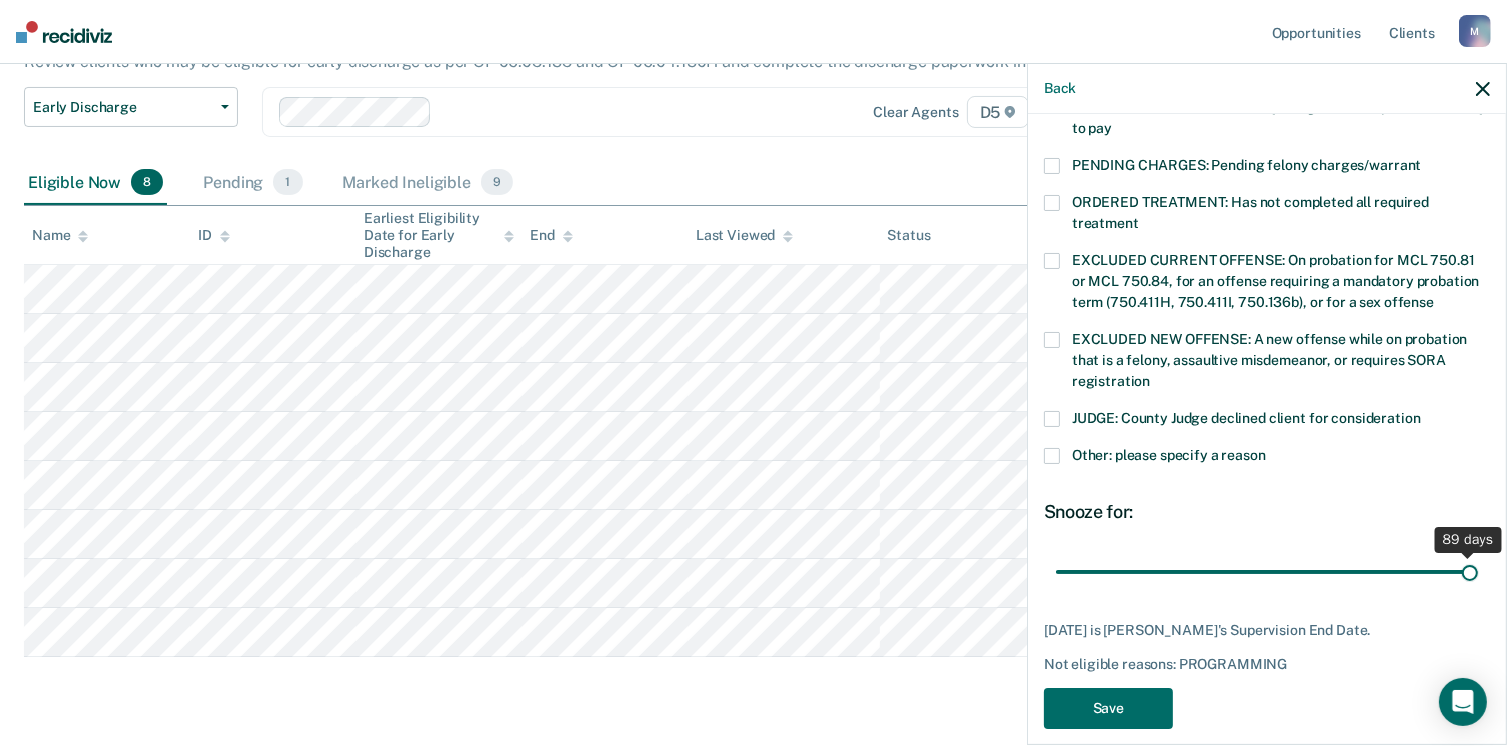 drag, startPoint x: 1189, startPoint y: 550, endPoint x: 1528, endPoint y: 566, distance: 339.37738 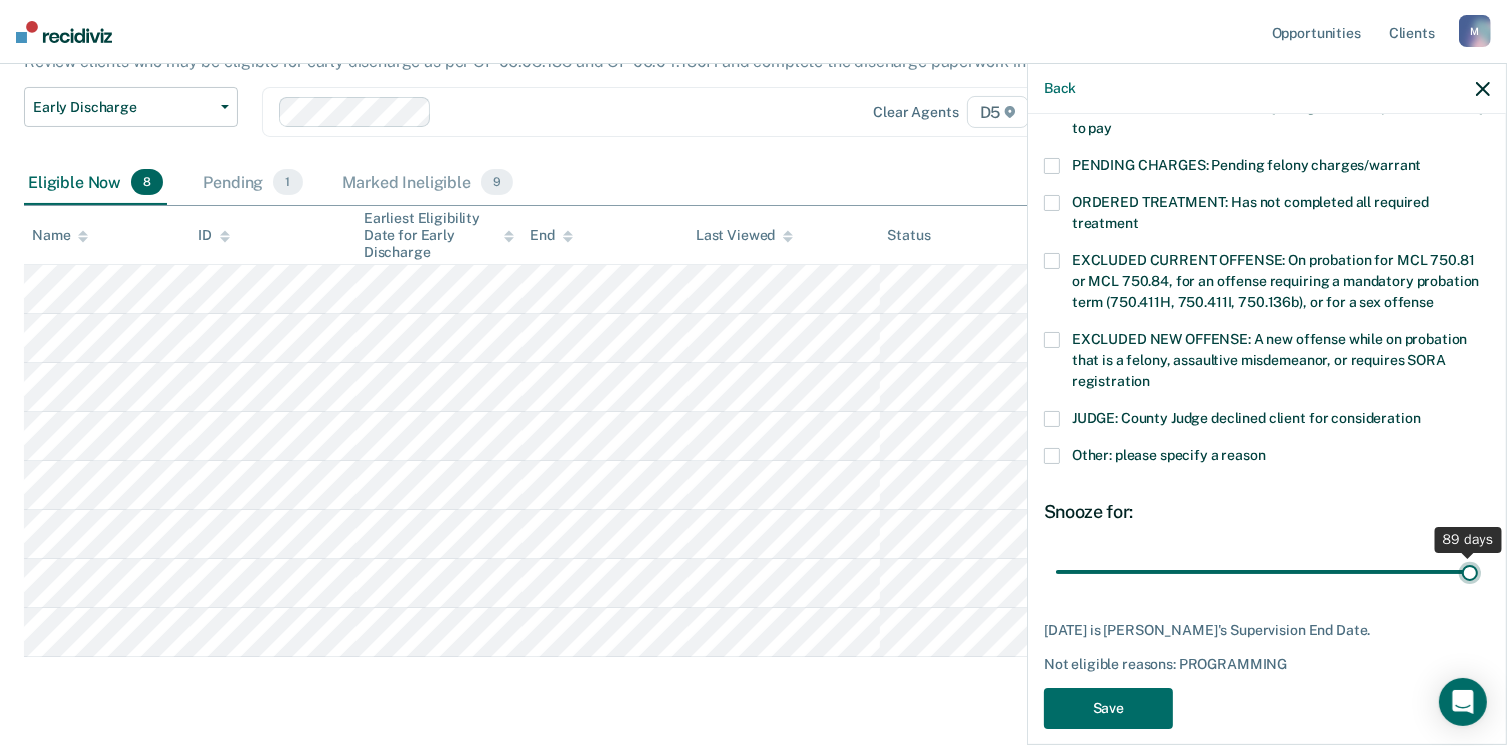 type on "89" 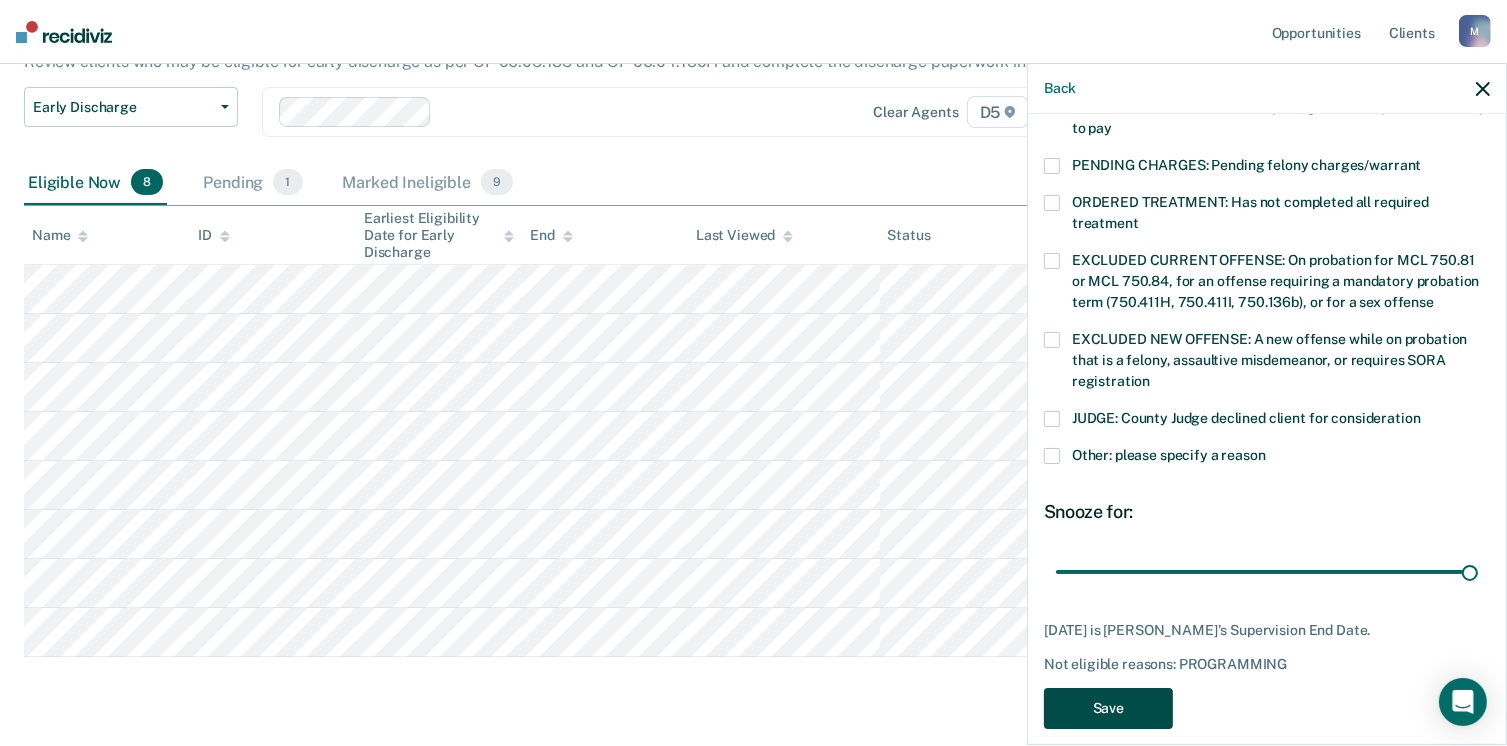 click on "Save" at bounding box center [1108, 708] 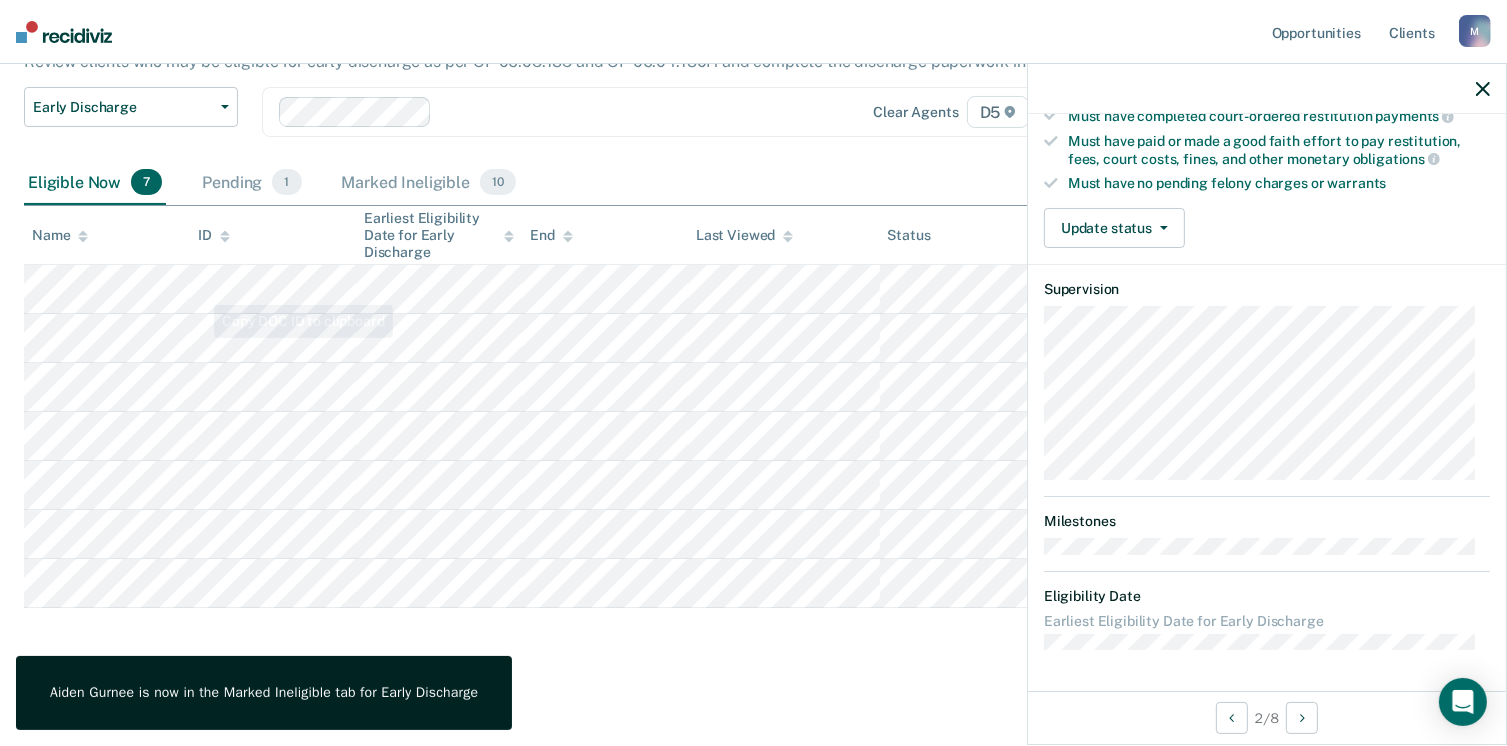 scroll, scrollTop: 371, scrollLeft: 0, axis: vertical 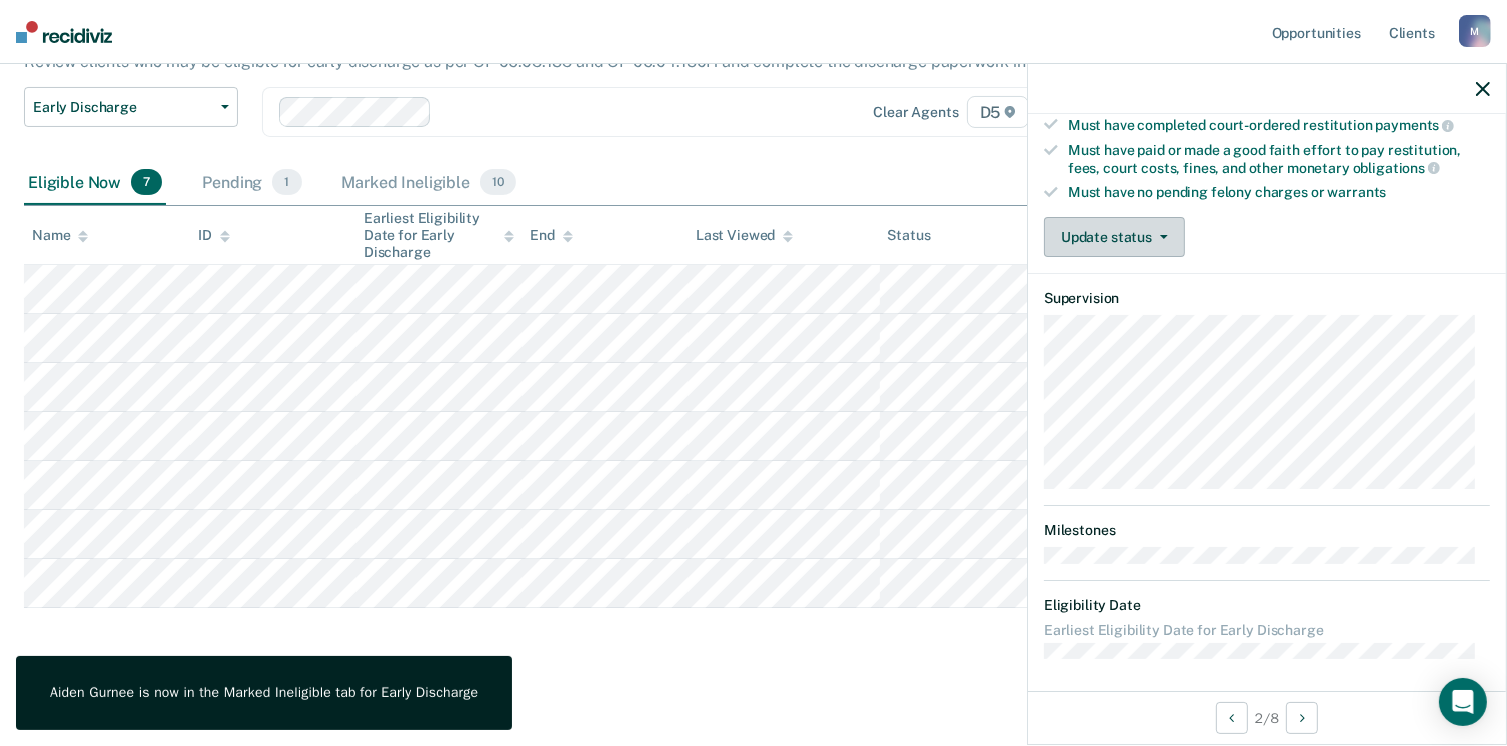 click on "Update status" at bounding box center (1114, 237) 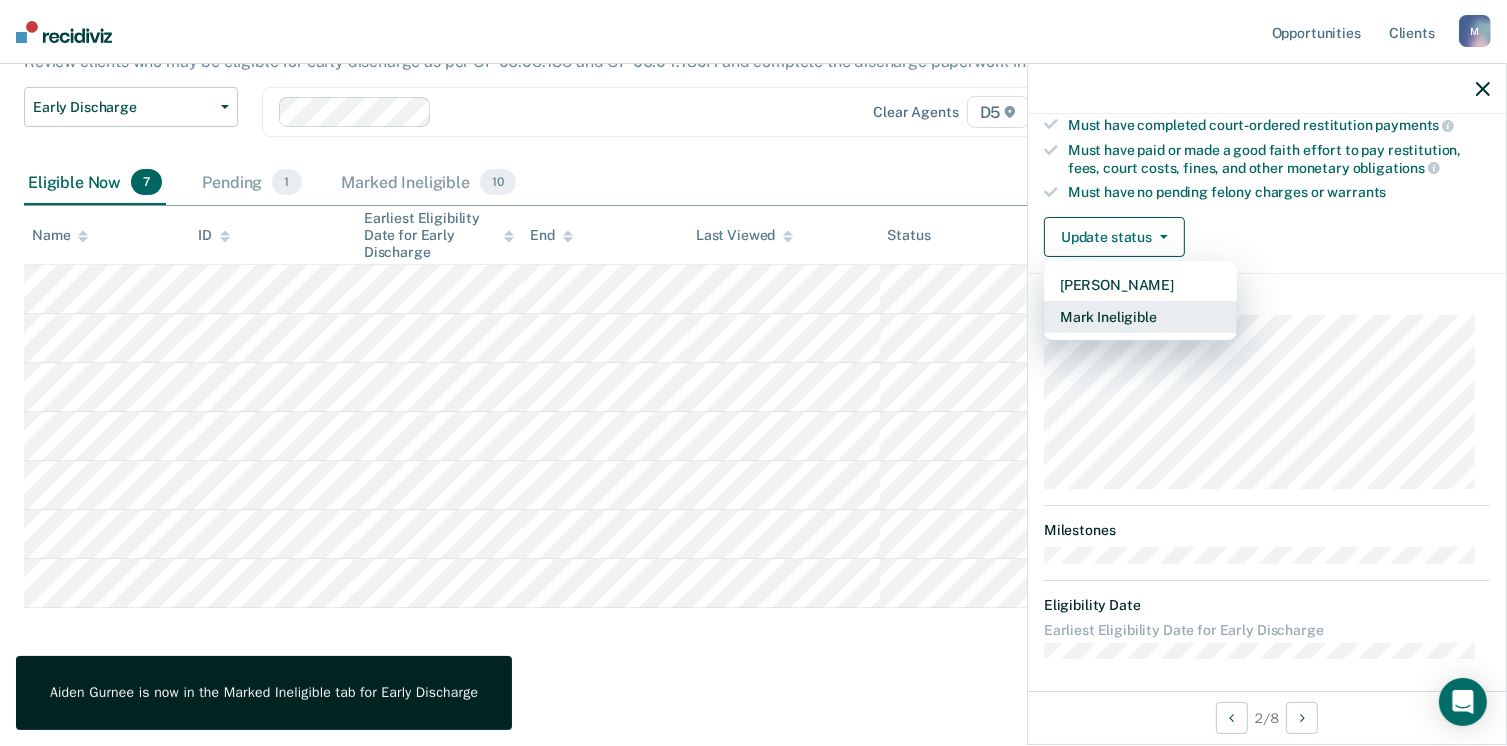 click on "Mark Ineligible" at bounding box center (1140, 317) 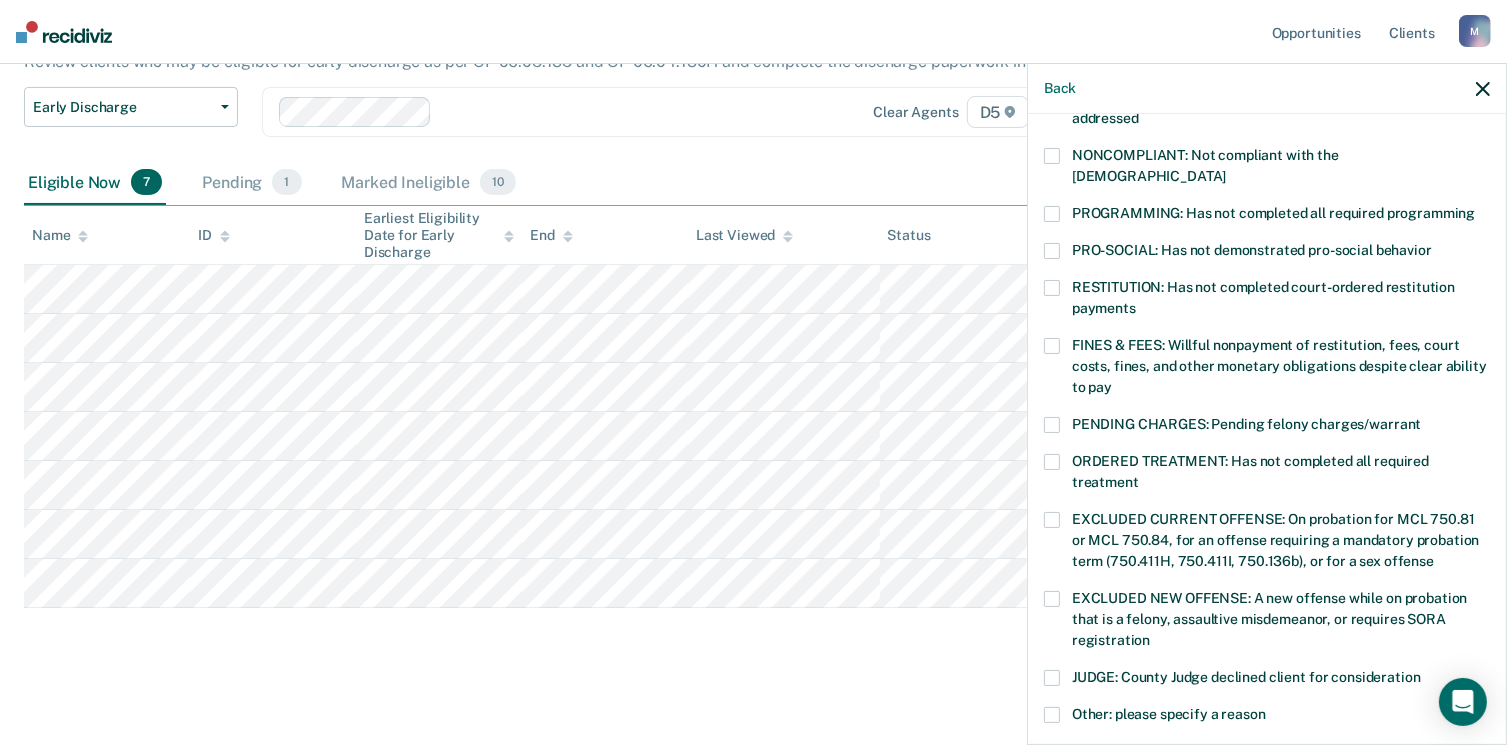 click at bounding box center [1052, 288] 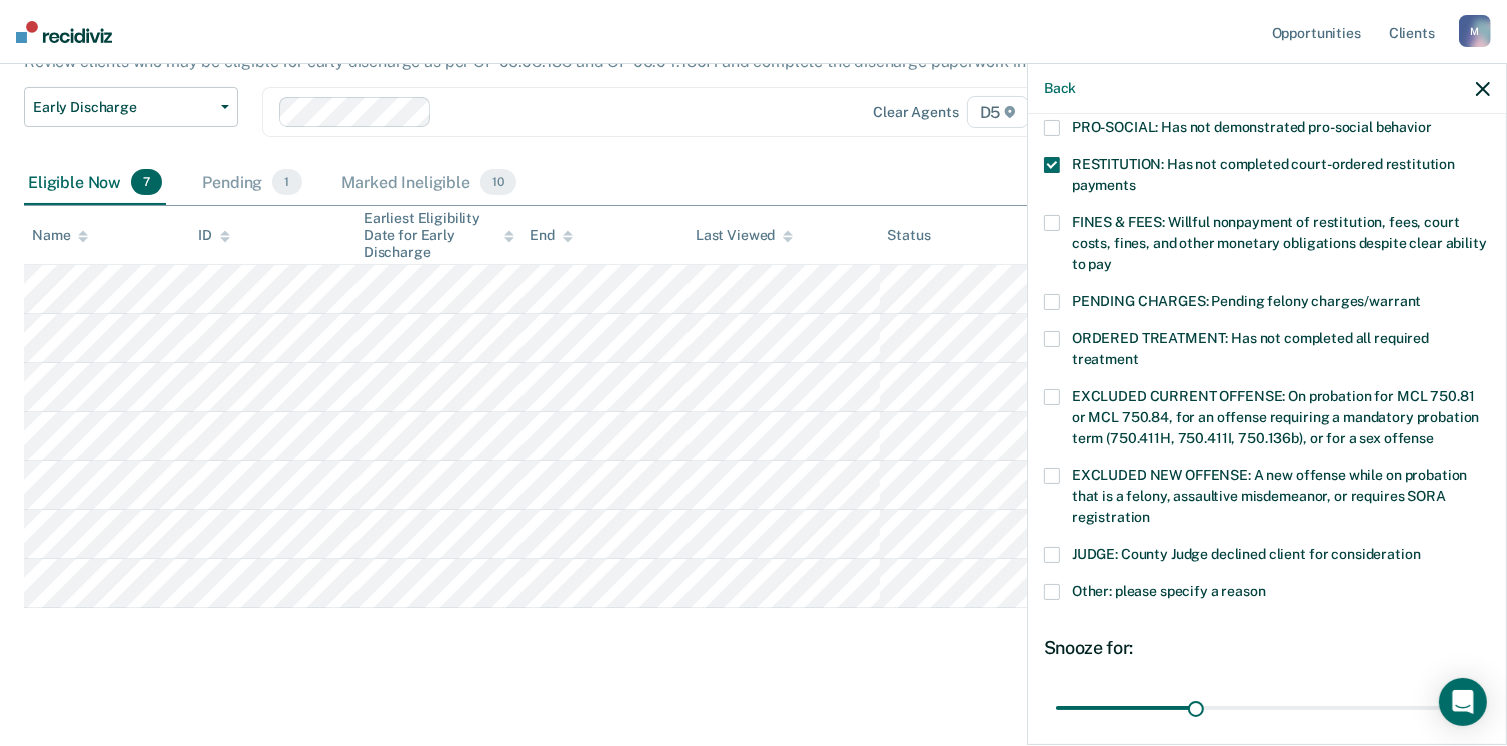 scroll, scrollTop: 630, scrollLeft: 0, axis: vertical 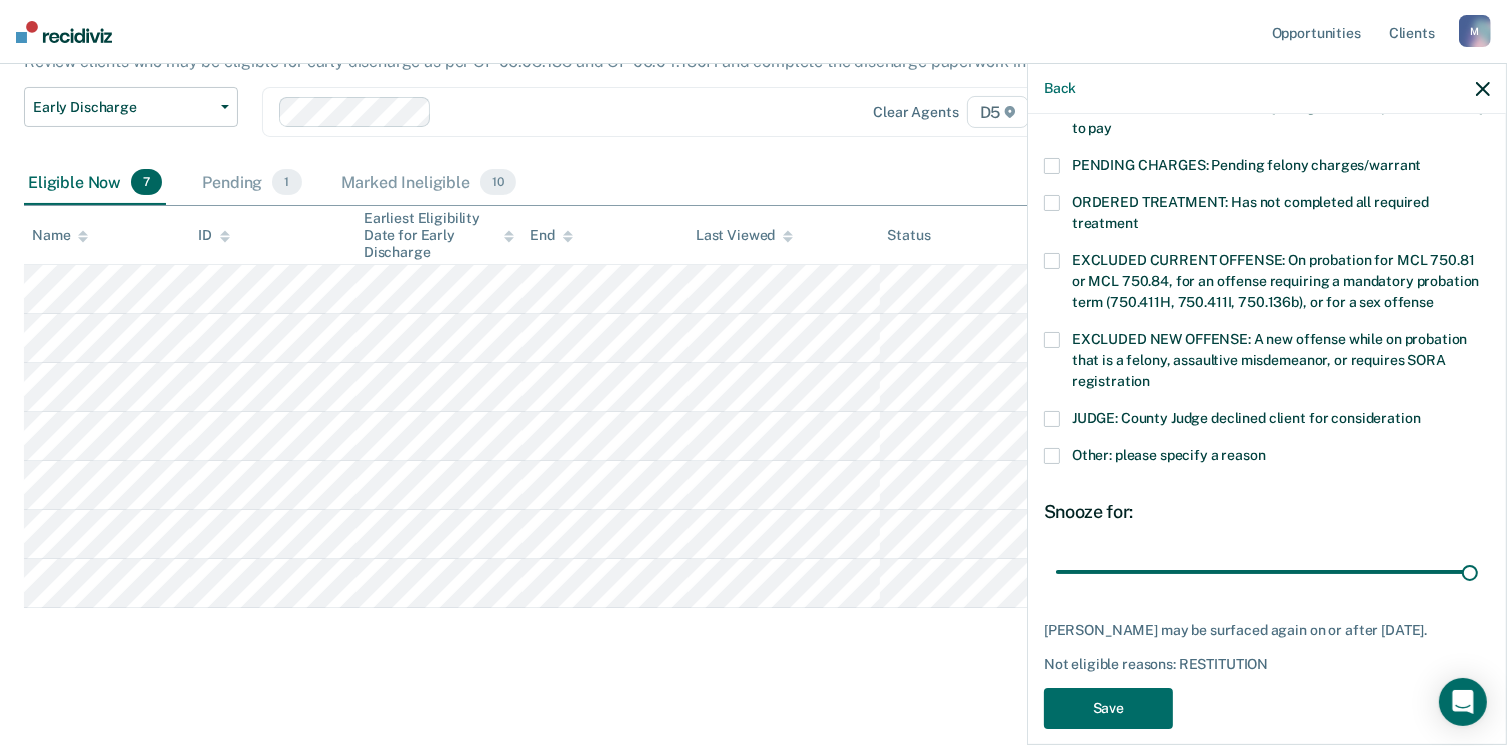 drag, startPoint x: 1197, startPoint y: 554, endPoint x: 1459, endPoint y: 613, distance: 268.56097 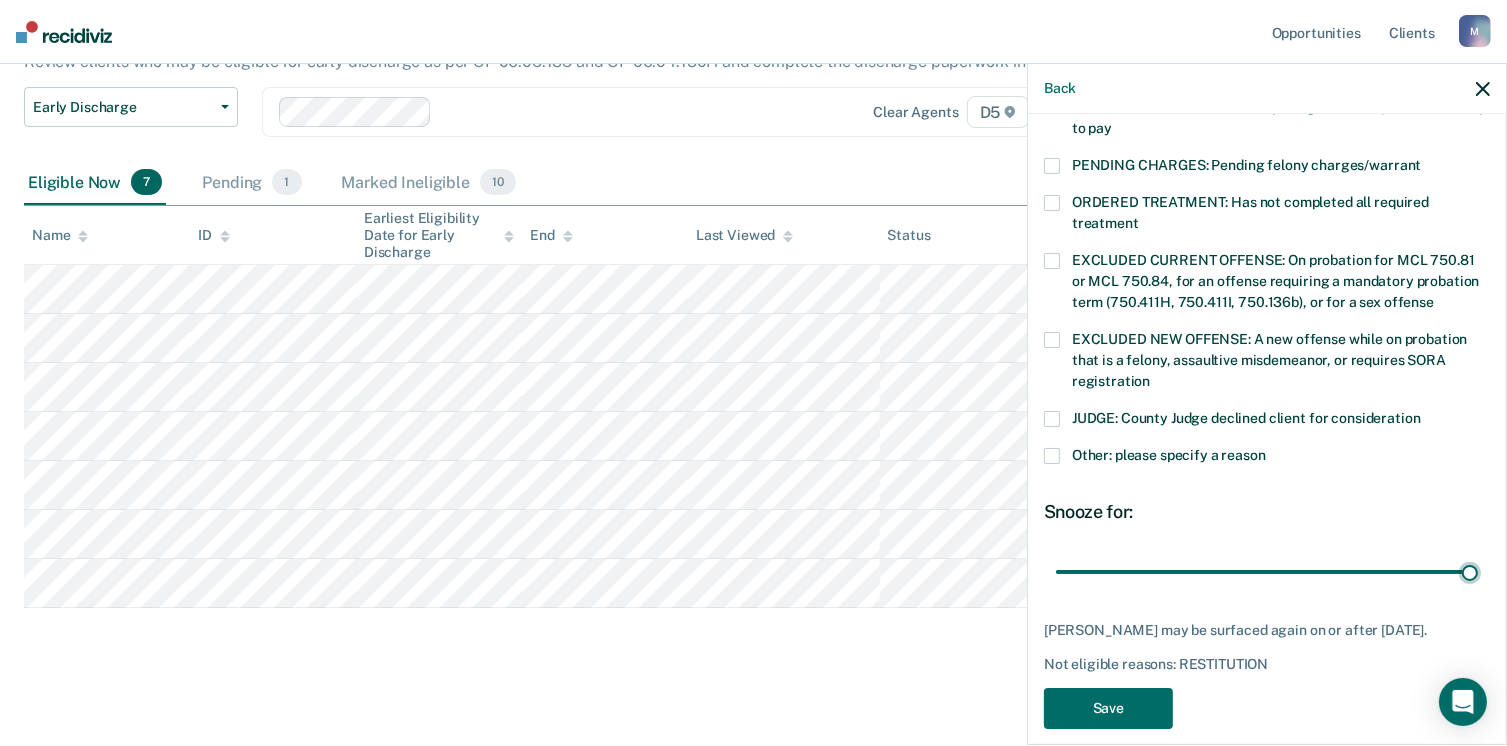 type on "90" 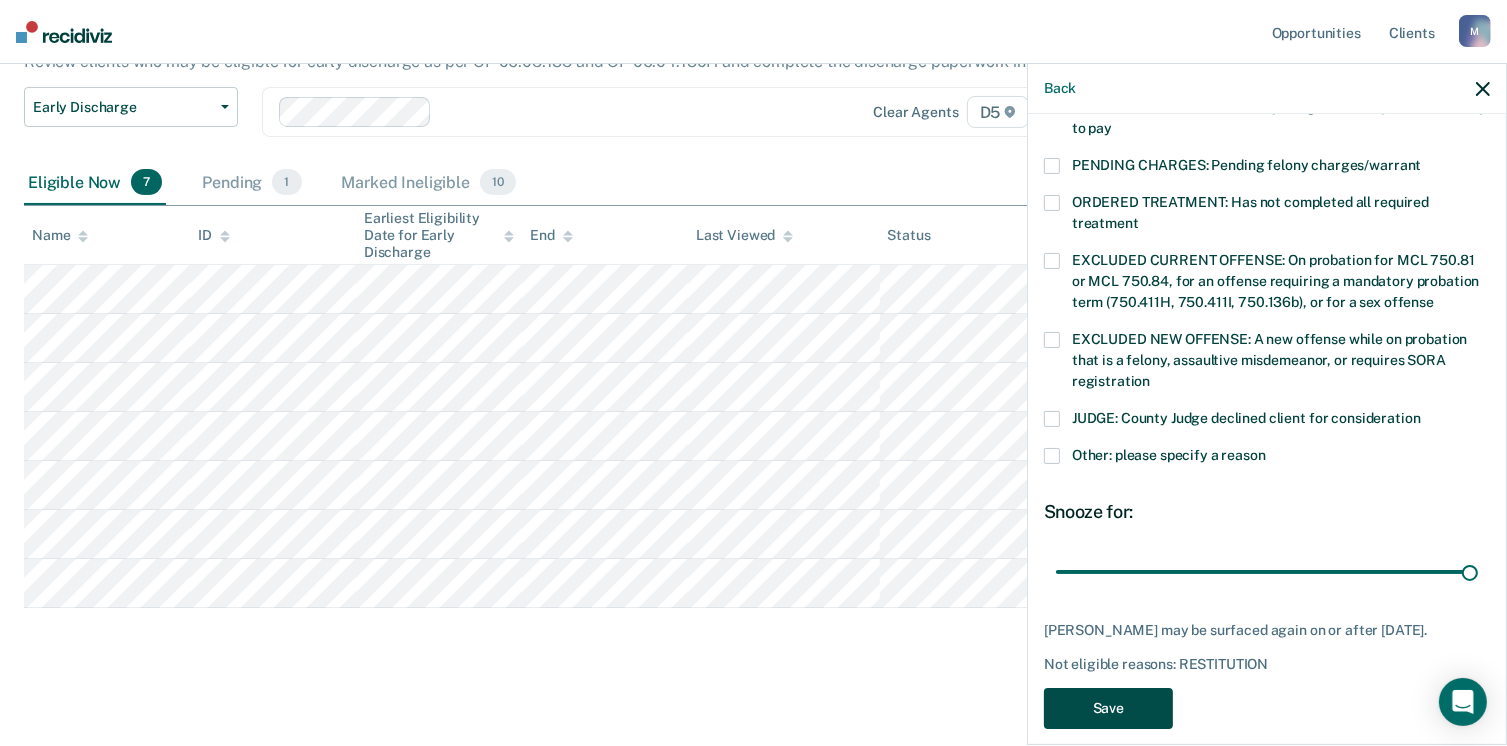 click on "Save" at bounding box center [1108, 708] 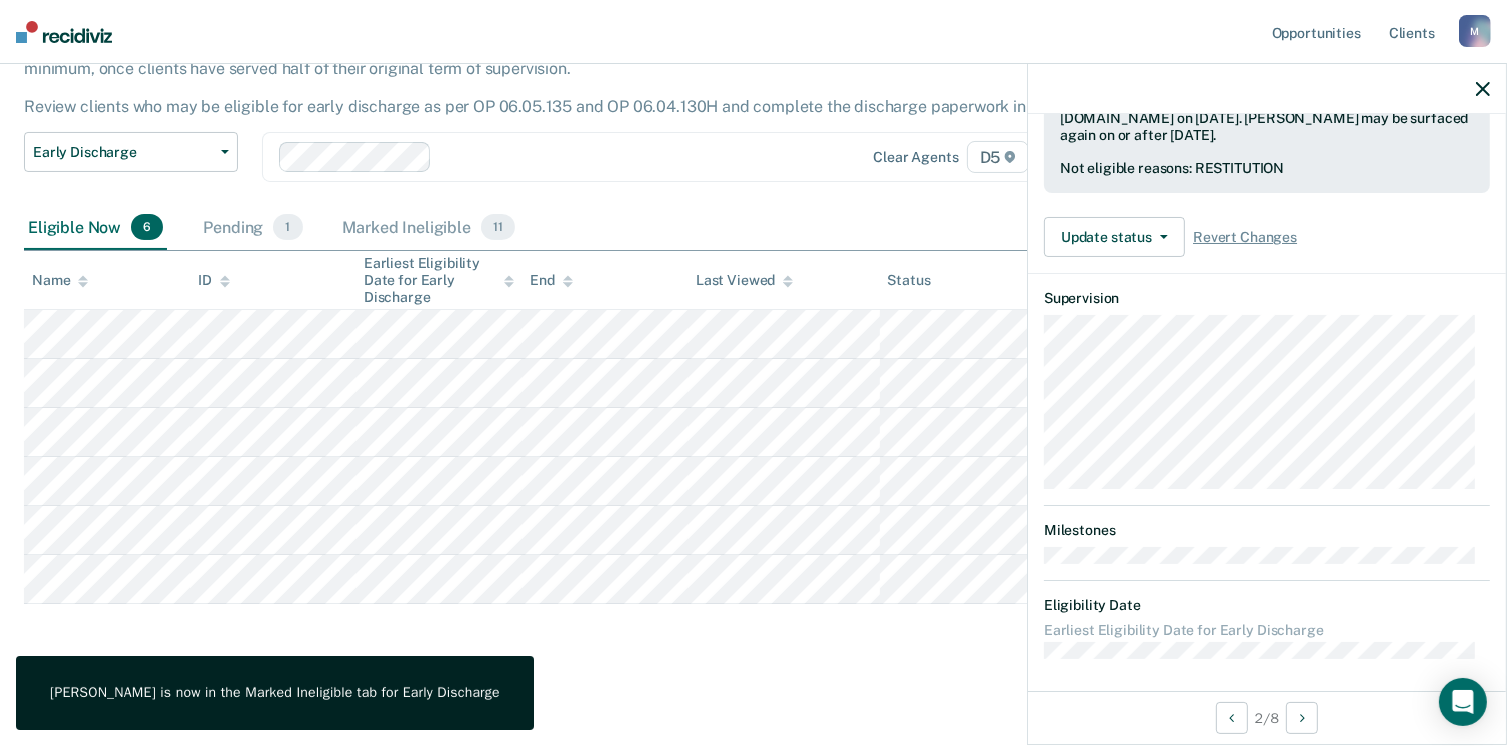 scroll, scrollTop: 371, scrollLeft: 0, axis: vertical 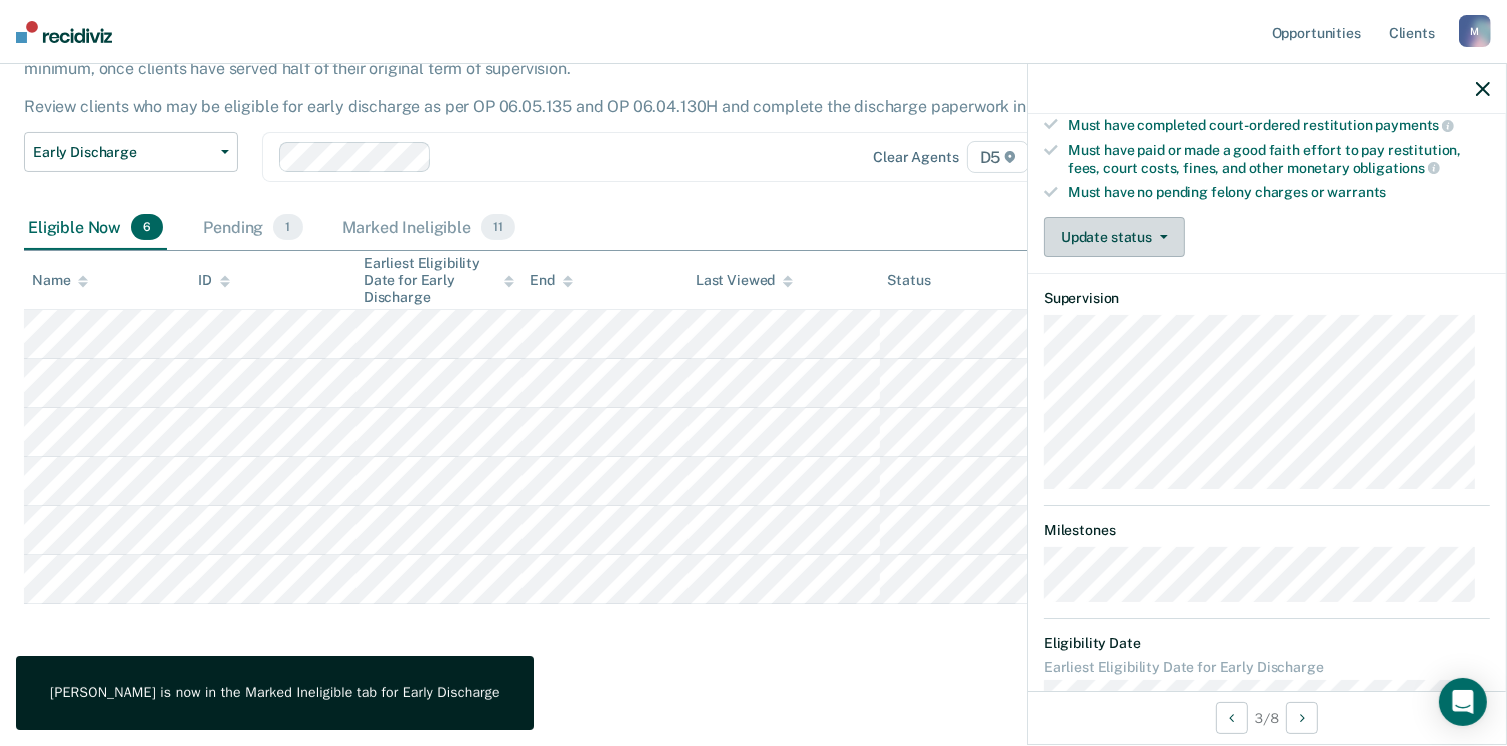 click on "Update status" at bounding box center (1114, 237) 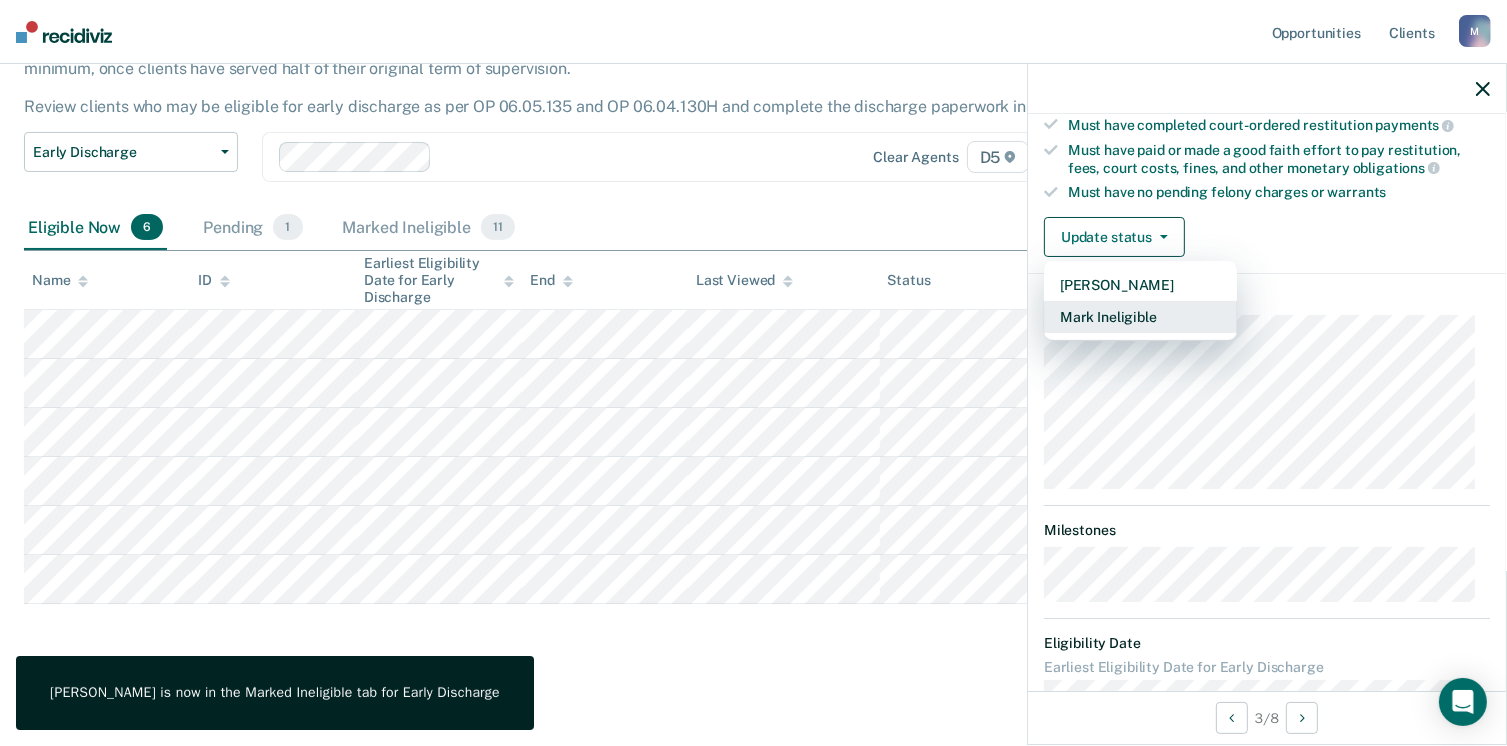 click on "Mark Ineligible" at bounding box center [1140, 317] 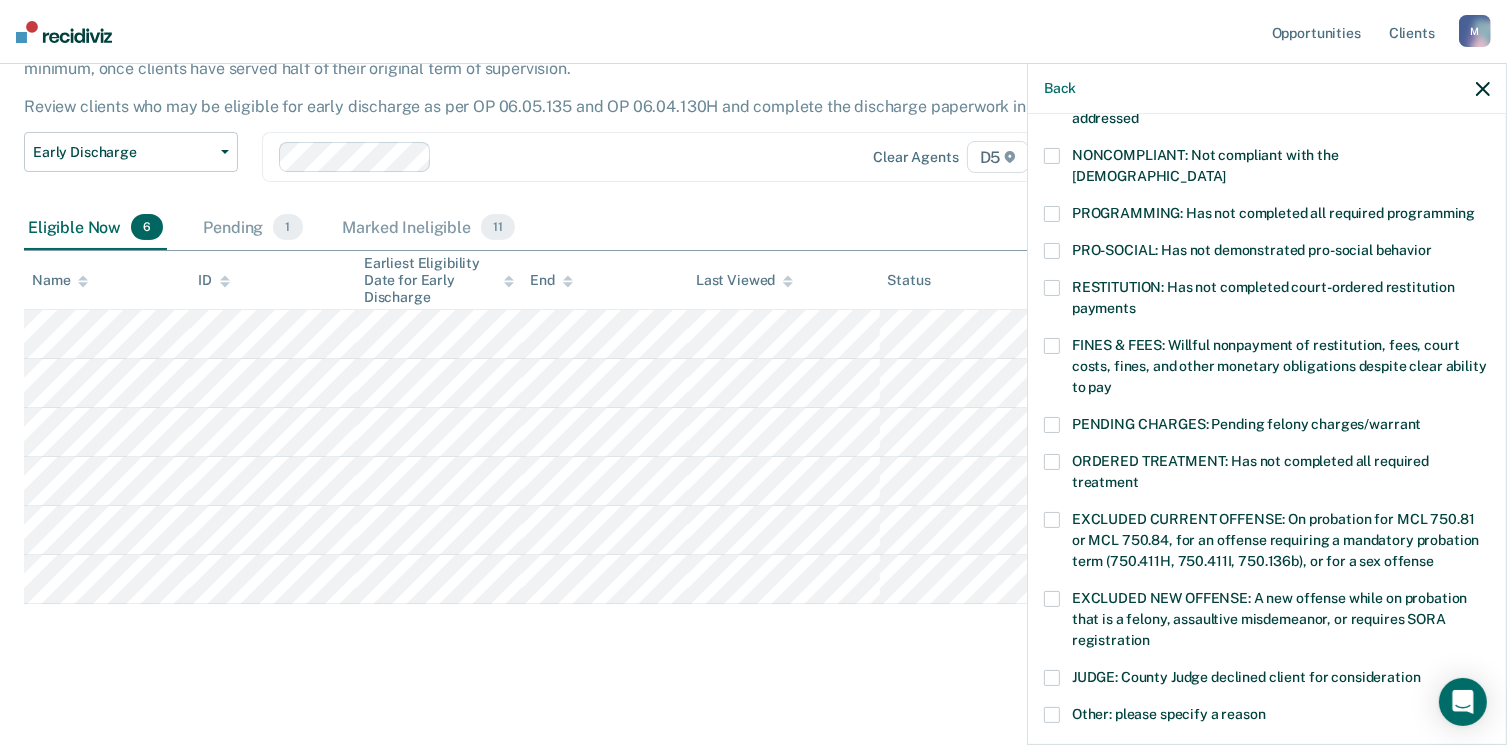click at bounding box center [1052, 214] 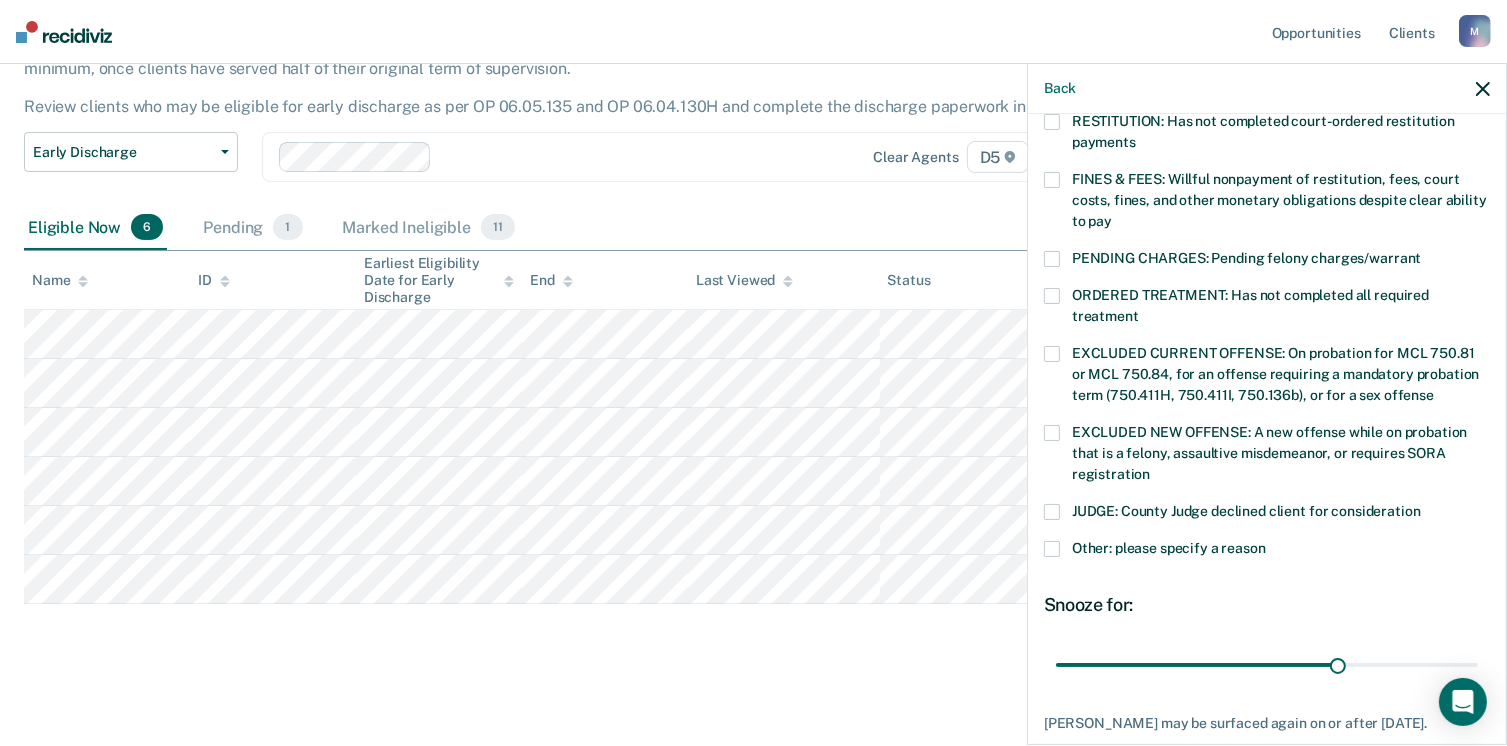 scroll, scrollTop: 630, scrollLeft: 0, axis: vertical 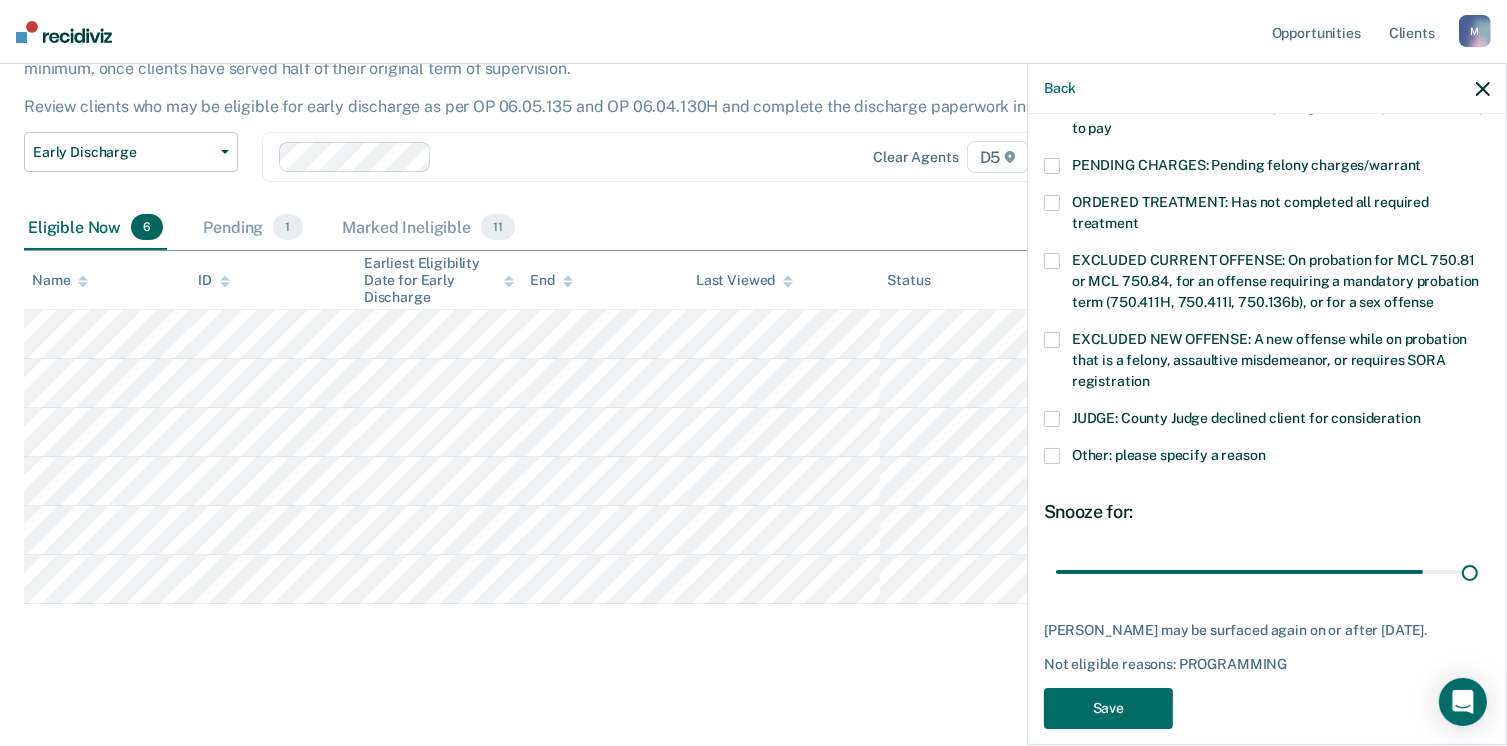 drag, startPoint x: 1327, startPoint y: 547, endPoint x: 1496, endPoint y: 558, distance: 169.3576 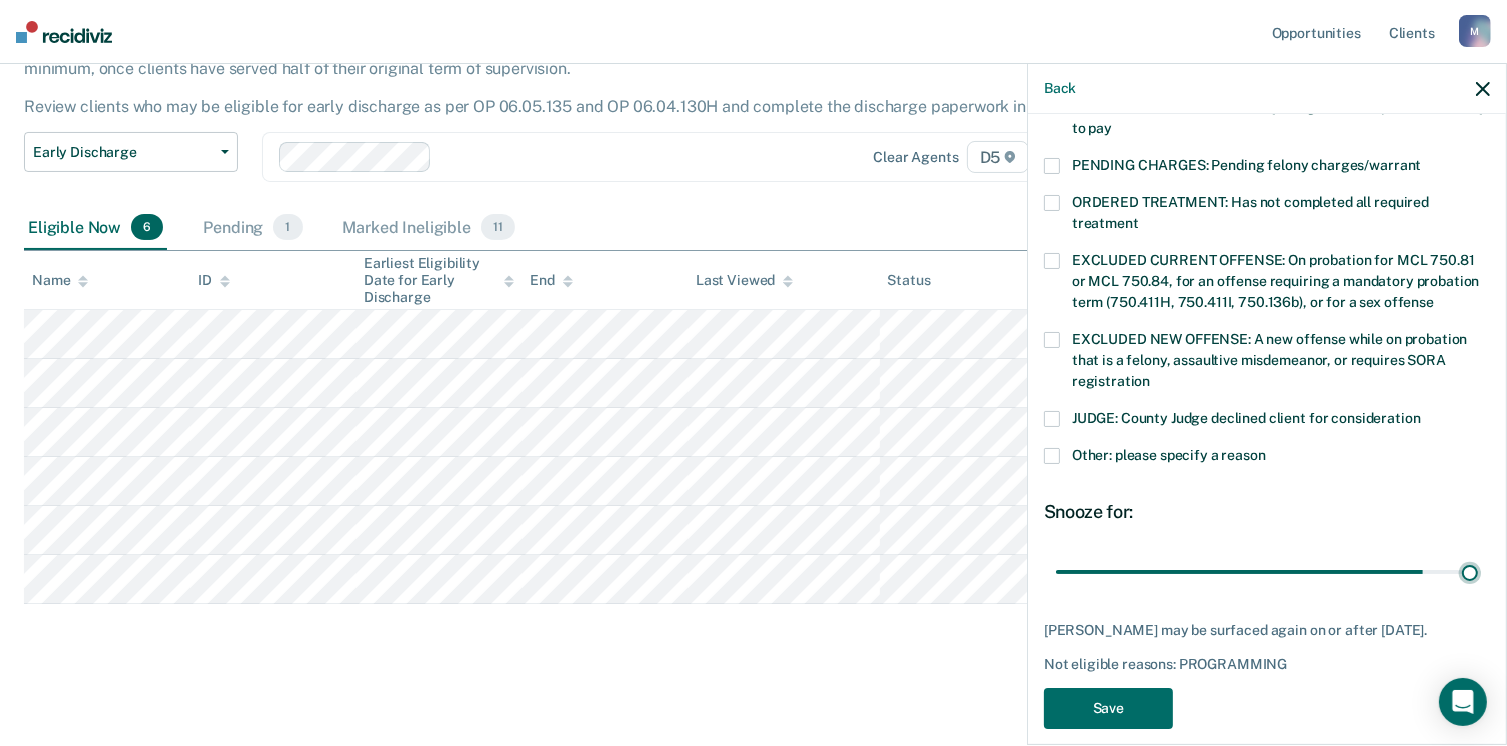 type on "44" 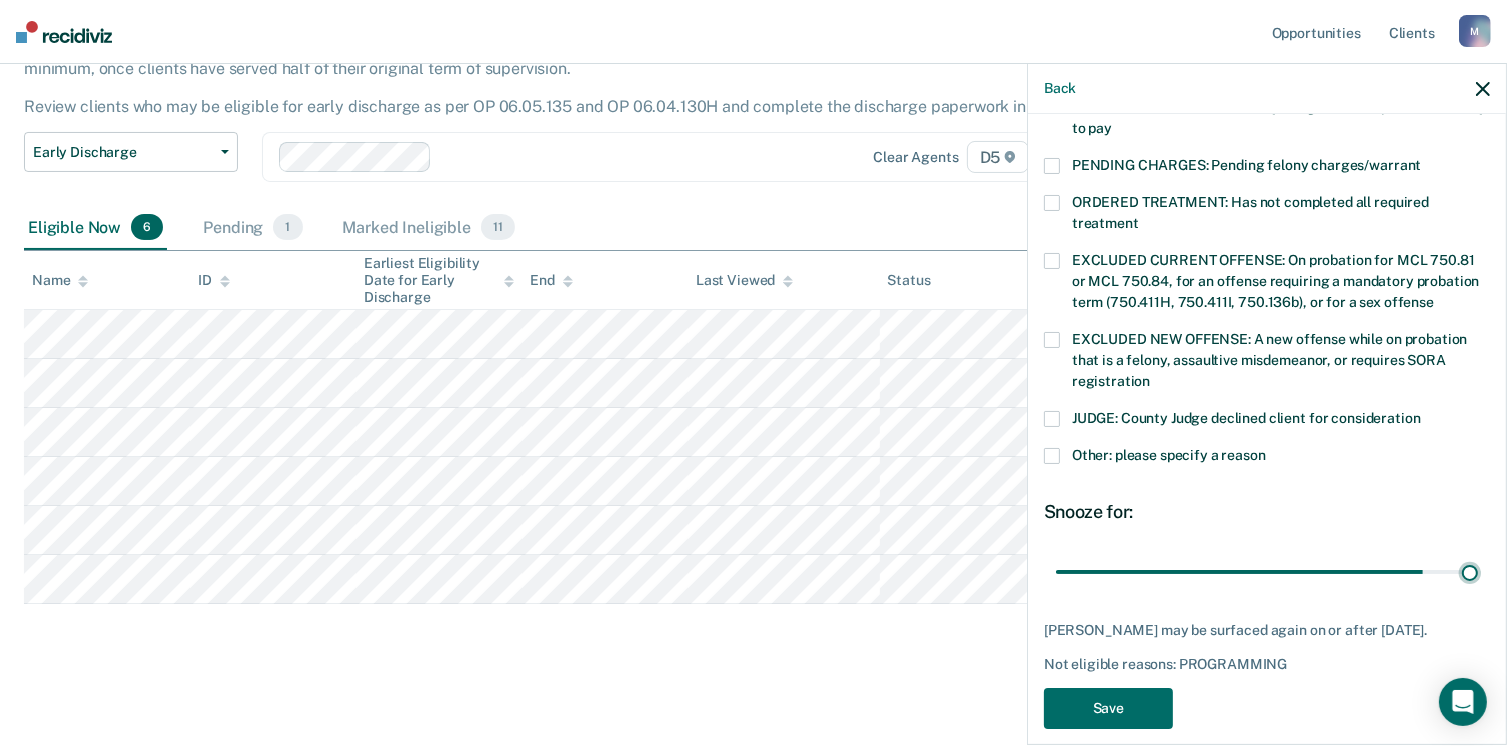 click at bounding box center [1267, 572] 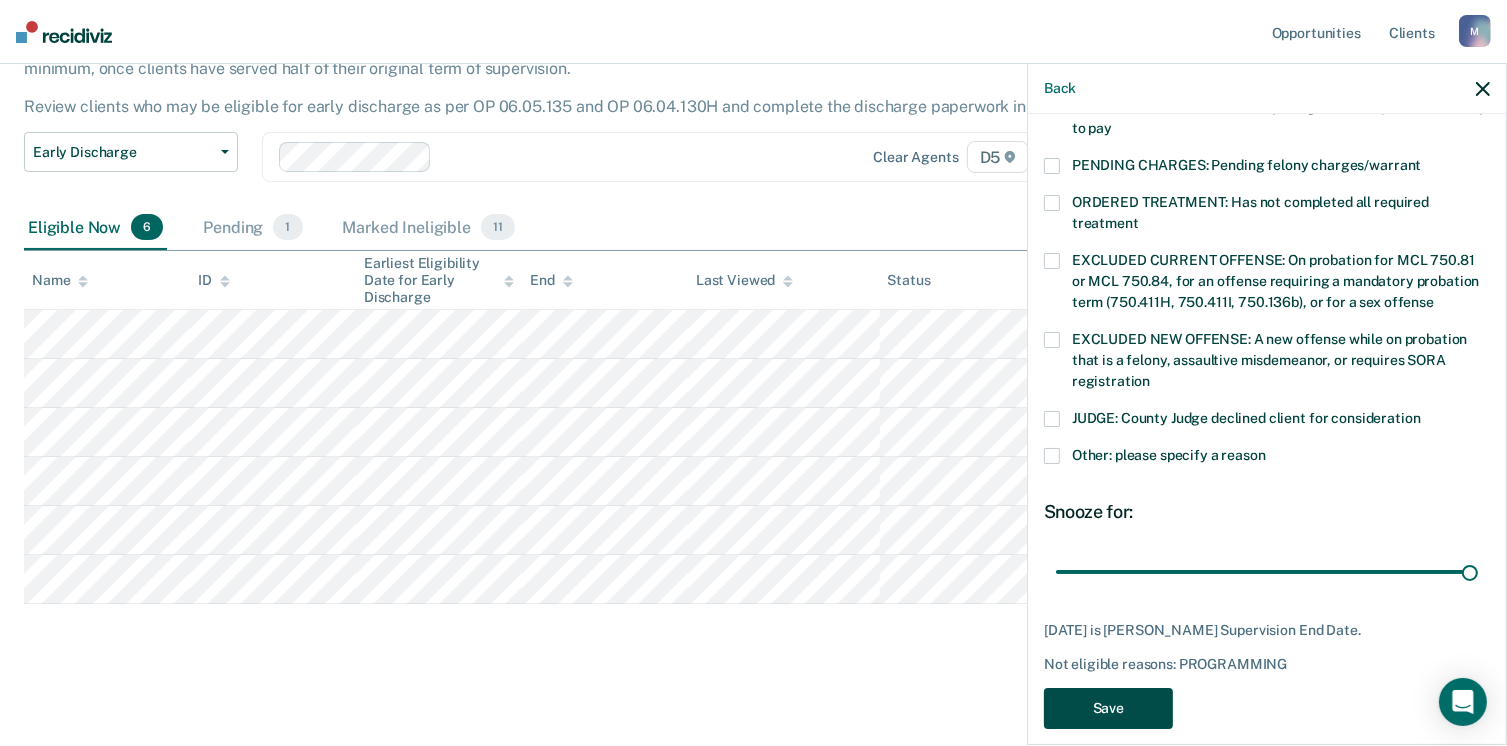 click on "Save" at bounding box center [1108, 708] 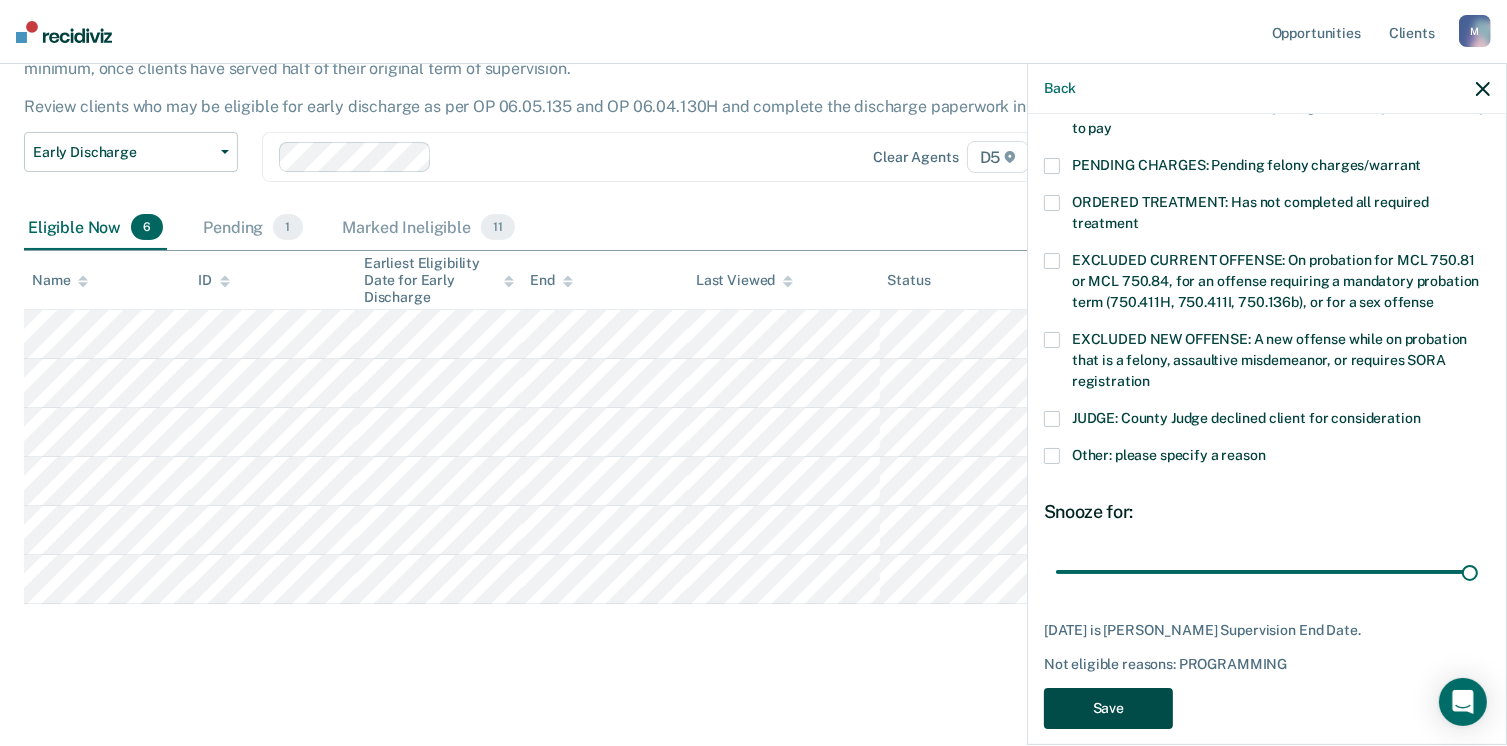 scroll, scrollTop: 105, scrollLeft: 0, axis: vertical 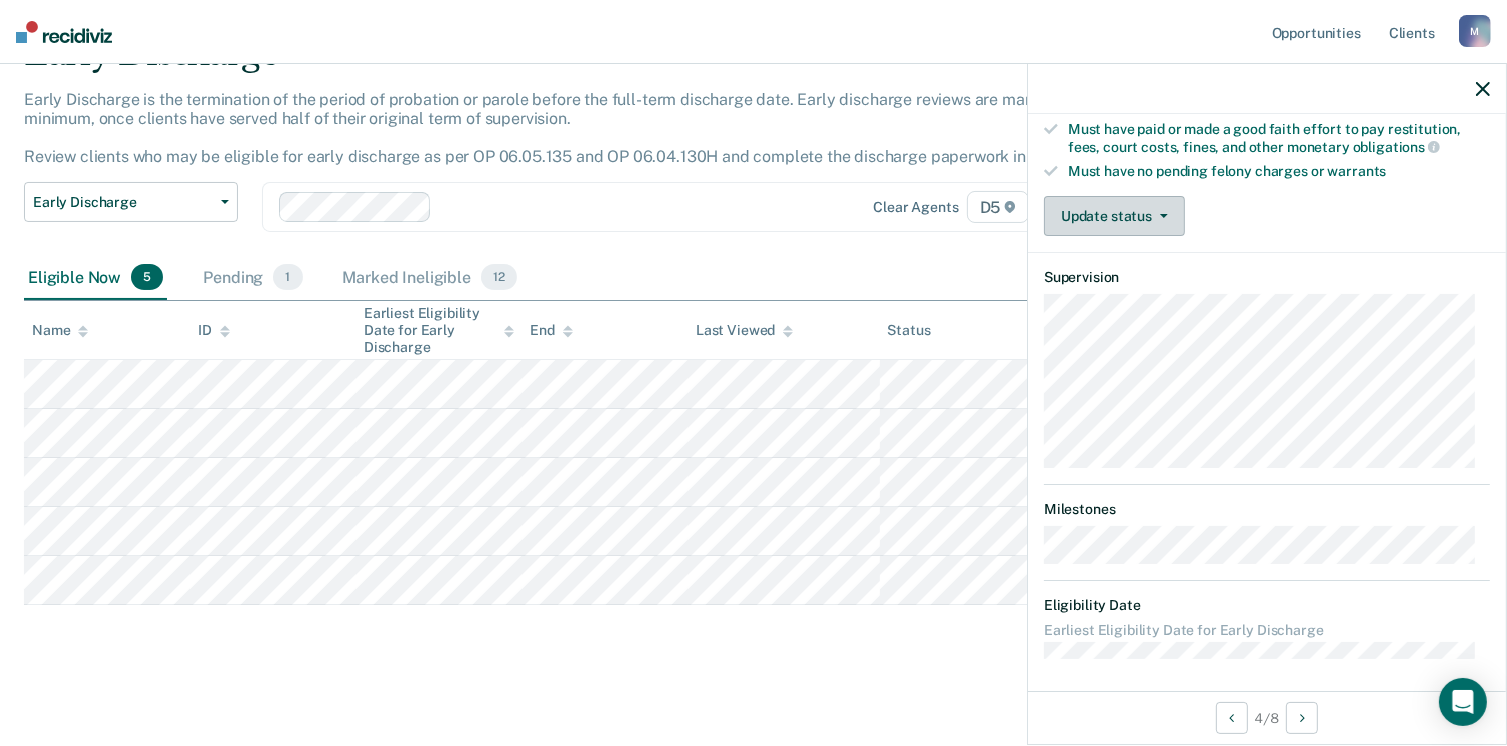 click on "Update status" at bounding box center (1114, 216) 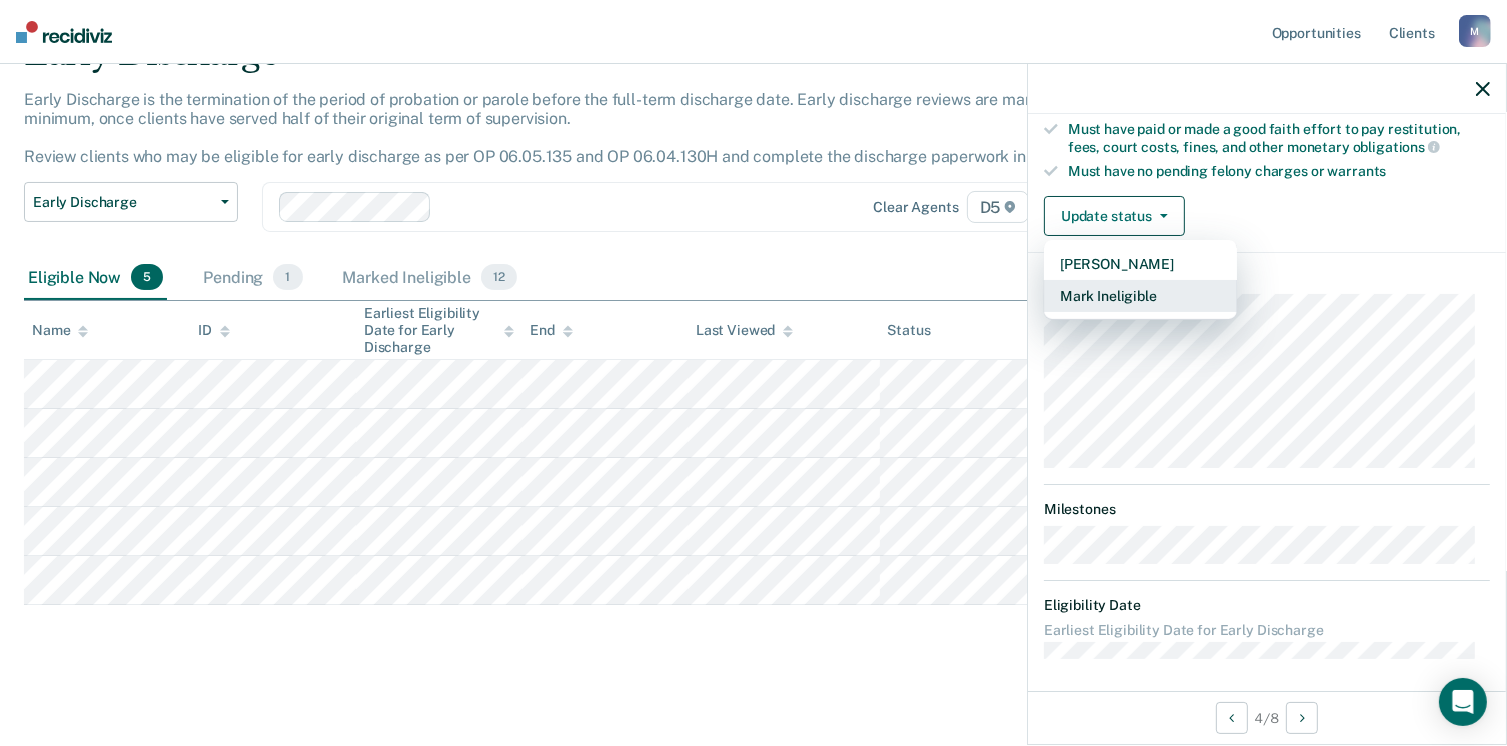 click on "Mark Ineligible" at bounding box center [1140, 296] 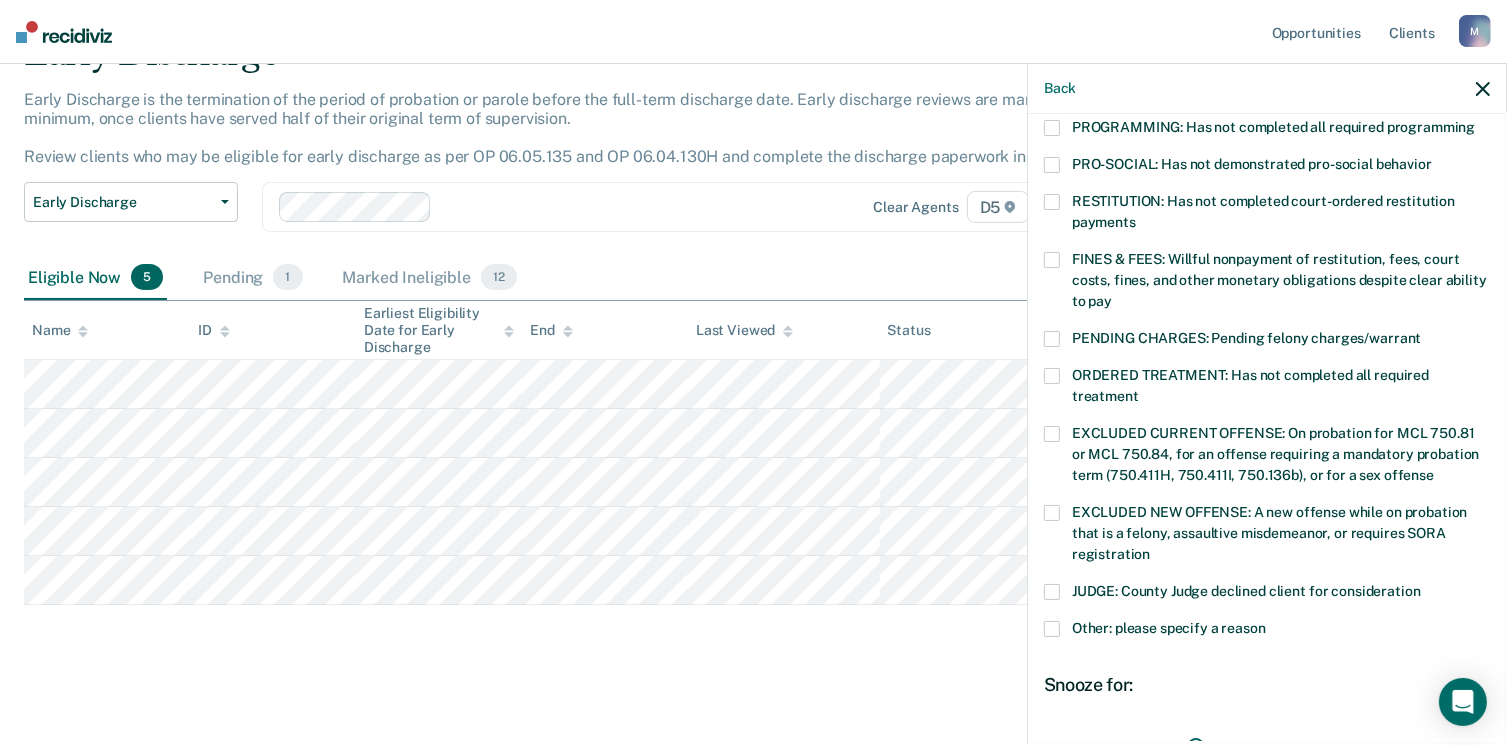 scroll, scrollTop: 492, scrollLeft: 0, axis: vertical 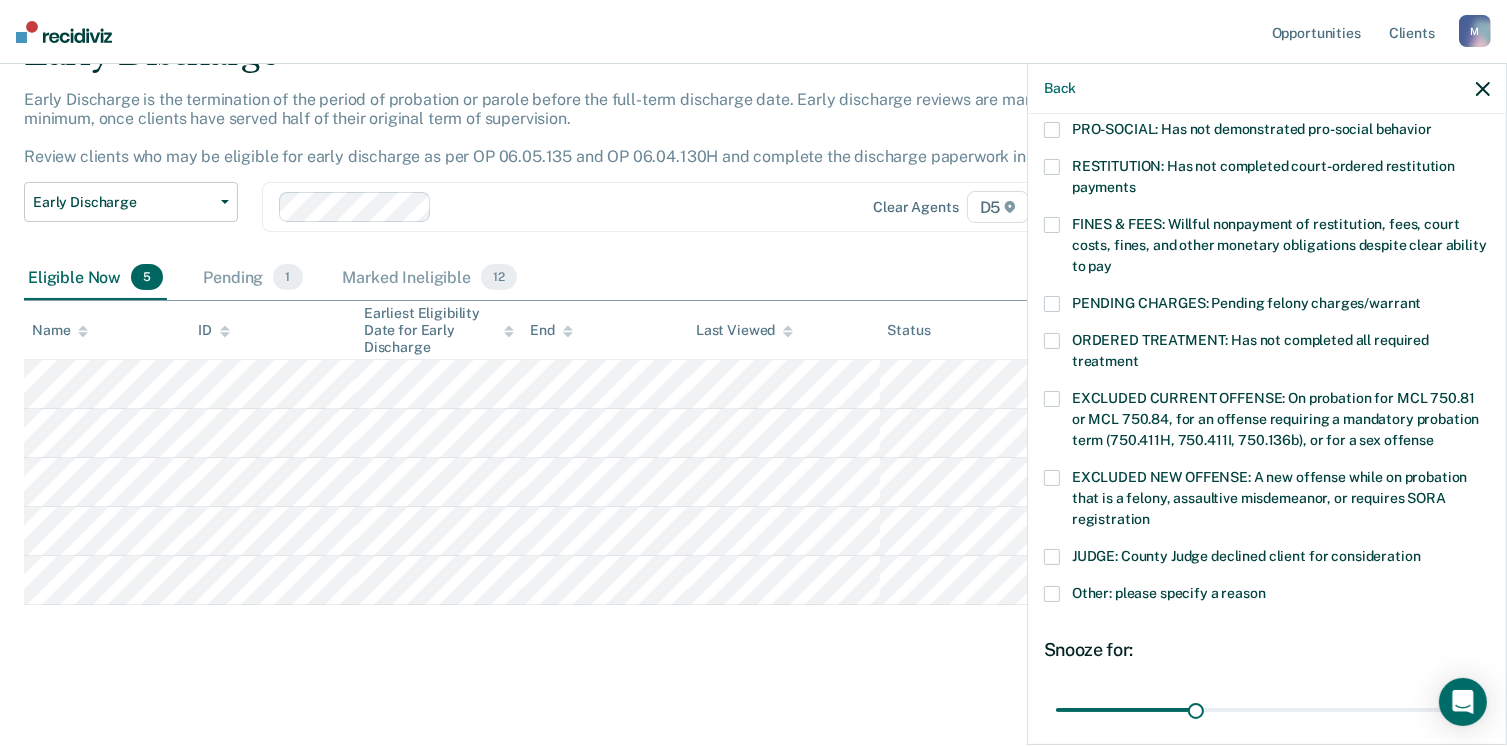 drag, startPoint x: 1060, startPoint y: 578, endPoint x: 1080, endPoint y: 593, distance: 25 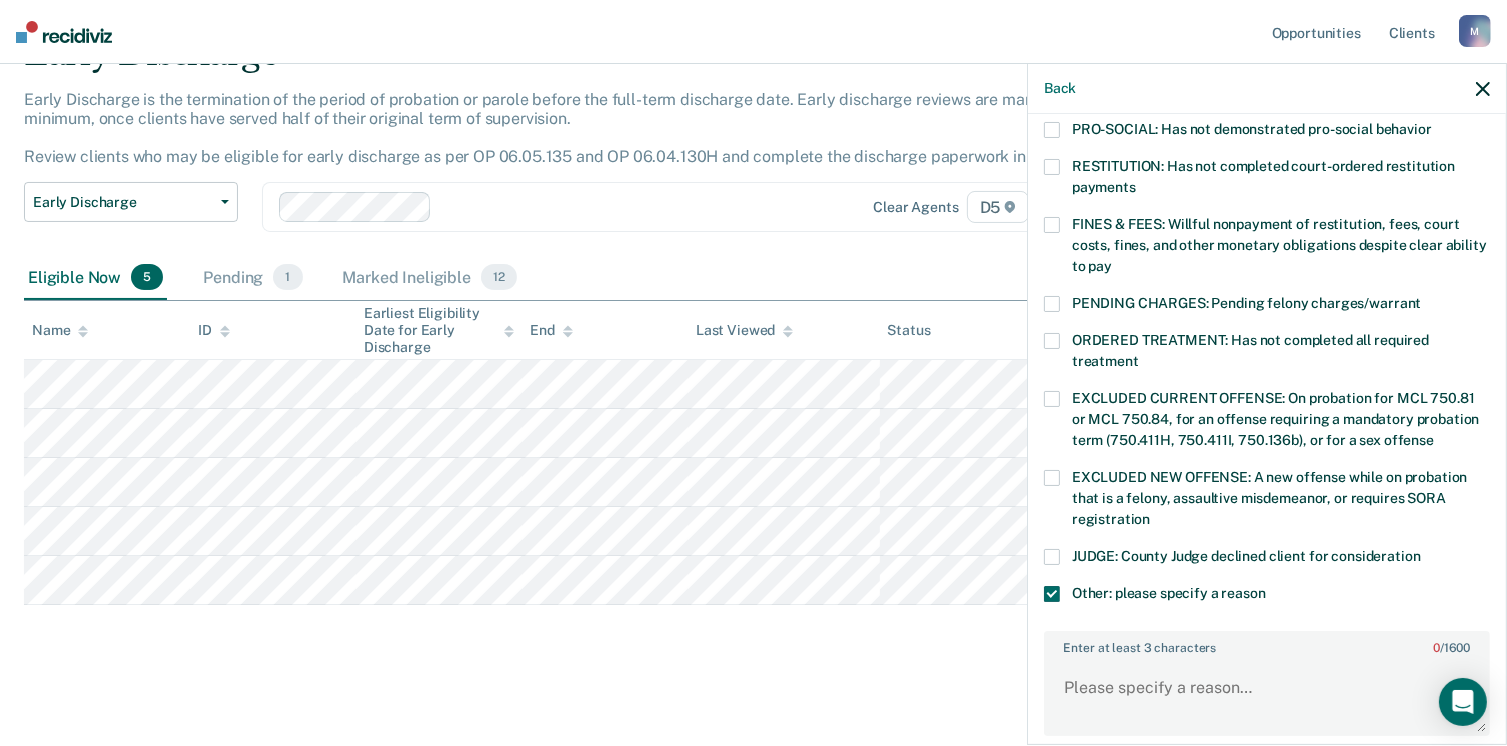 scroll, scrollTop: 392, scrollLeft: 0, axis: vertical 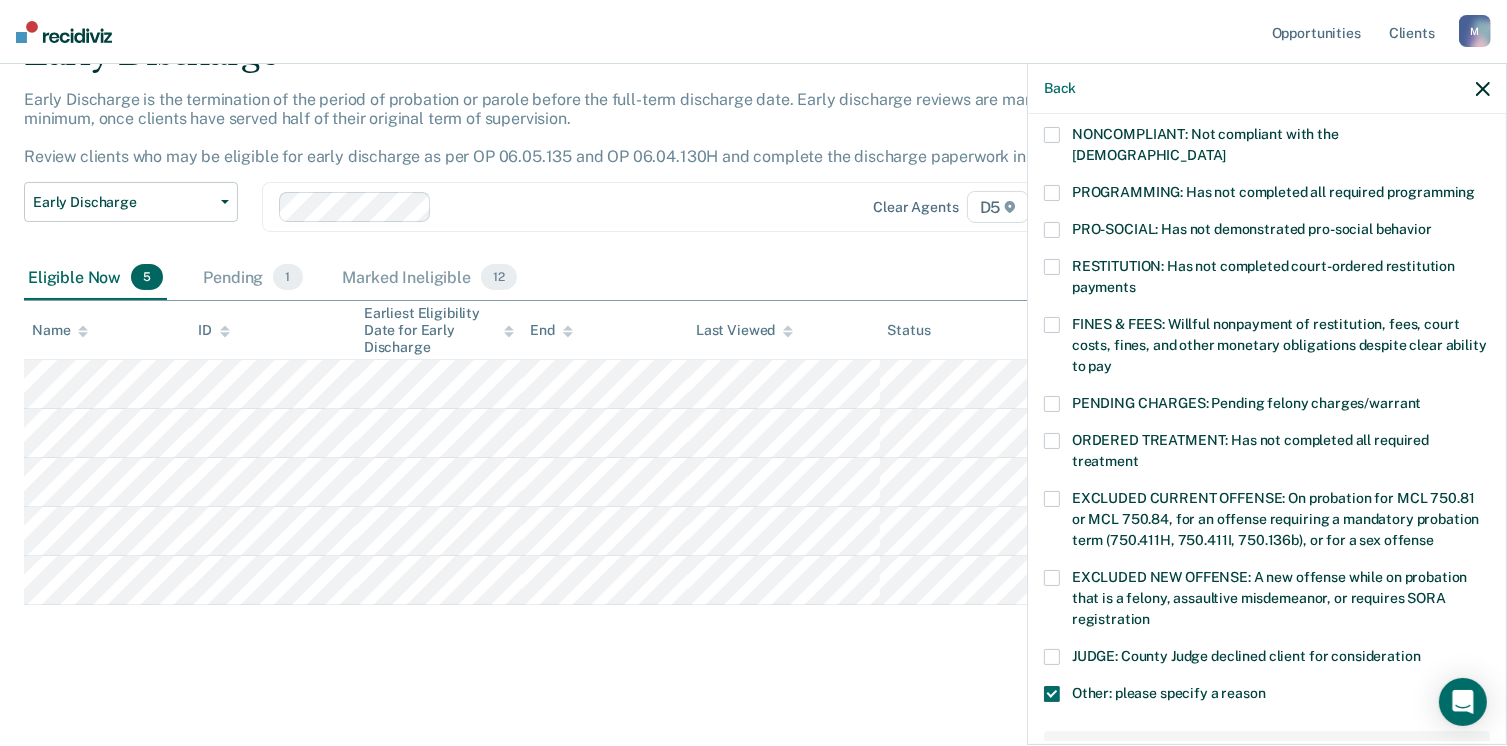 click at bounding box center [1052, 193] 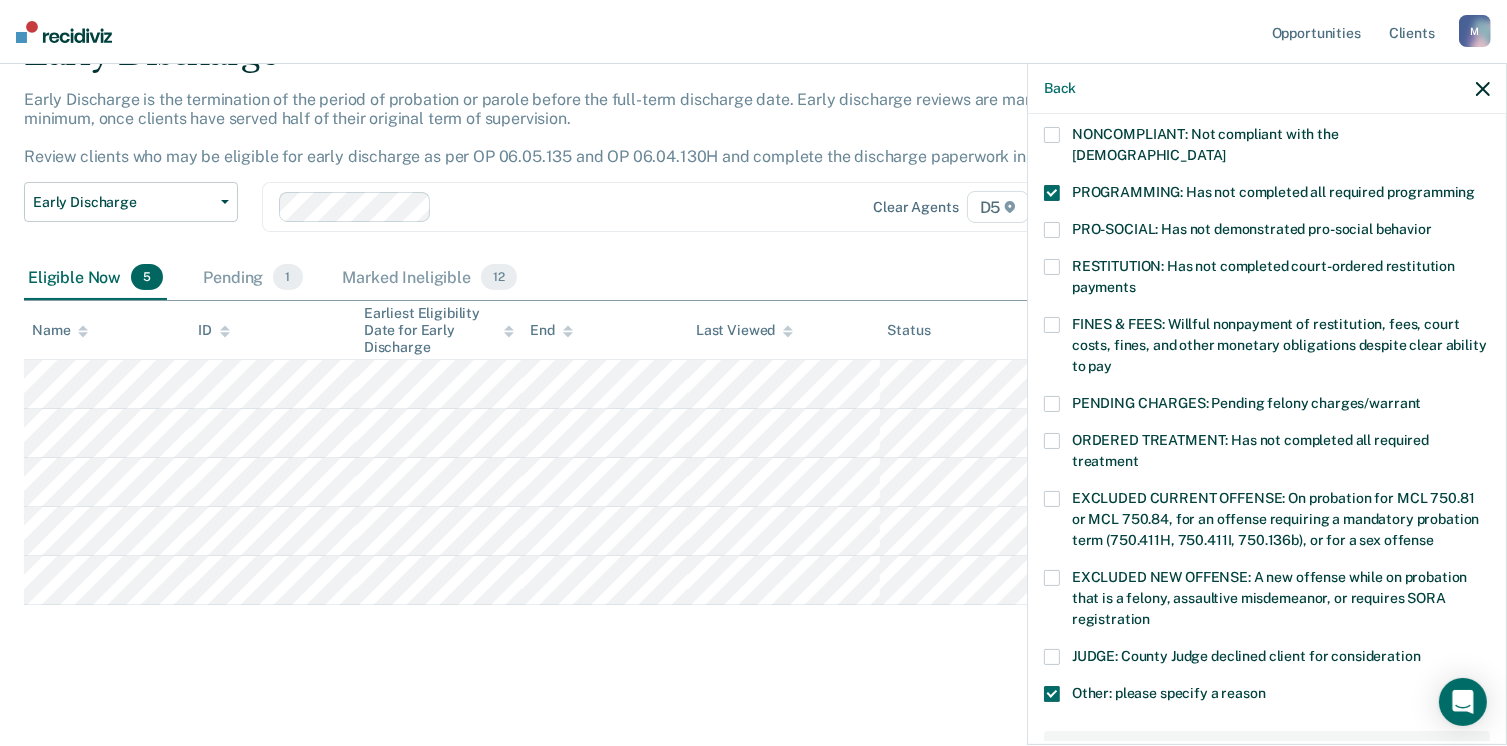 click at bounding box center (1052, 135) 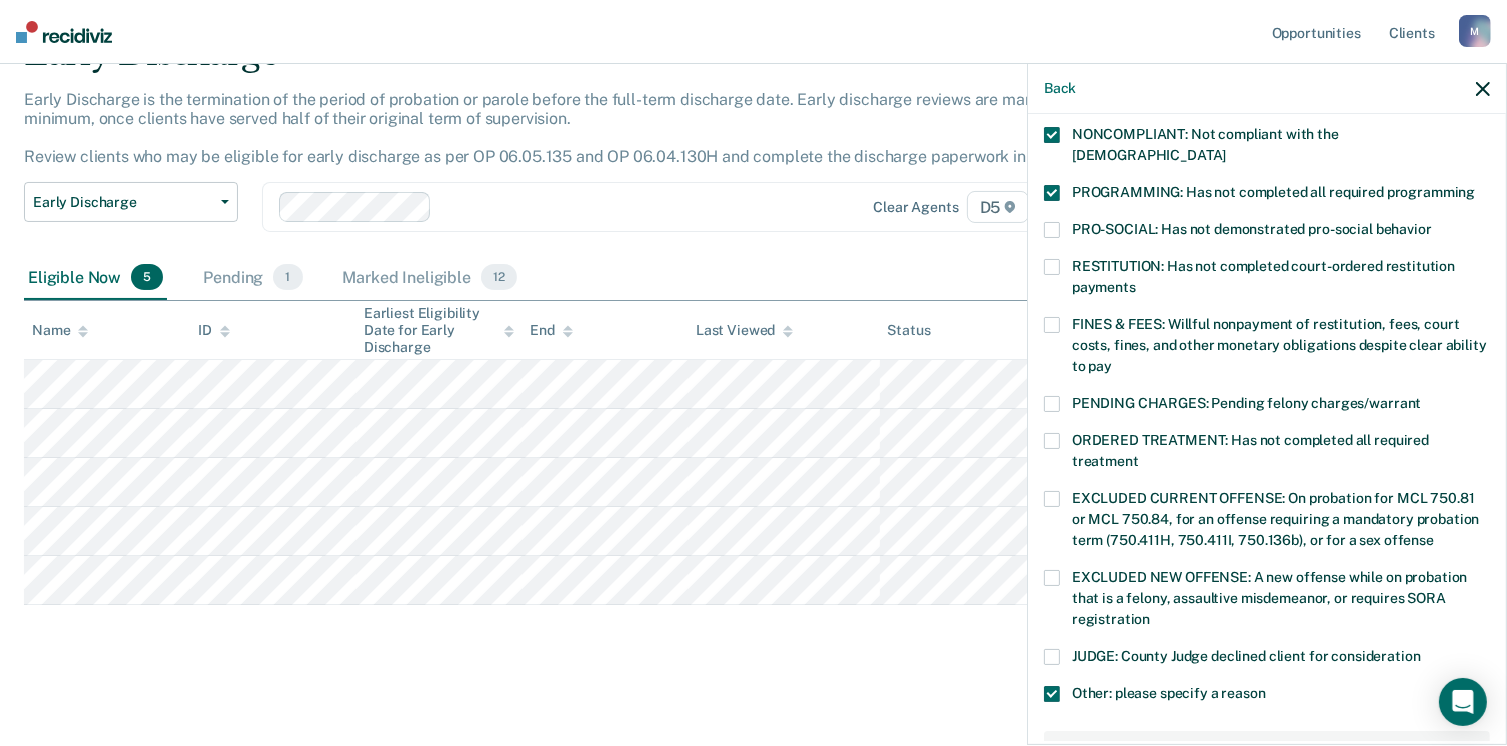 drag, startPoint x: 1052, startPoint y: 674, endPoint x: 1058, endPoint y: 689, distance: 16.155495 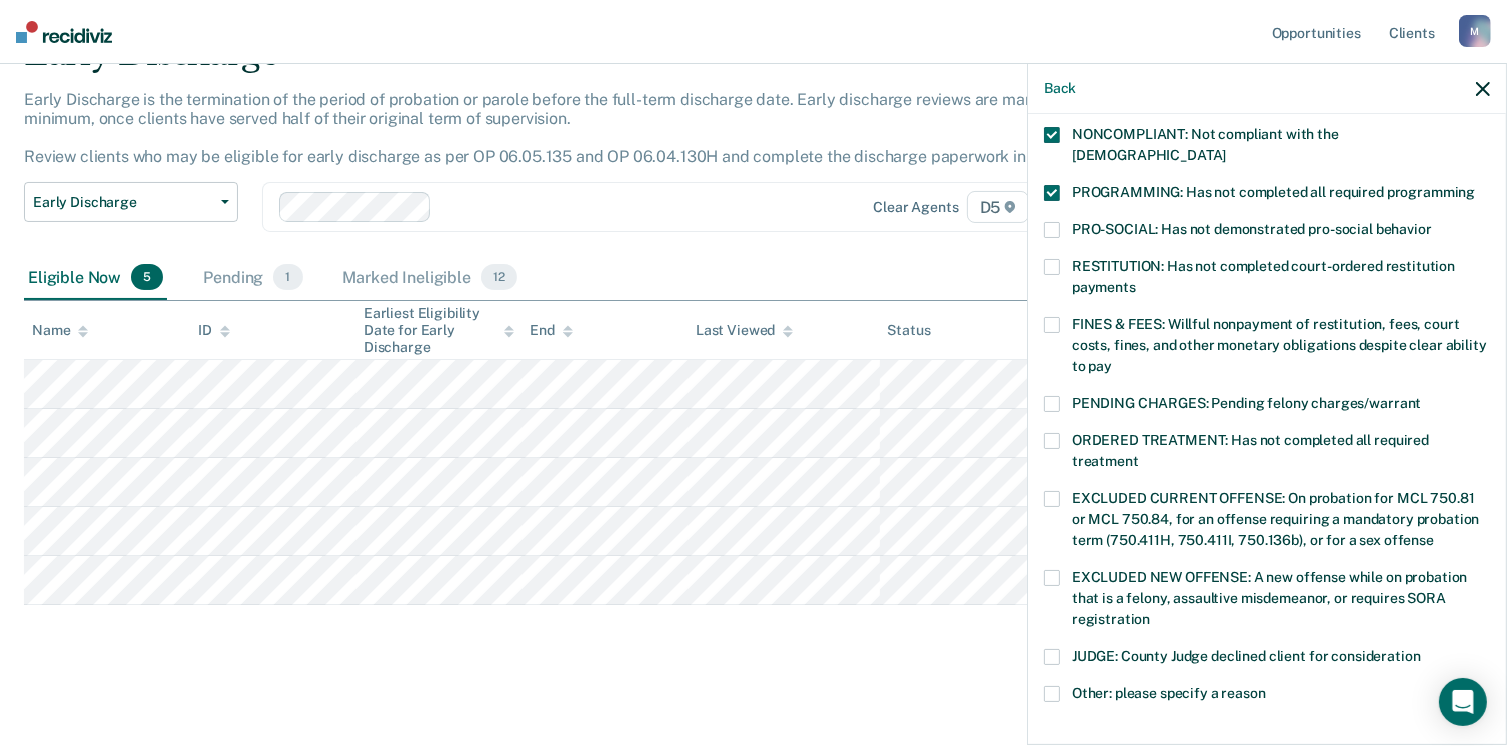 scroll, scrollTop: 630, scrollLeft: 0, axis: vertical 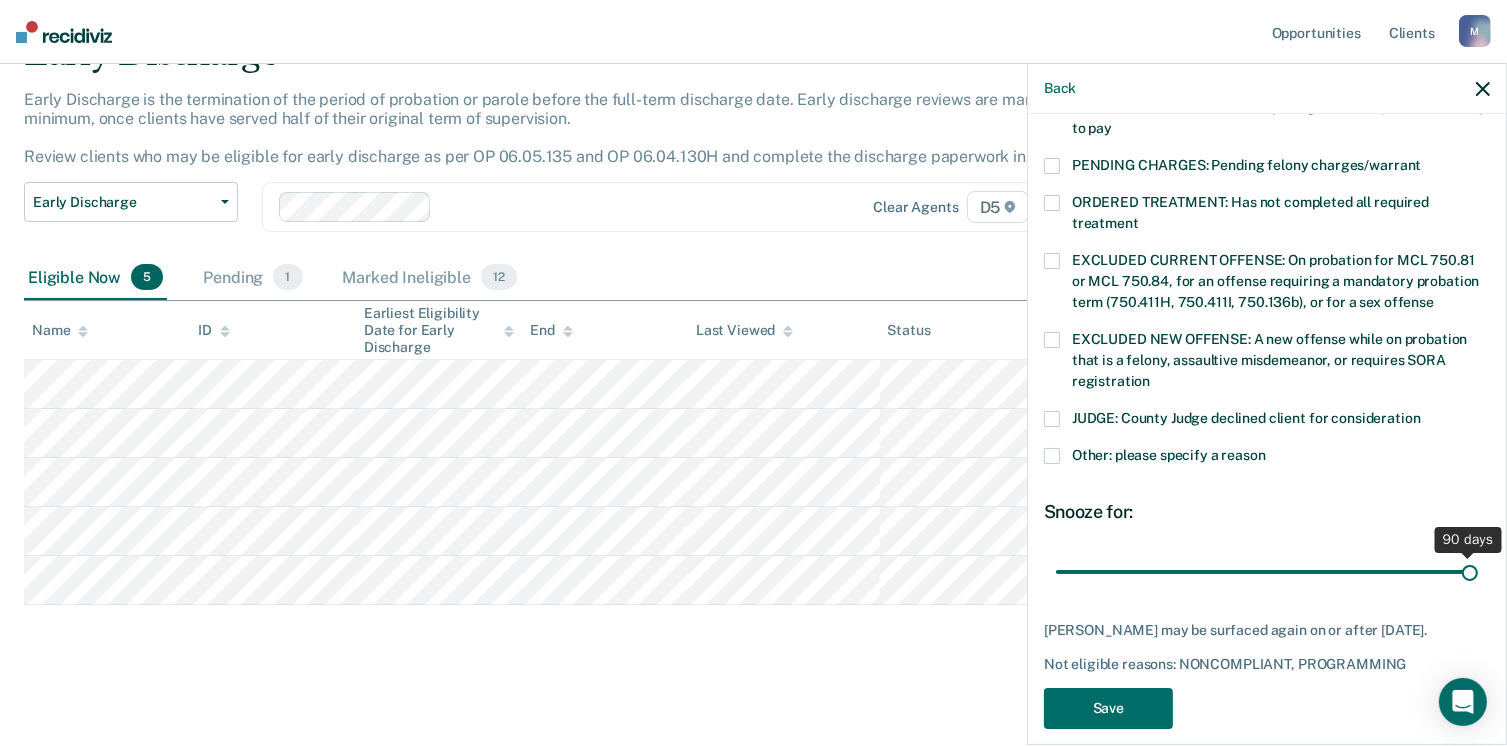 drag, startPoint x: 1276, startPoint y: 546, endPoint x: 1528, endPoint y: 544, distance: 252.00793 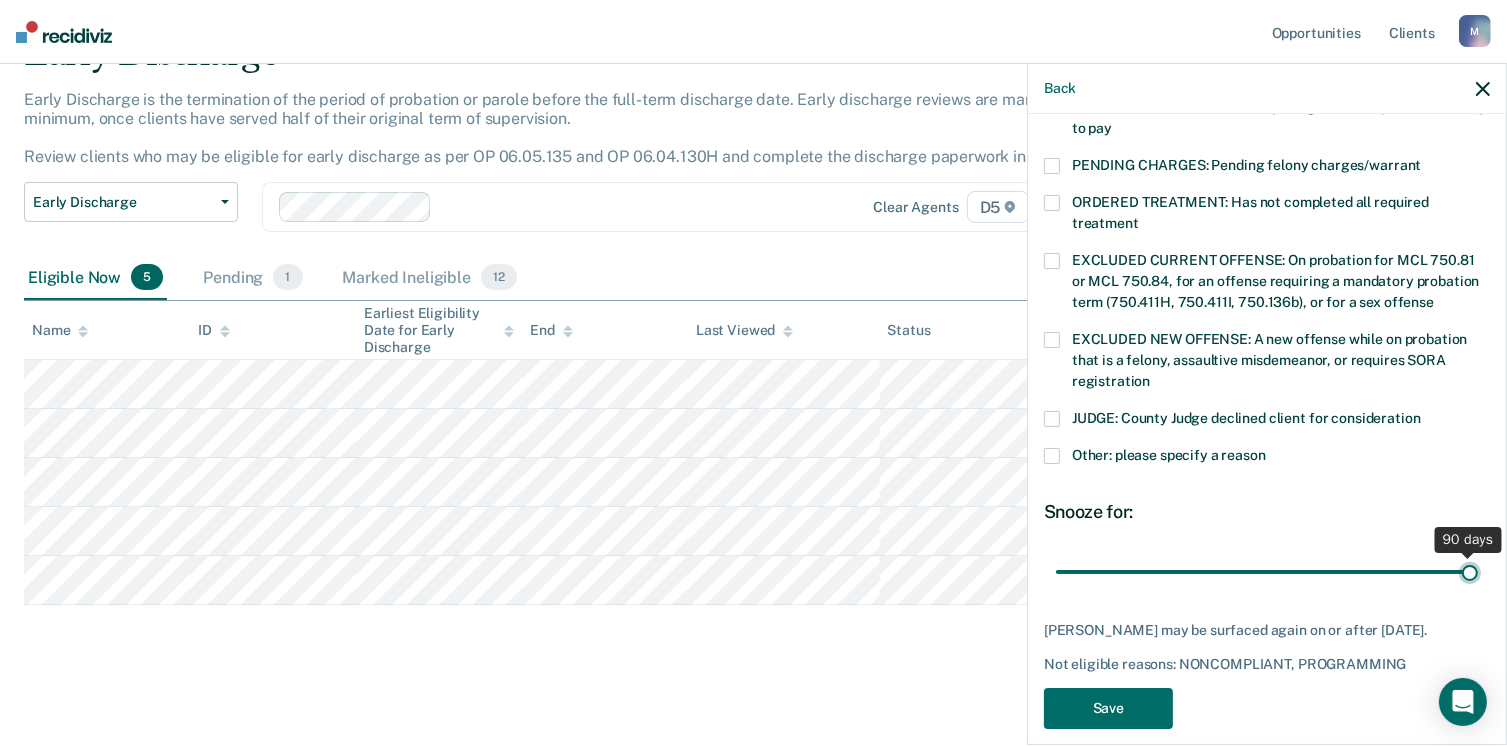 type on "90" 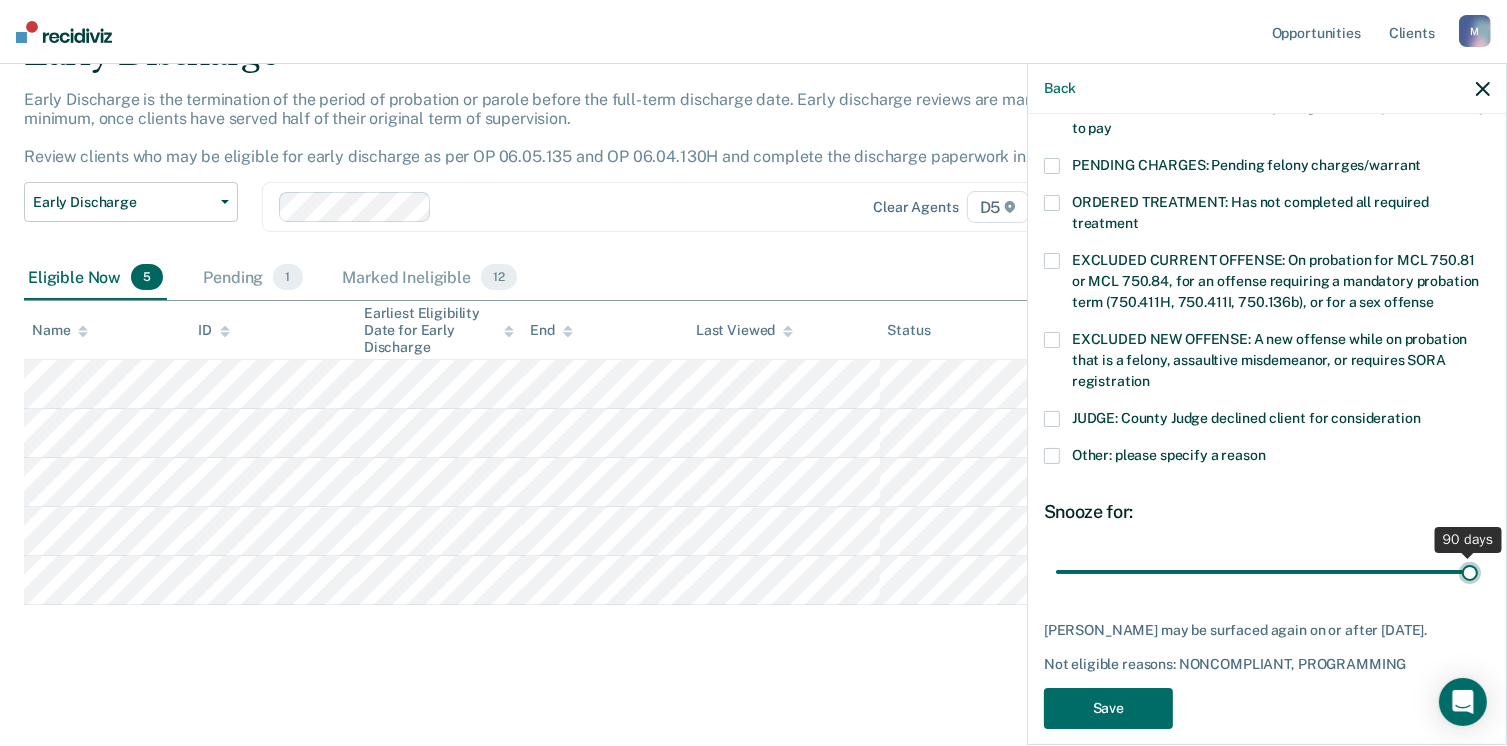 click at bounding box center [1267, 572] 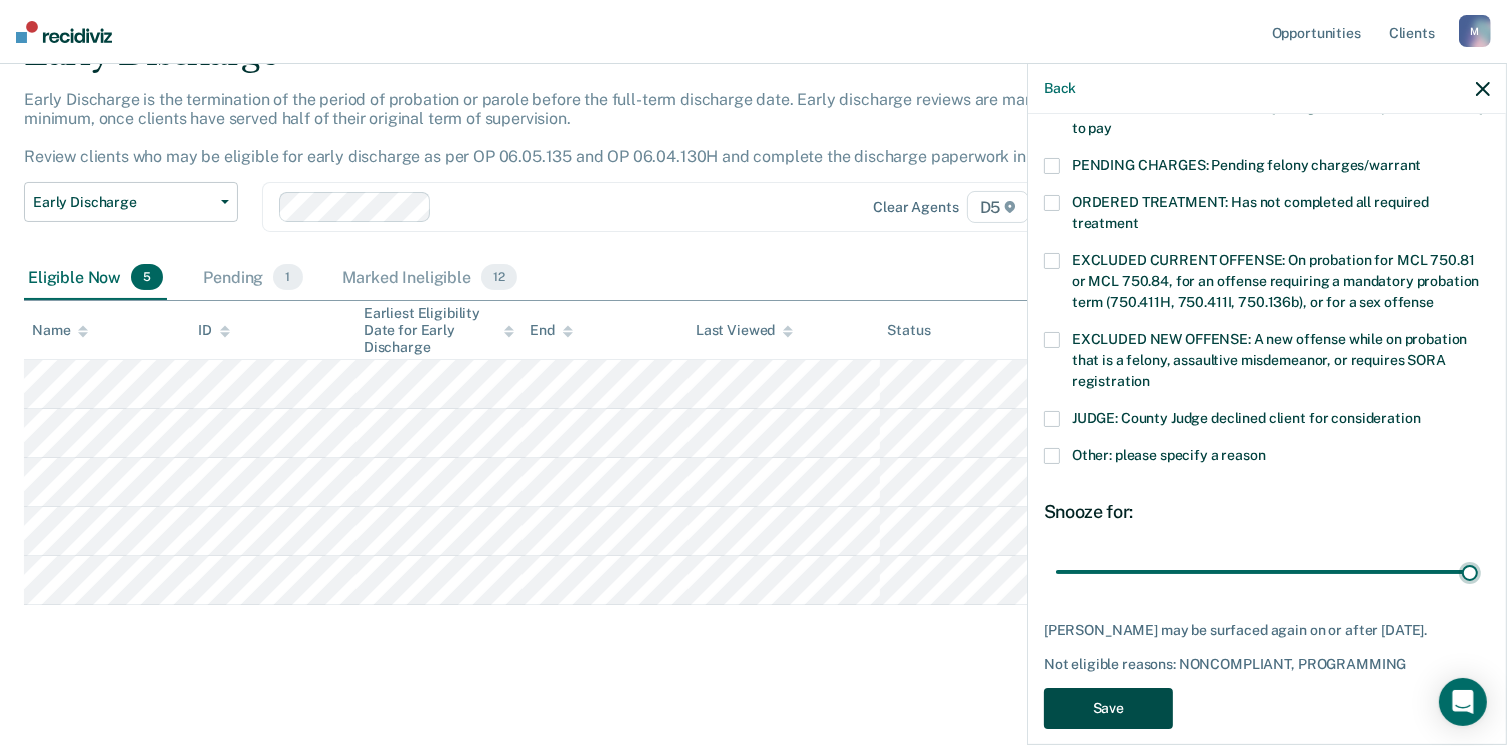 click on "Save" at bounding box center (1108, 708) 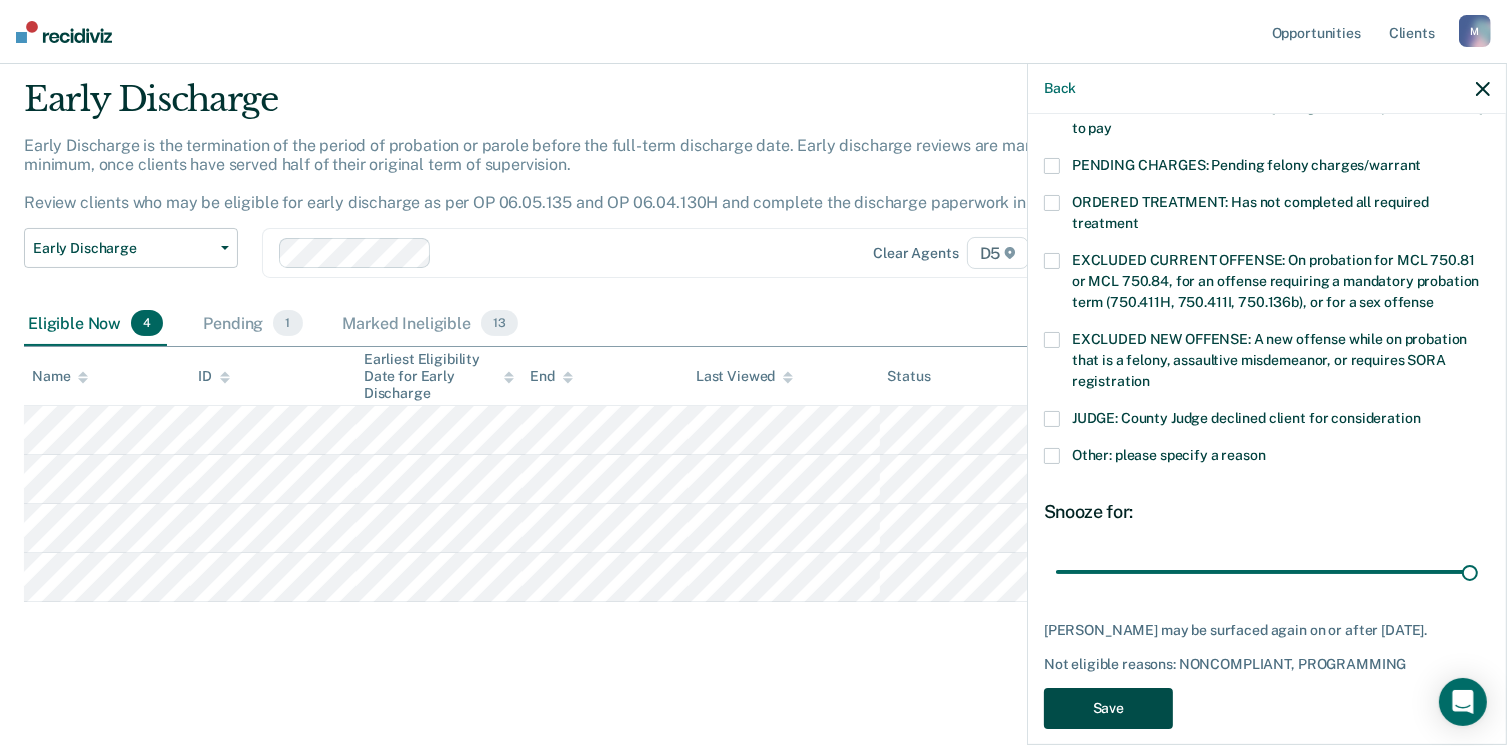 scroll, scrollTop: 56, scrollLeft: 0, axis: vertical 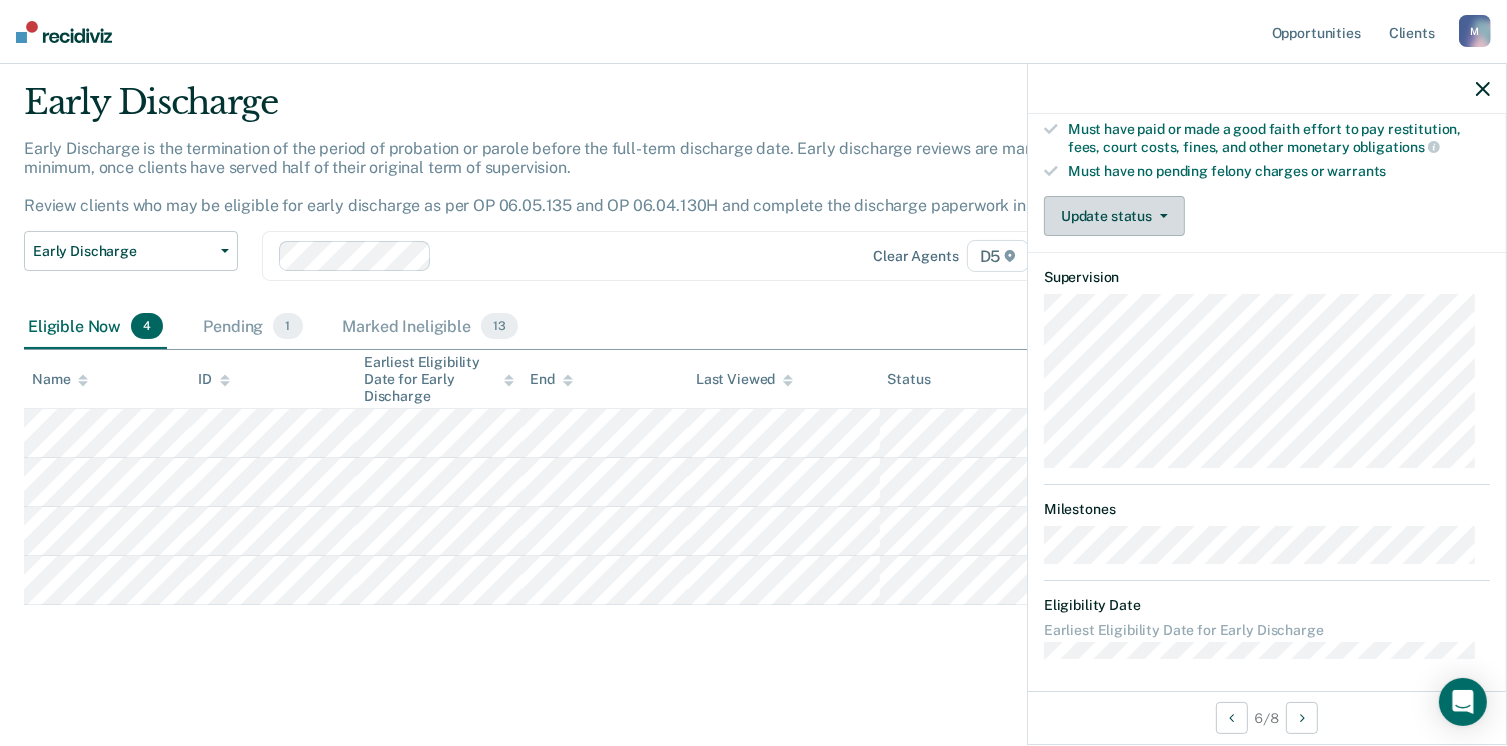 click on "Update status" at bounding box center [1114, 216] 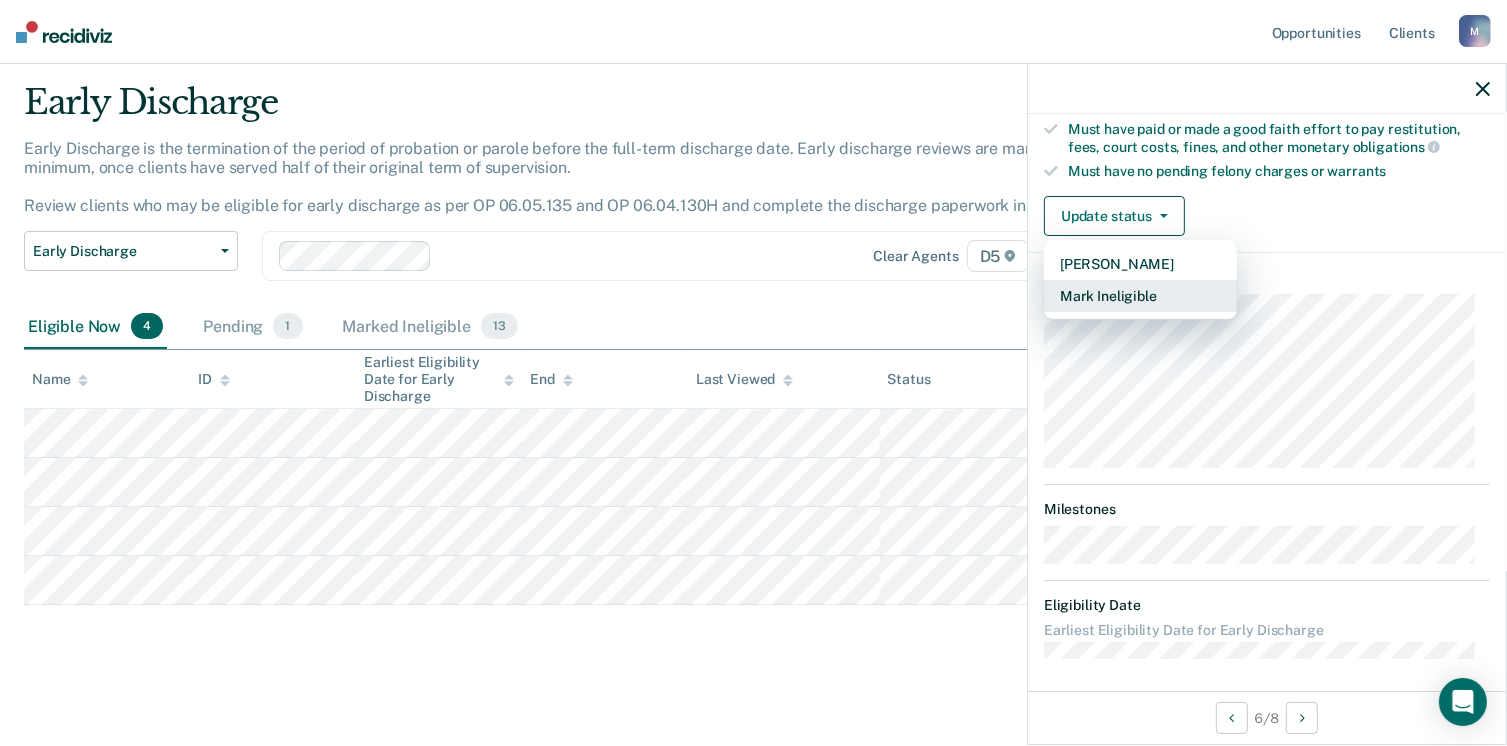 click on "Mark Ineligible" at bounding box center (1140, 296) 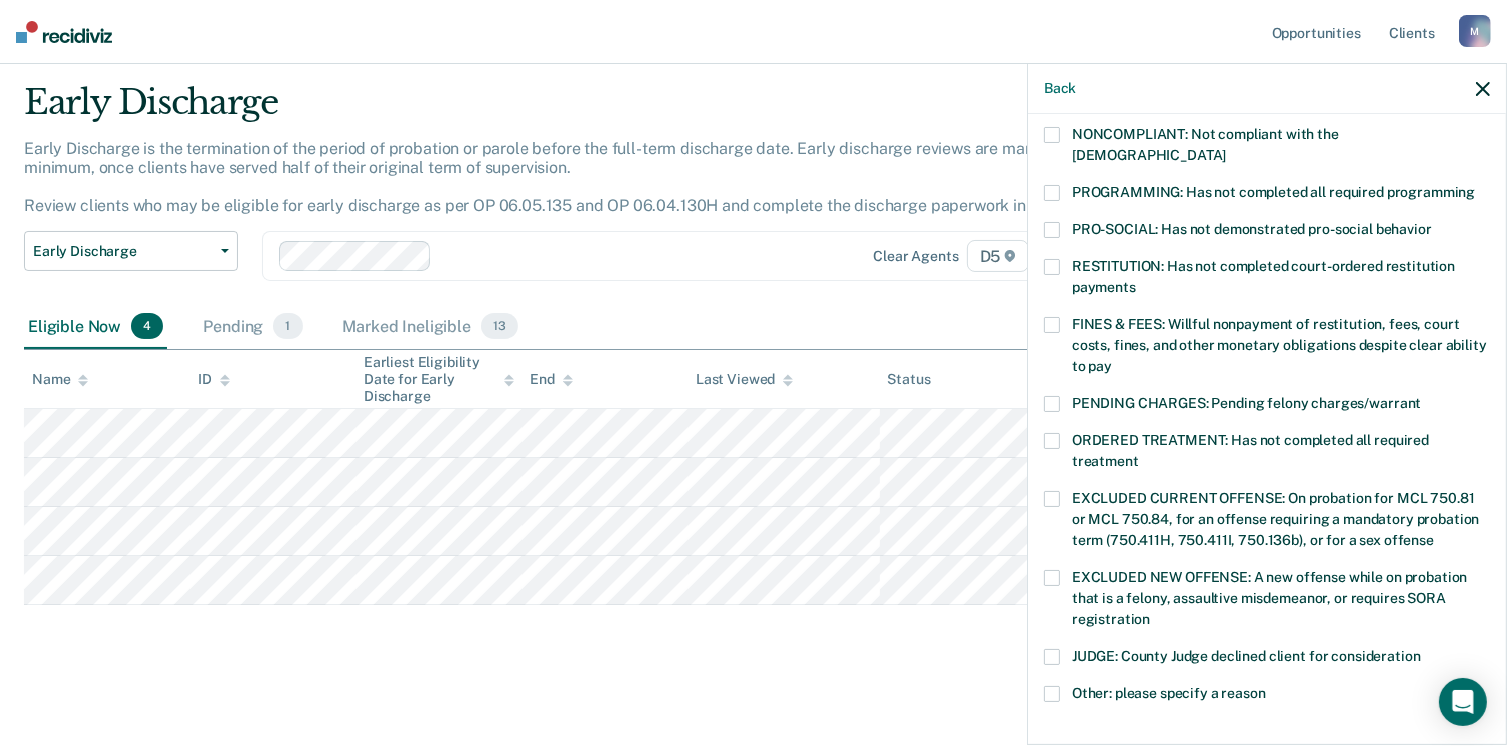 click at bounding box center (1052, 193) 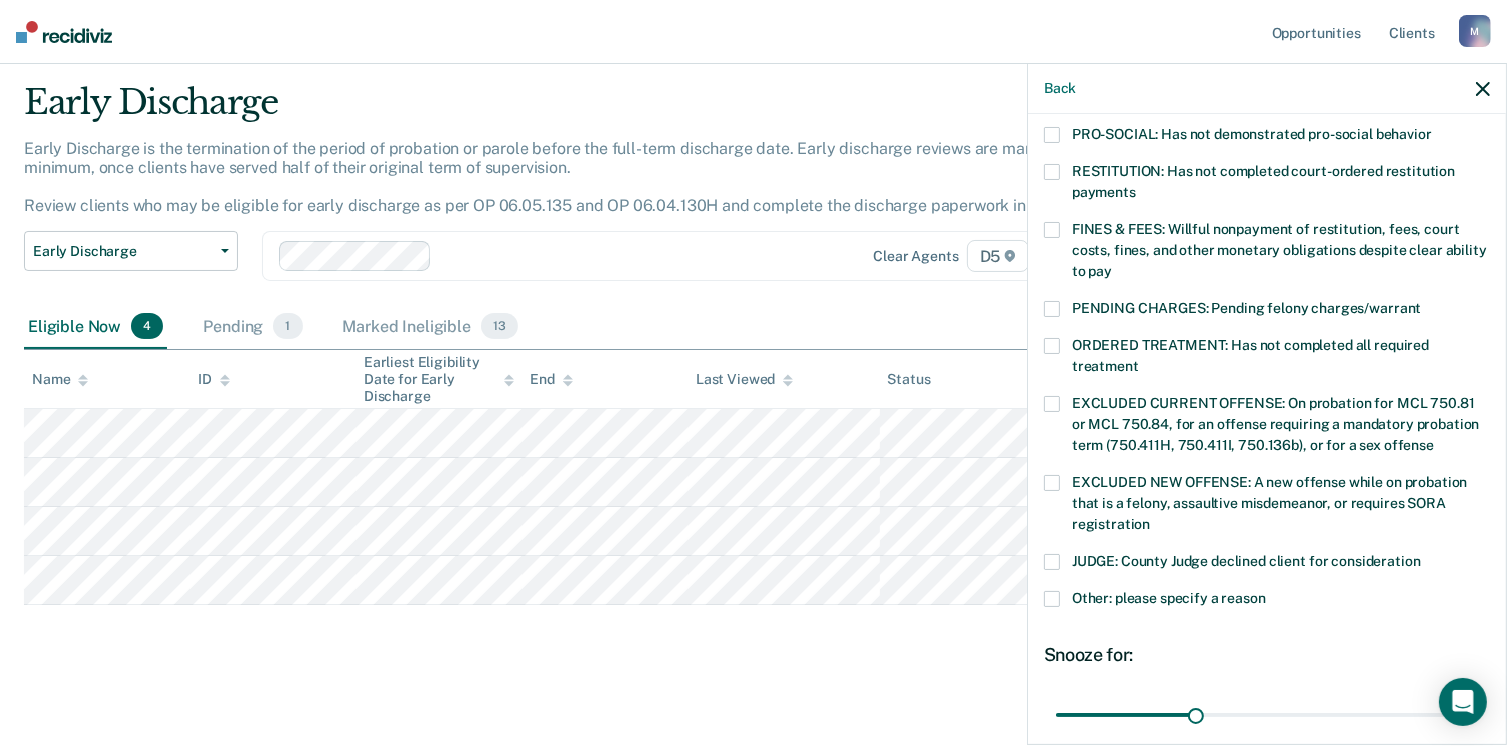 scroll, scrollTop: 647, scrollLeft: 0, axis: vertical 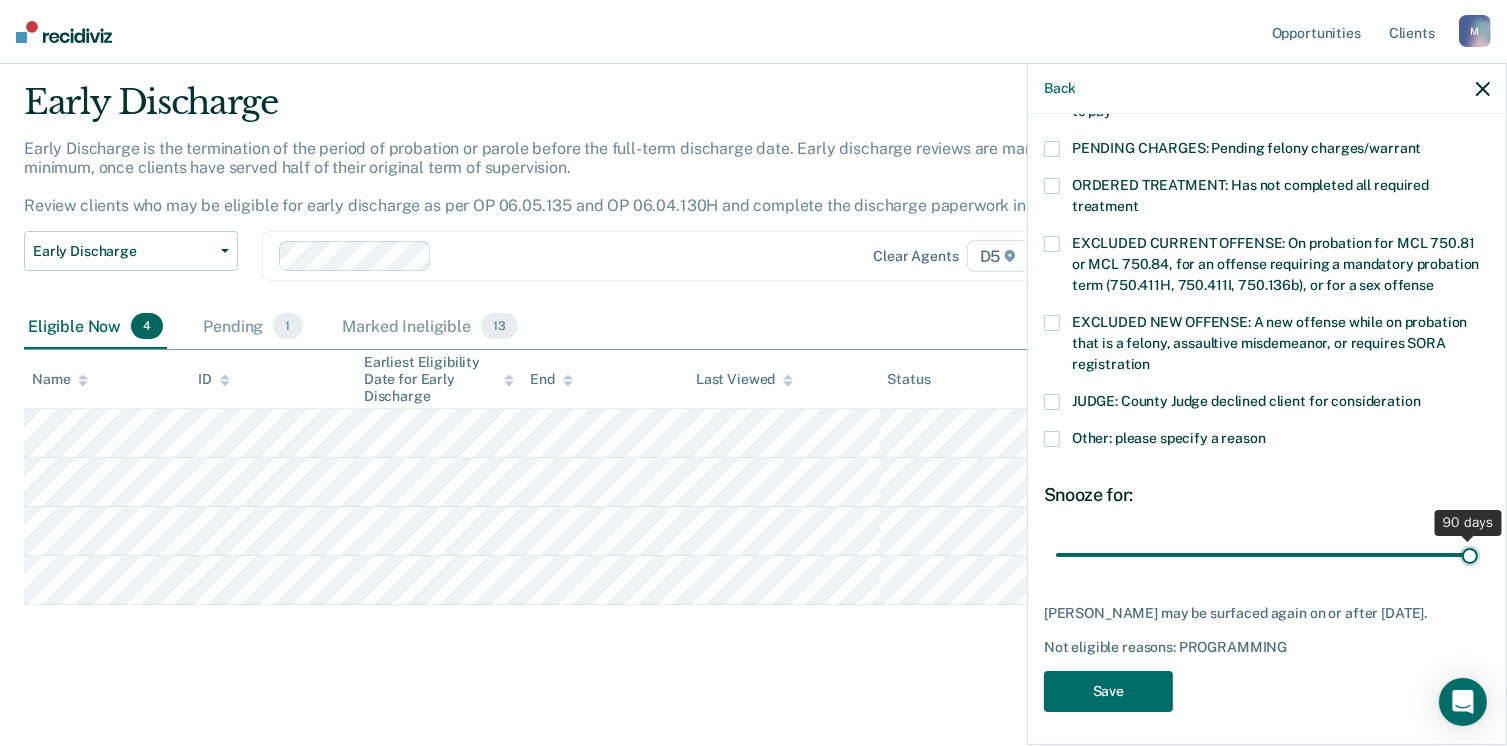 drag, startPoint x: 1184, startPoint y: 530, endPoint x: 1528, endPoint y: 542, distance: 344.20923 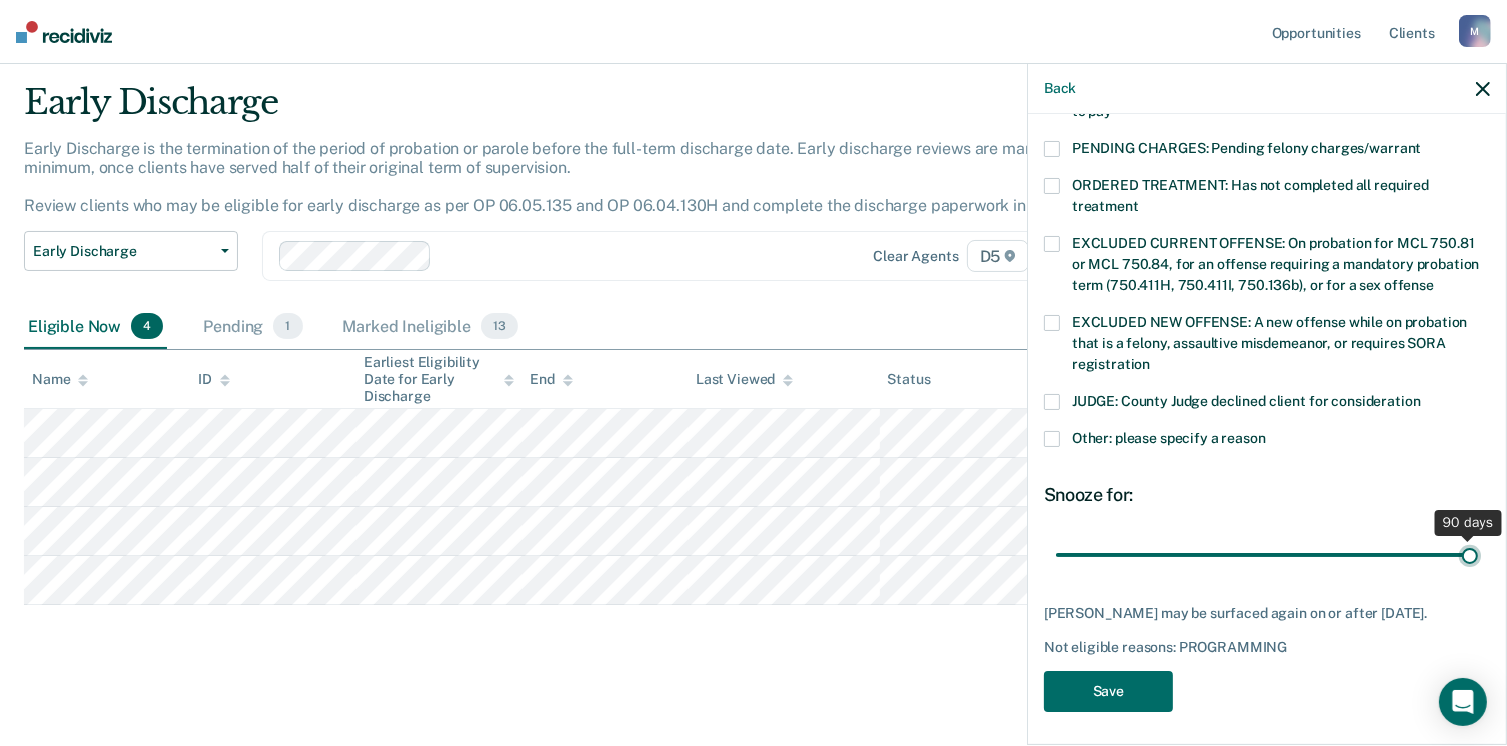 type on "90" 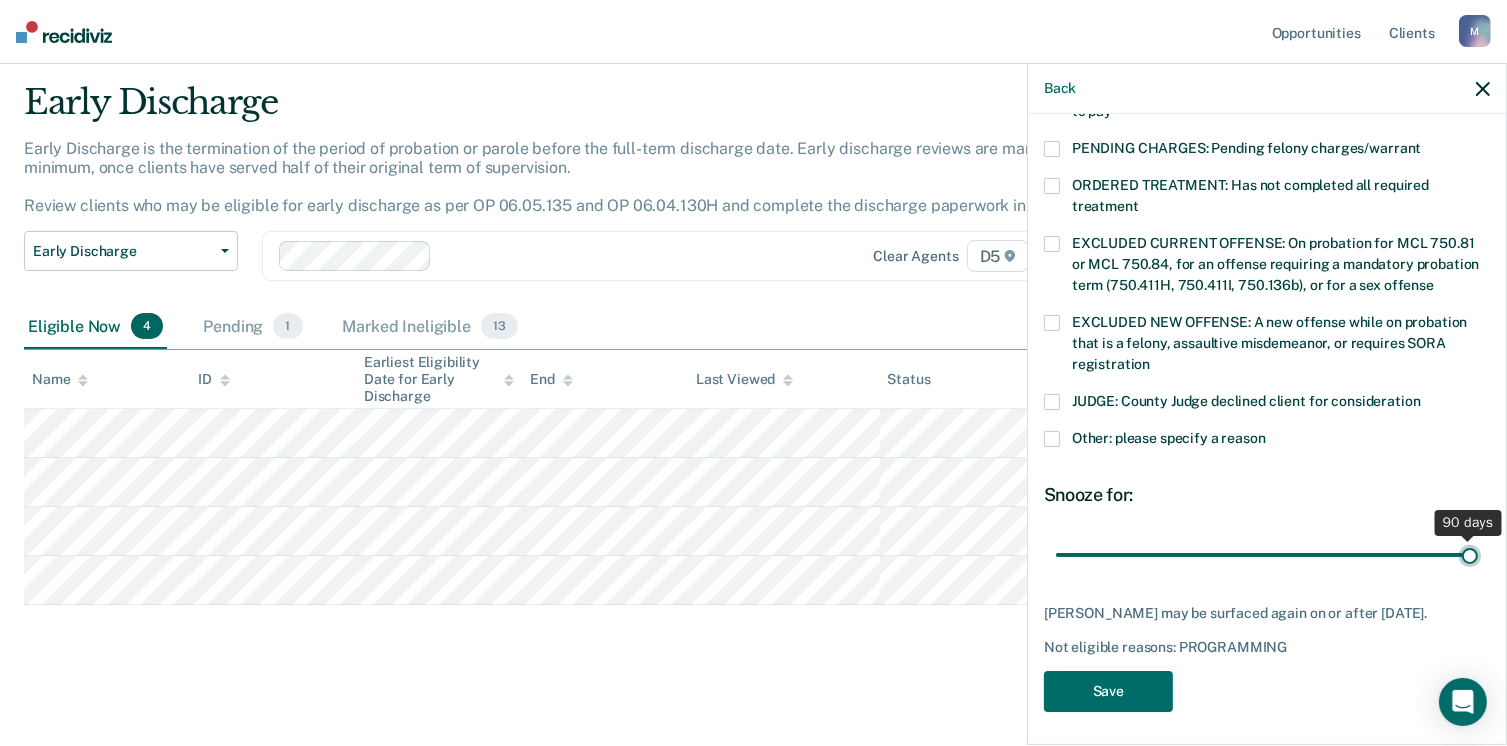 click at bounding box center [1267, 555] 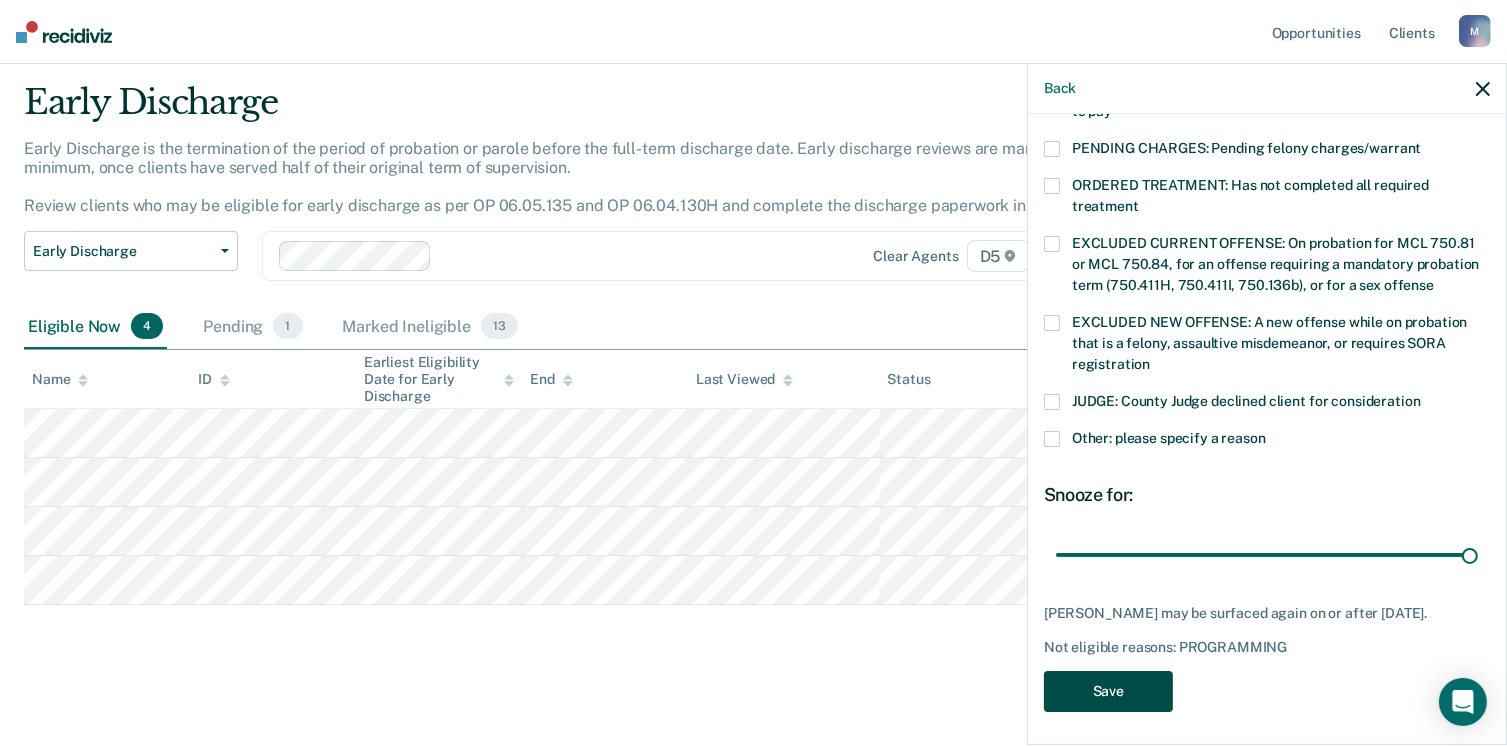 click on "Save" at bounding box center [1108, 691] 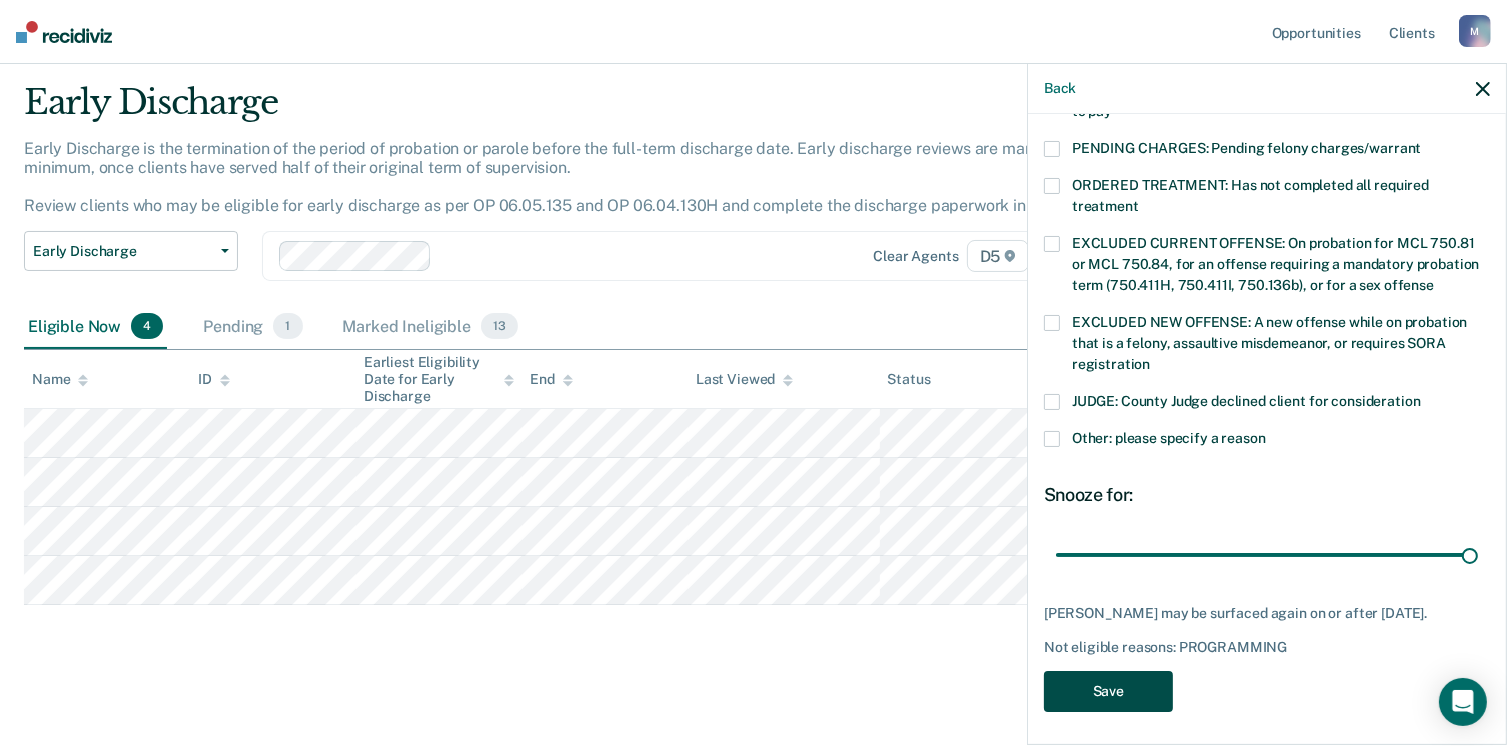 scroll, scrollTop: 8, scrollLeft: 0, axis: vertical 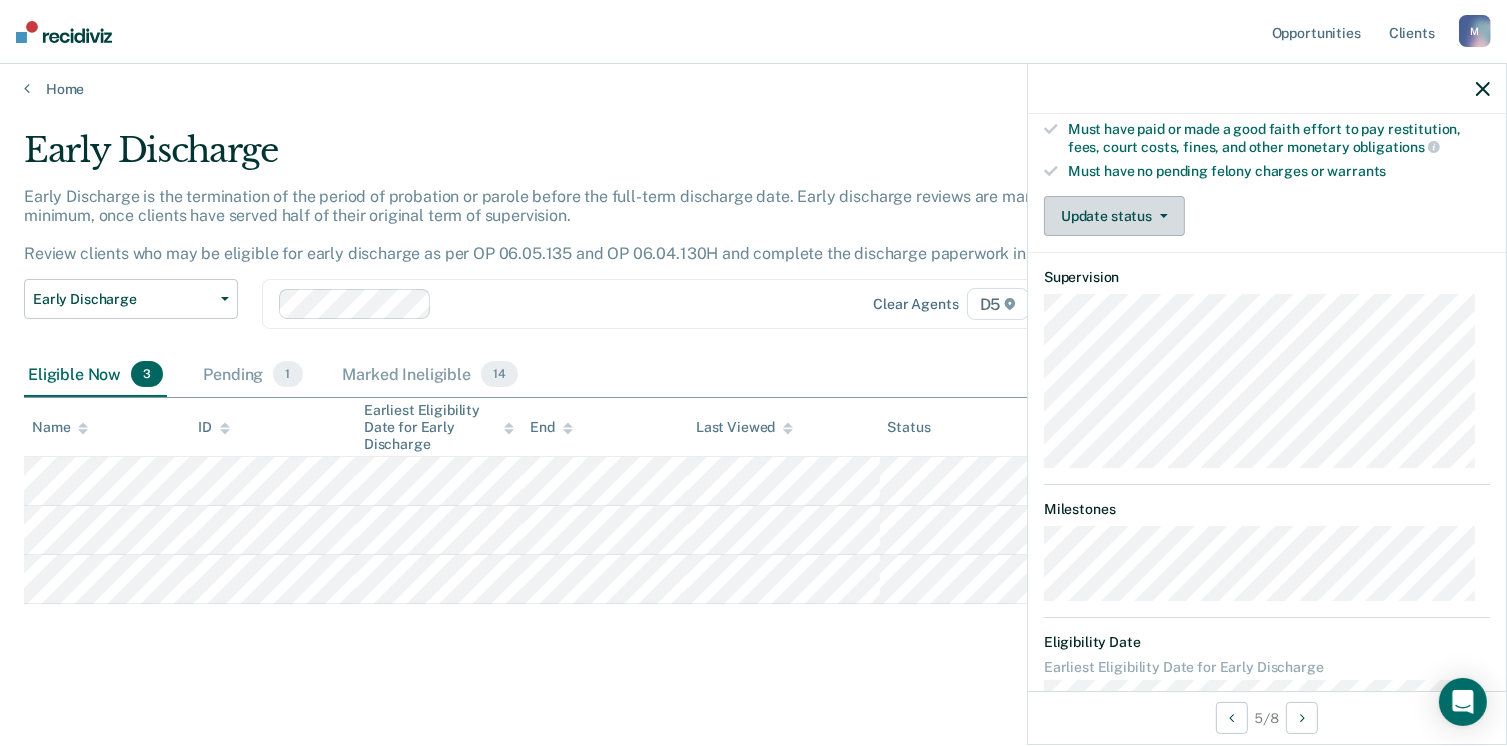 click on "Update status" at bounding box center (1114, 216) 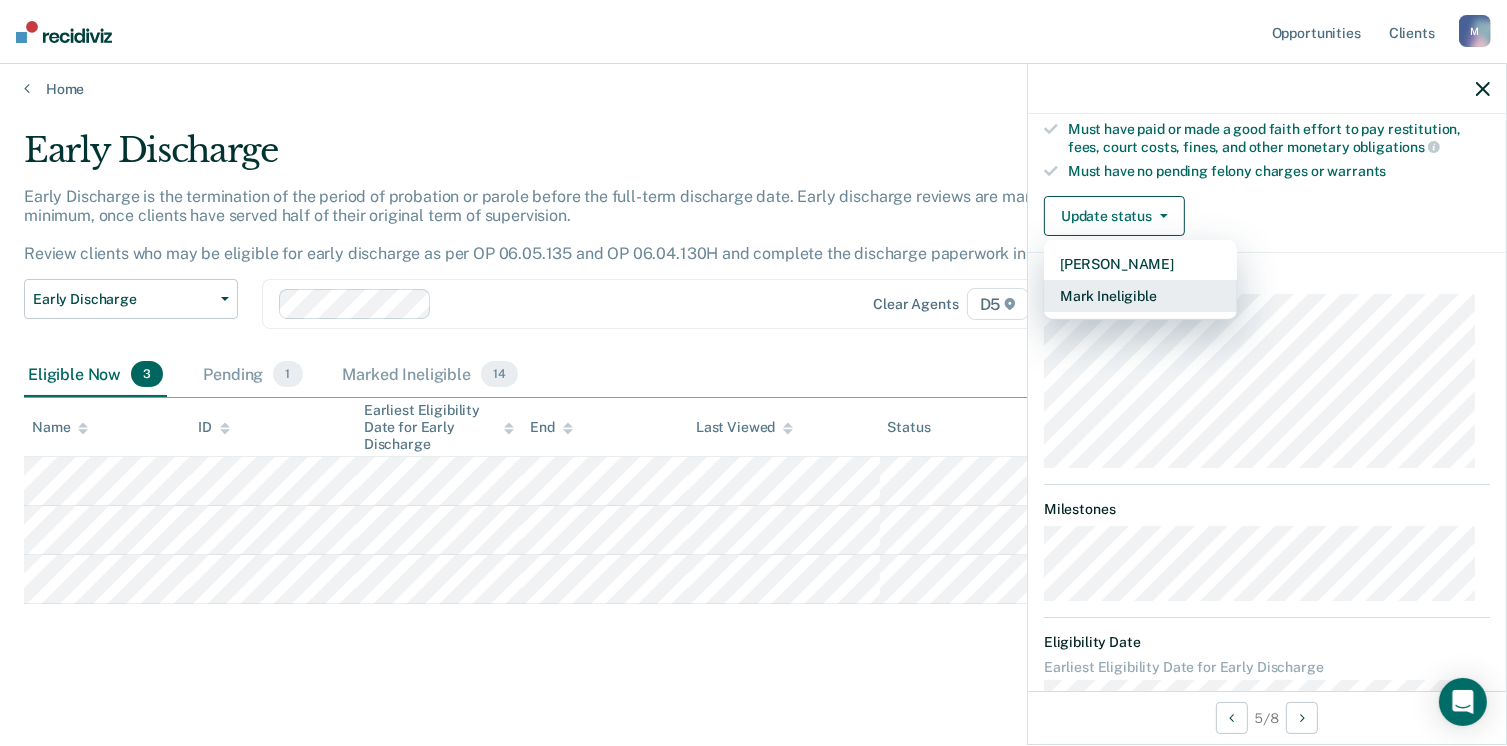 click on "Mark Ineligible" at bounding box center (1140, 296) 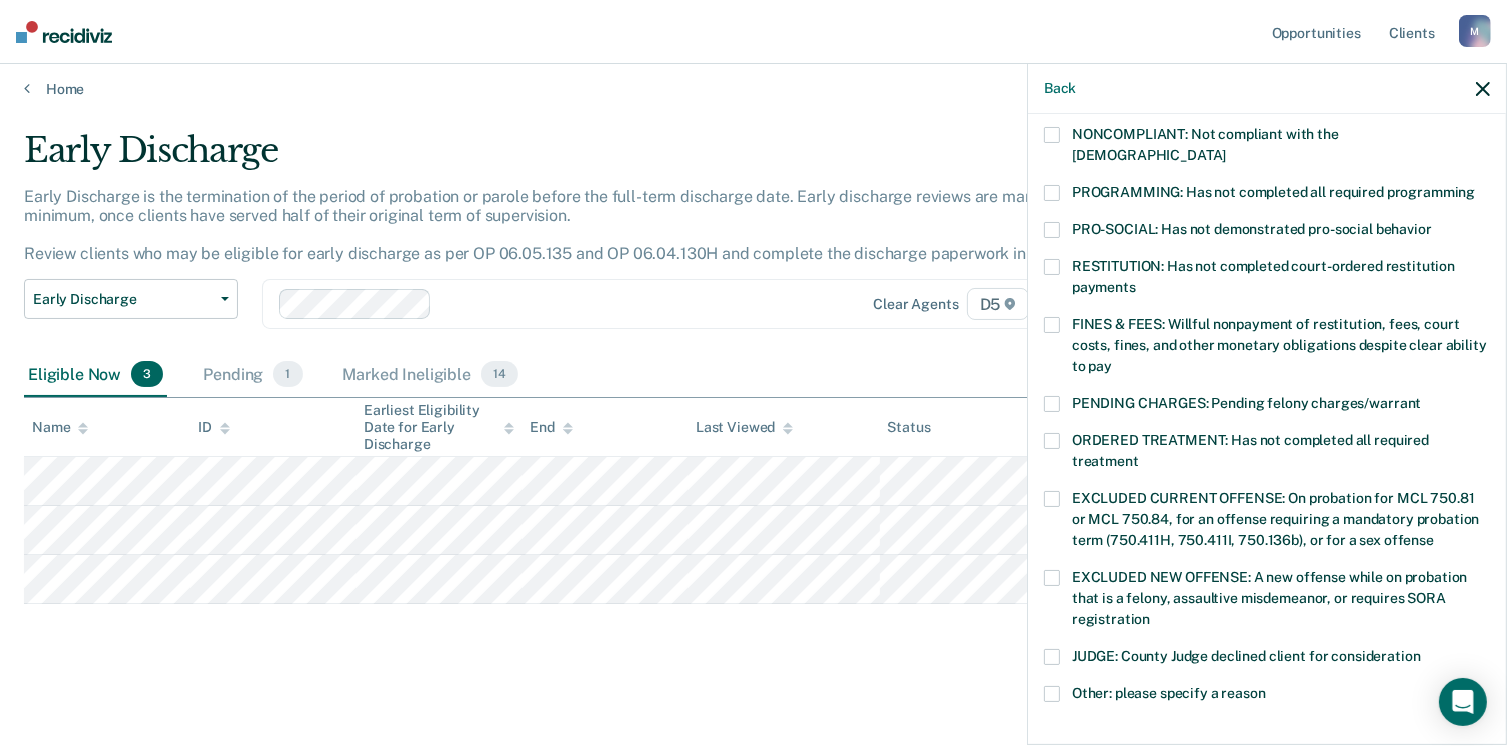 click at bounding box center [1052, 267] 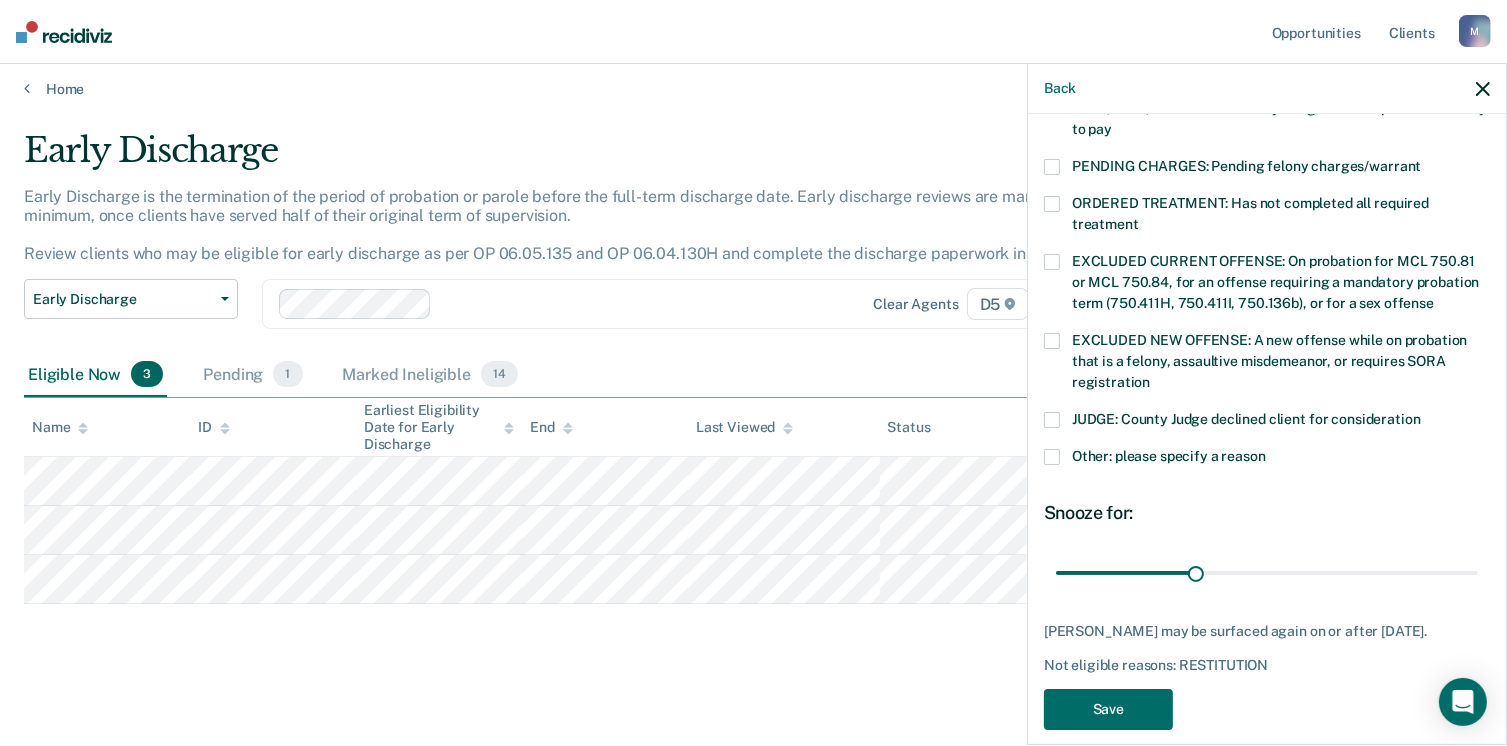 scroll, scrollTop: 630, scrollLeft: 0, axis: vertical 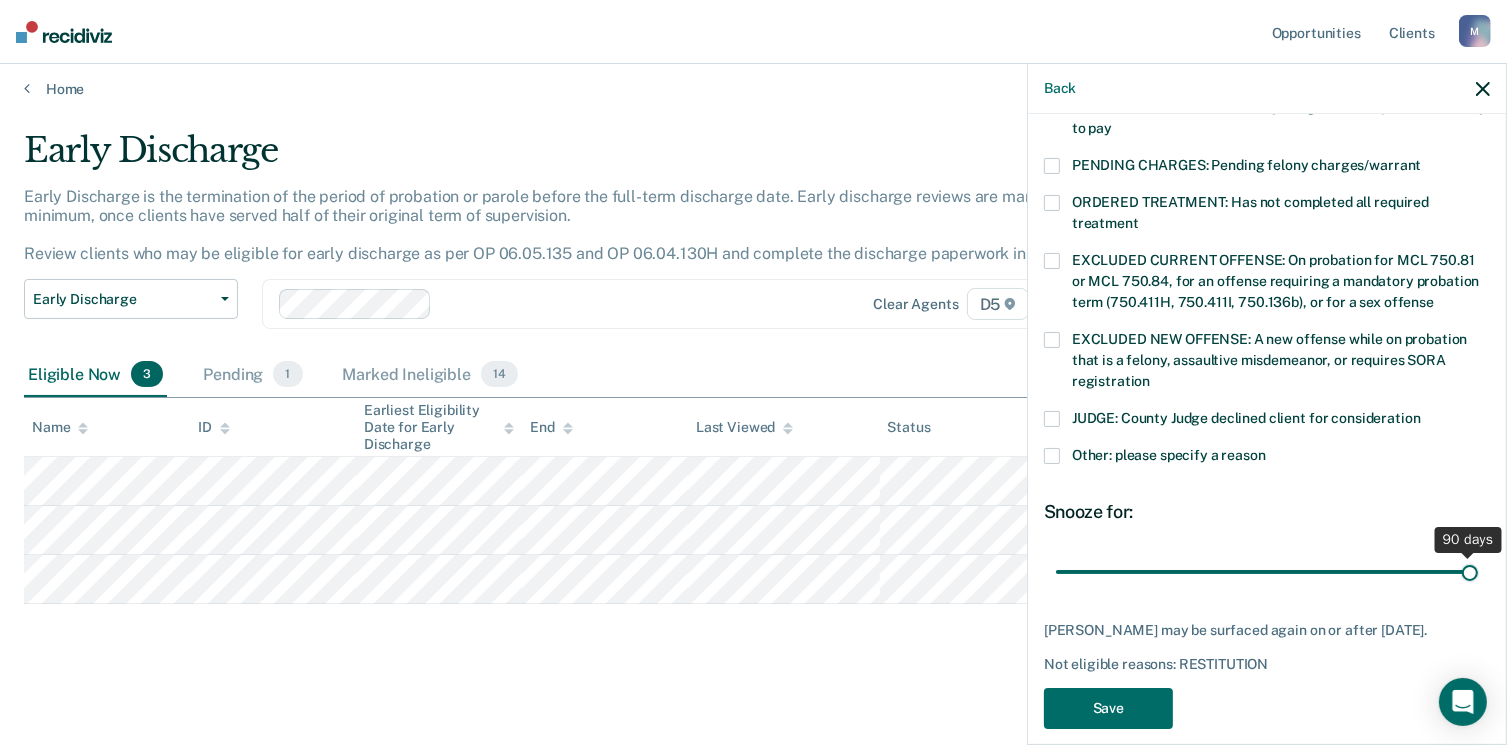 drag, startPoint x: 1200, startPoint y: 549, endPoint x: 1528, endPoint y: 541, distance: 328.09753 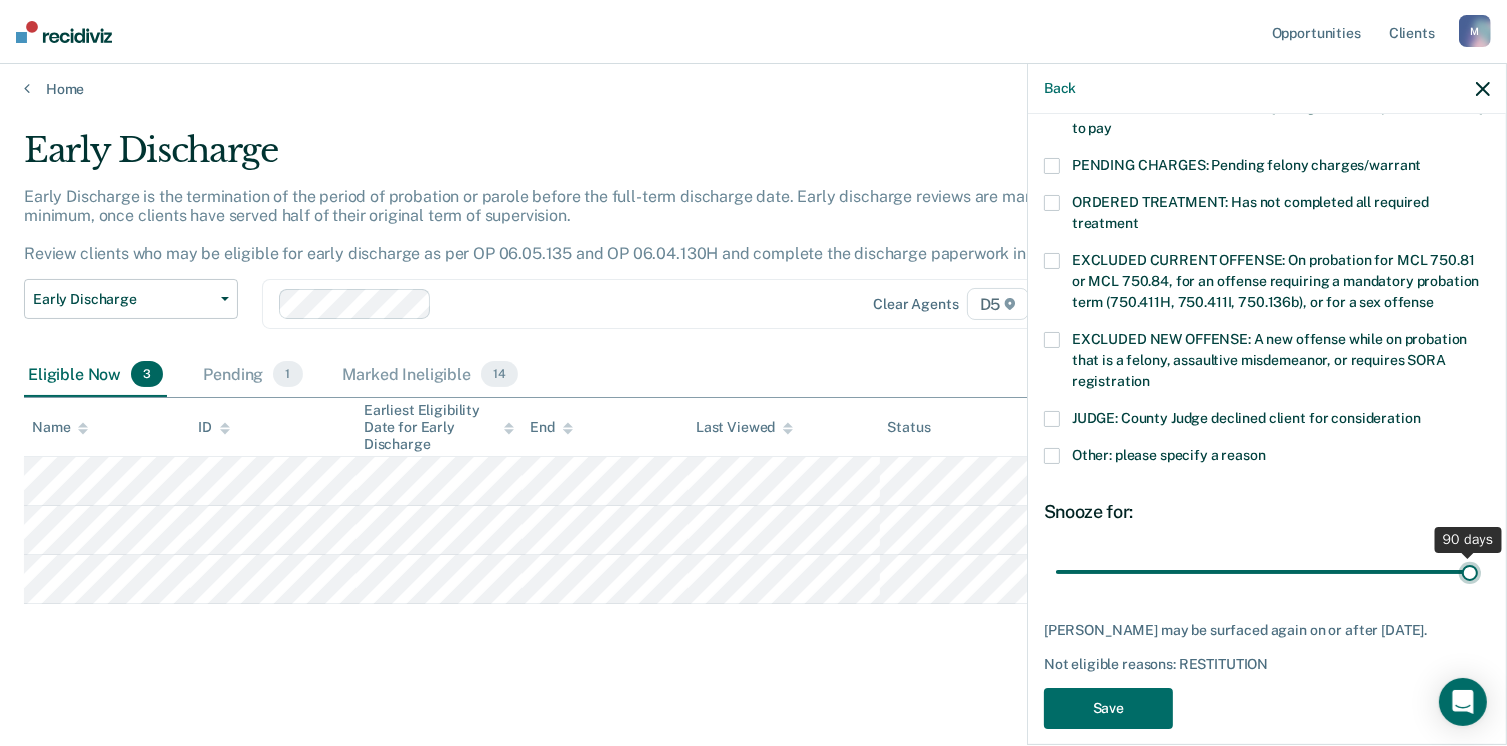 type on "90" 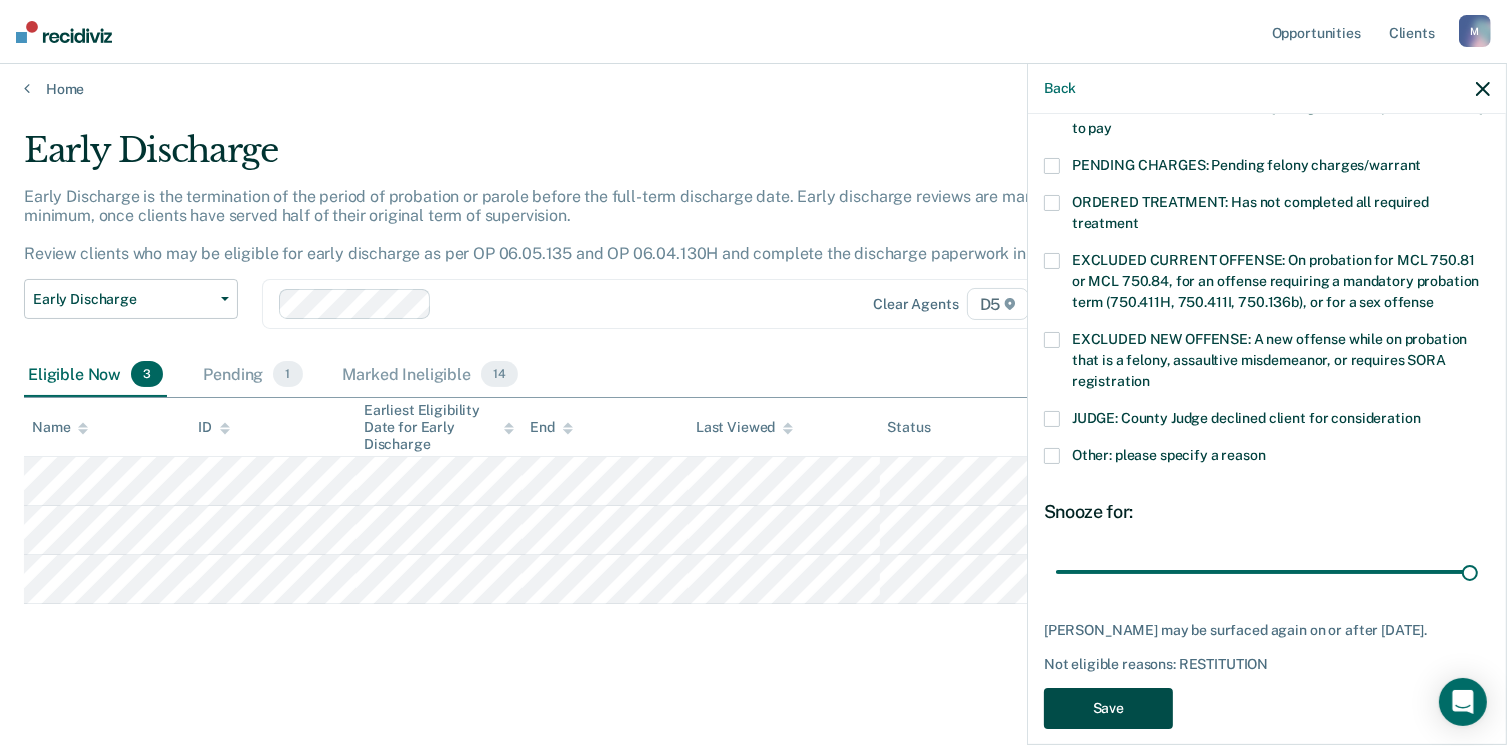 click on "Save" at bounding box center [1108, 708] 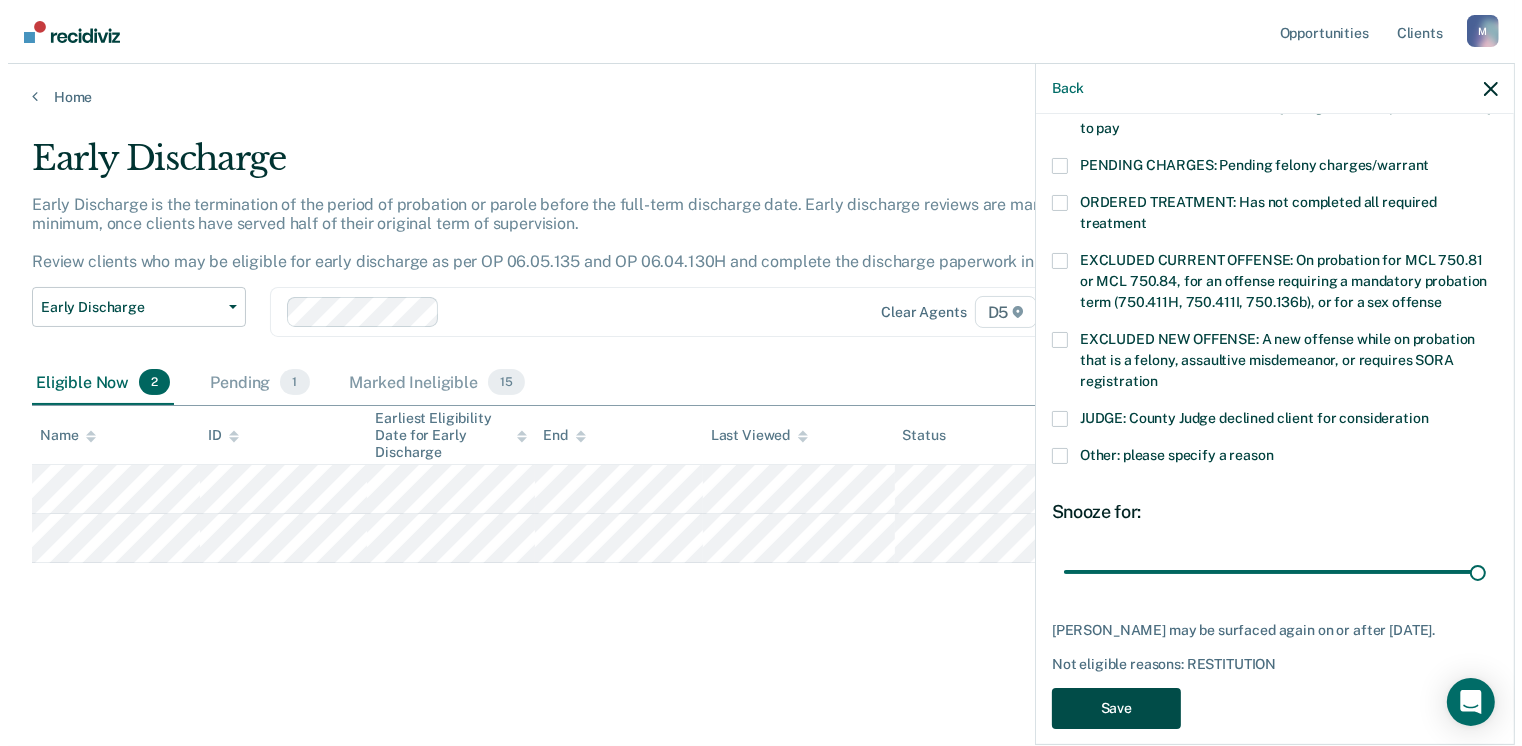scroll, scrollTop: 0, scrollLeft: 0, axis: both 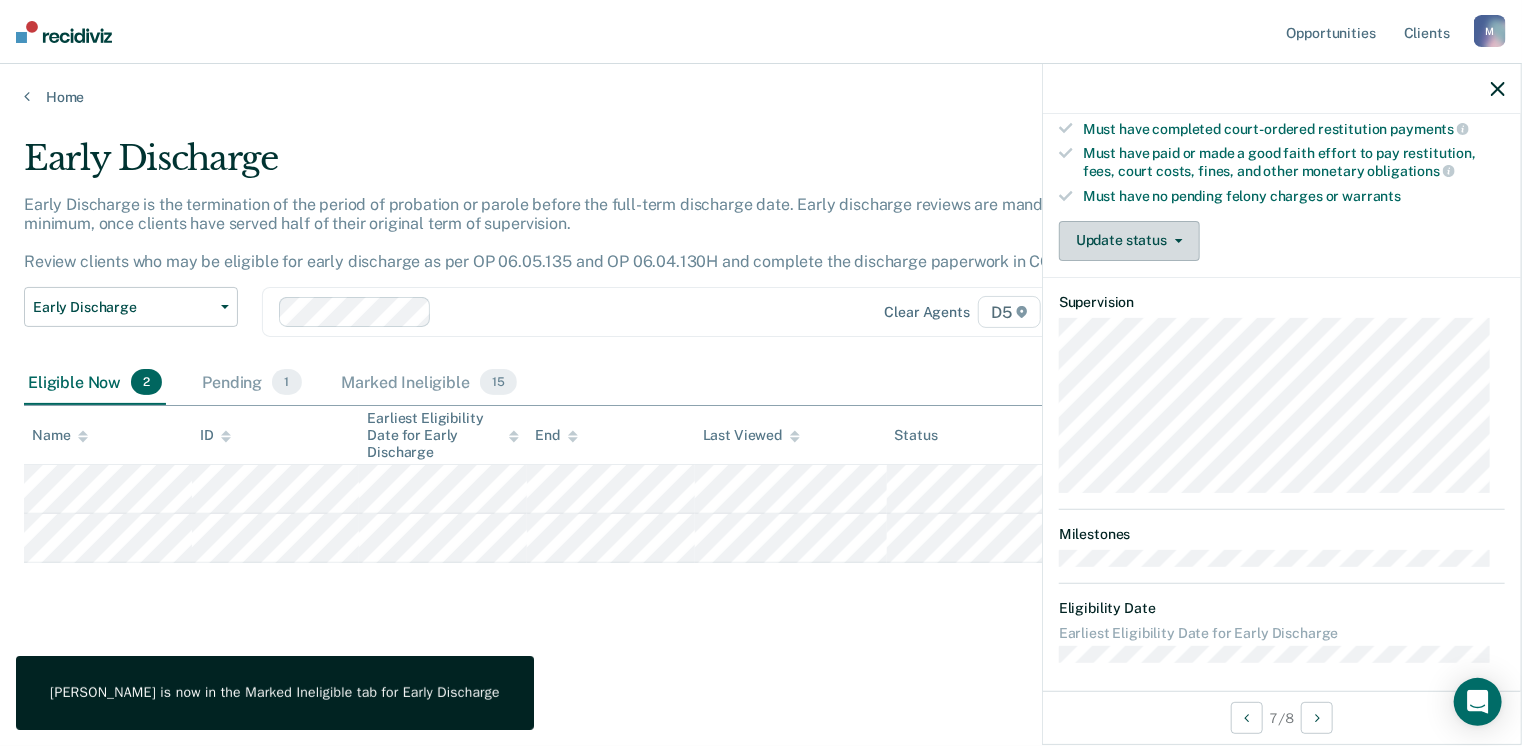 click on "Update status" at bounding box center [1129, 241] 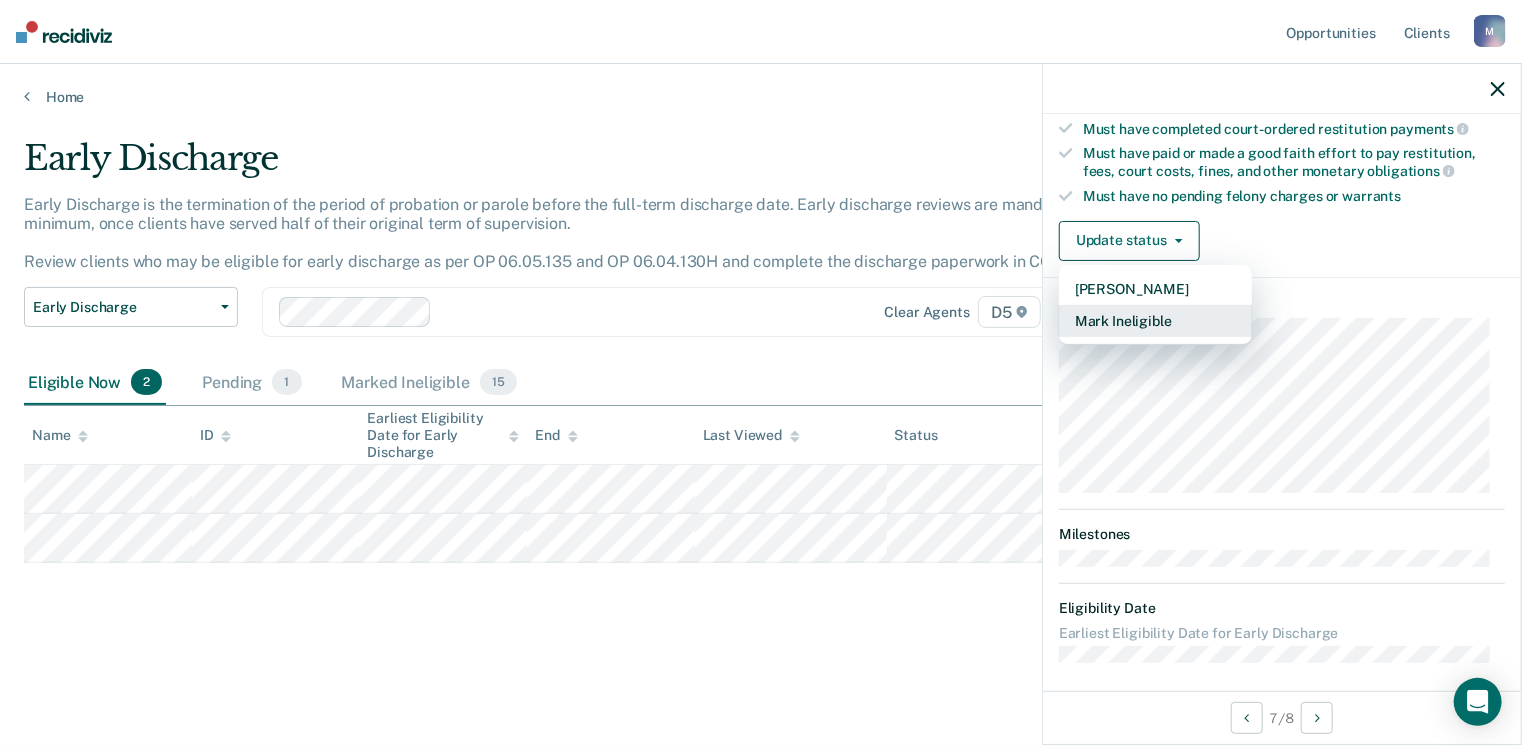 click on "Mark Ineligible" at bounding box center [1155, 321] 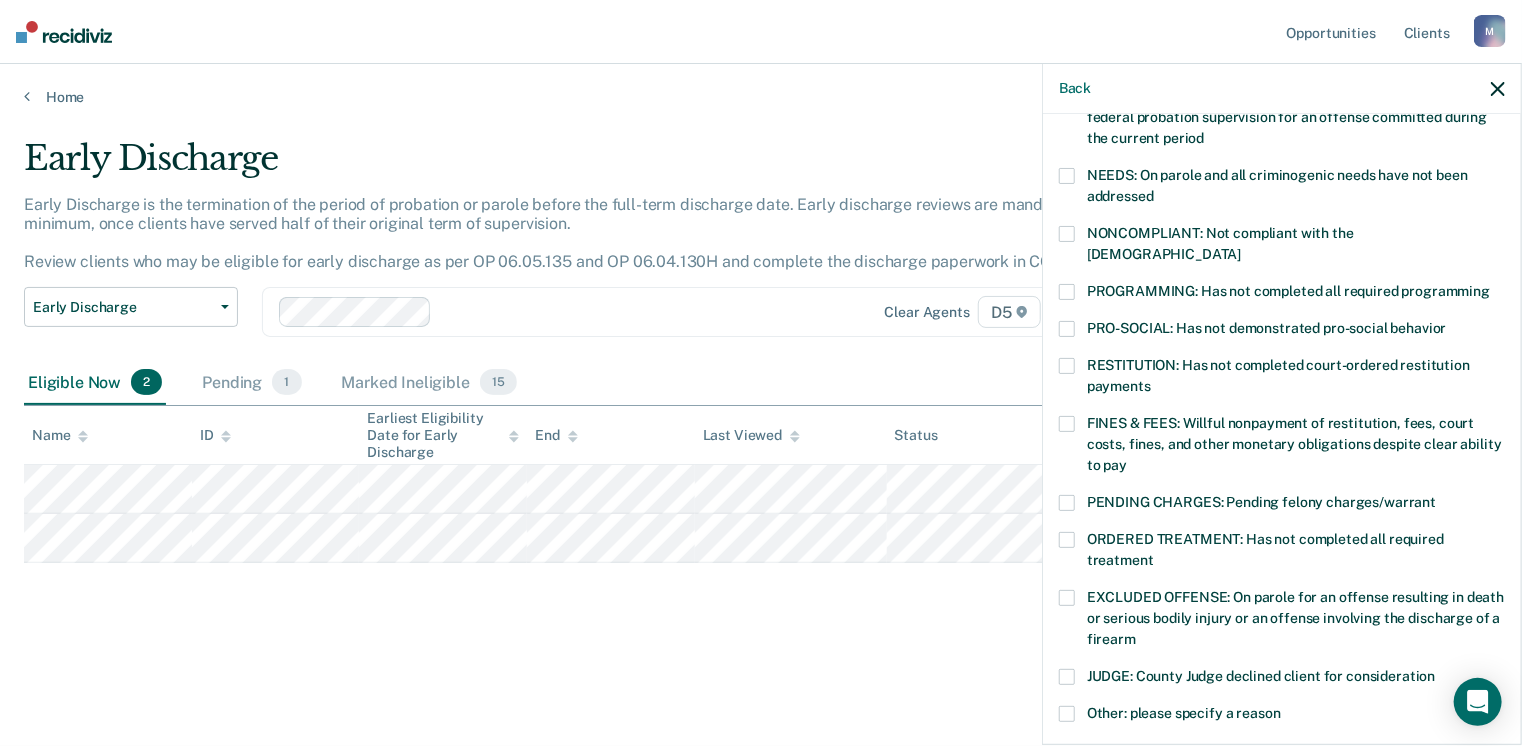 scroll, scrollTop: 280, scrollLeft: 0, axis: vertical 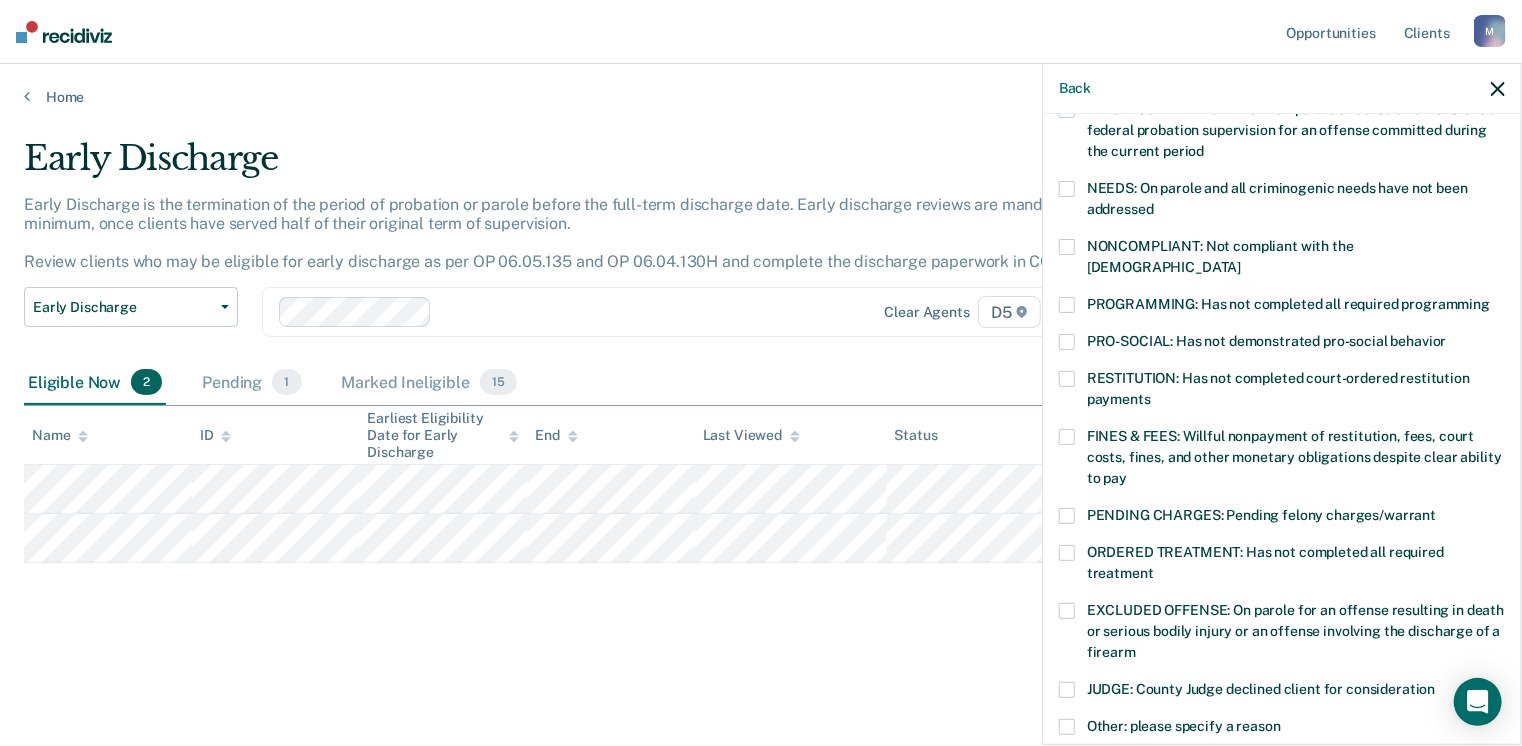 click at bounding box center [1067, 189] 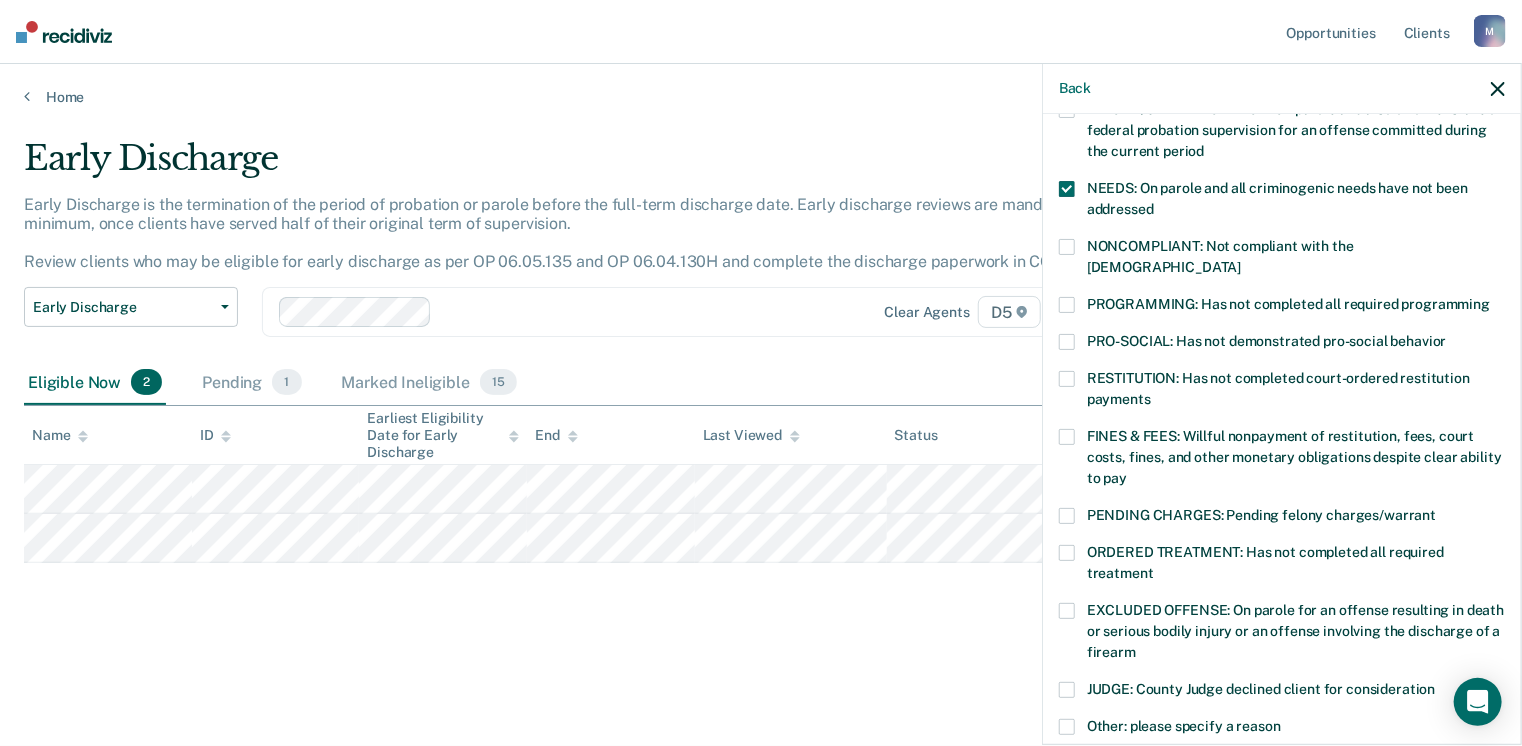 click on "FINES & FEES: Willful nonpayment of restitution, fees, court costs, fines, and other monetary obligations despite clear ability to pay" at bounding box center [1294, 457] 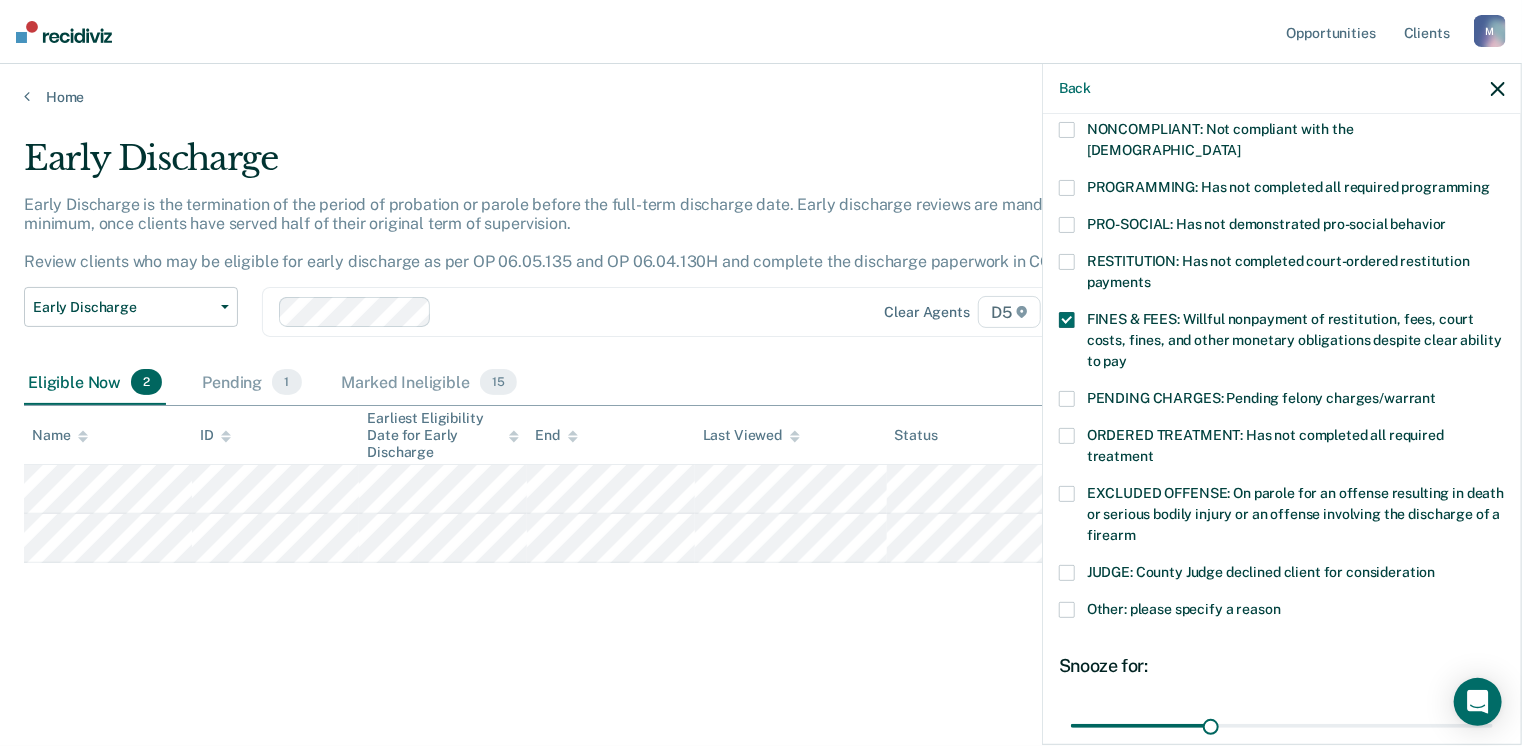 scroll, scrollTop: 551, scrollLeft: 0, axis: vertical 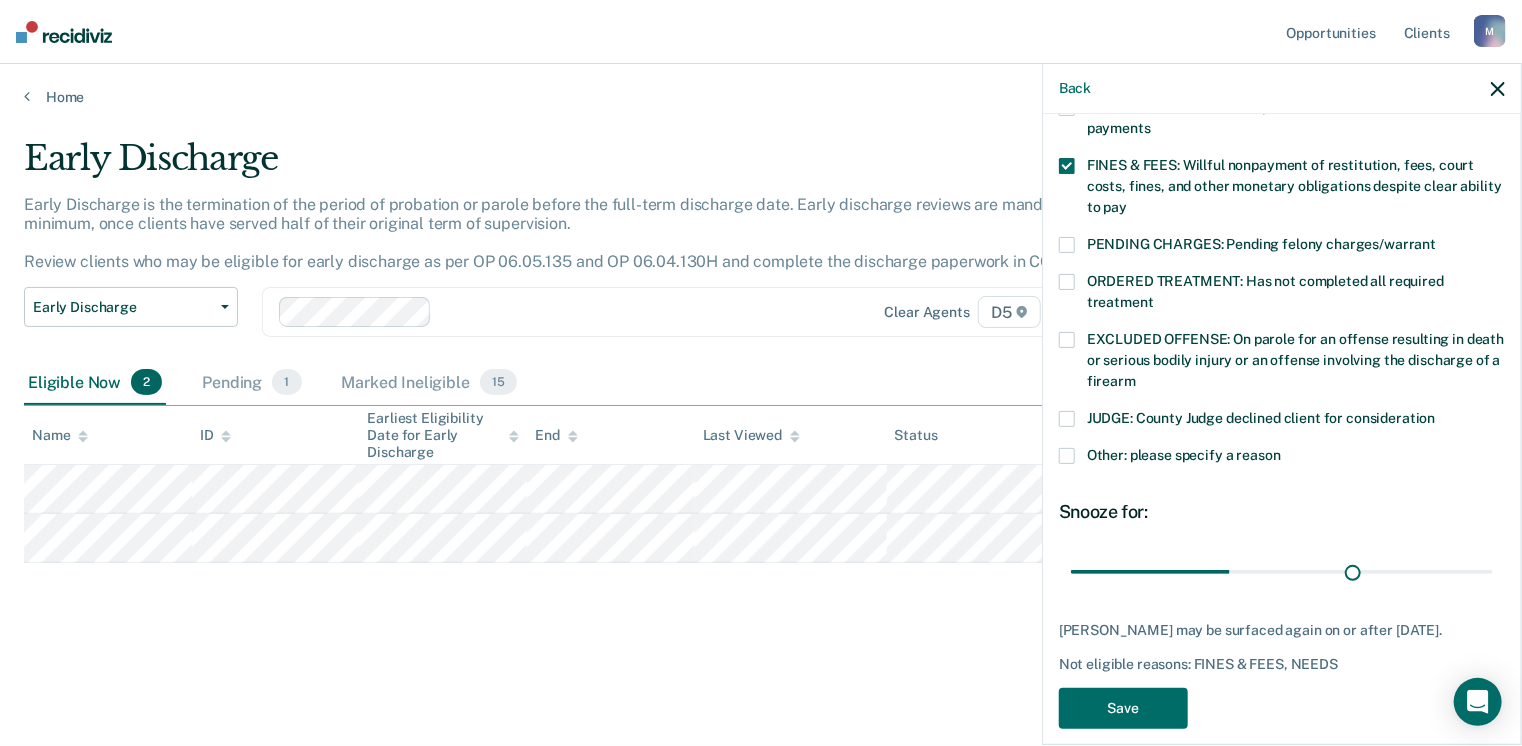type on "90" 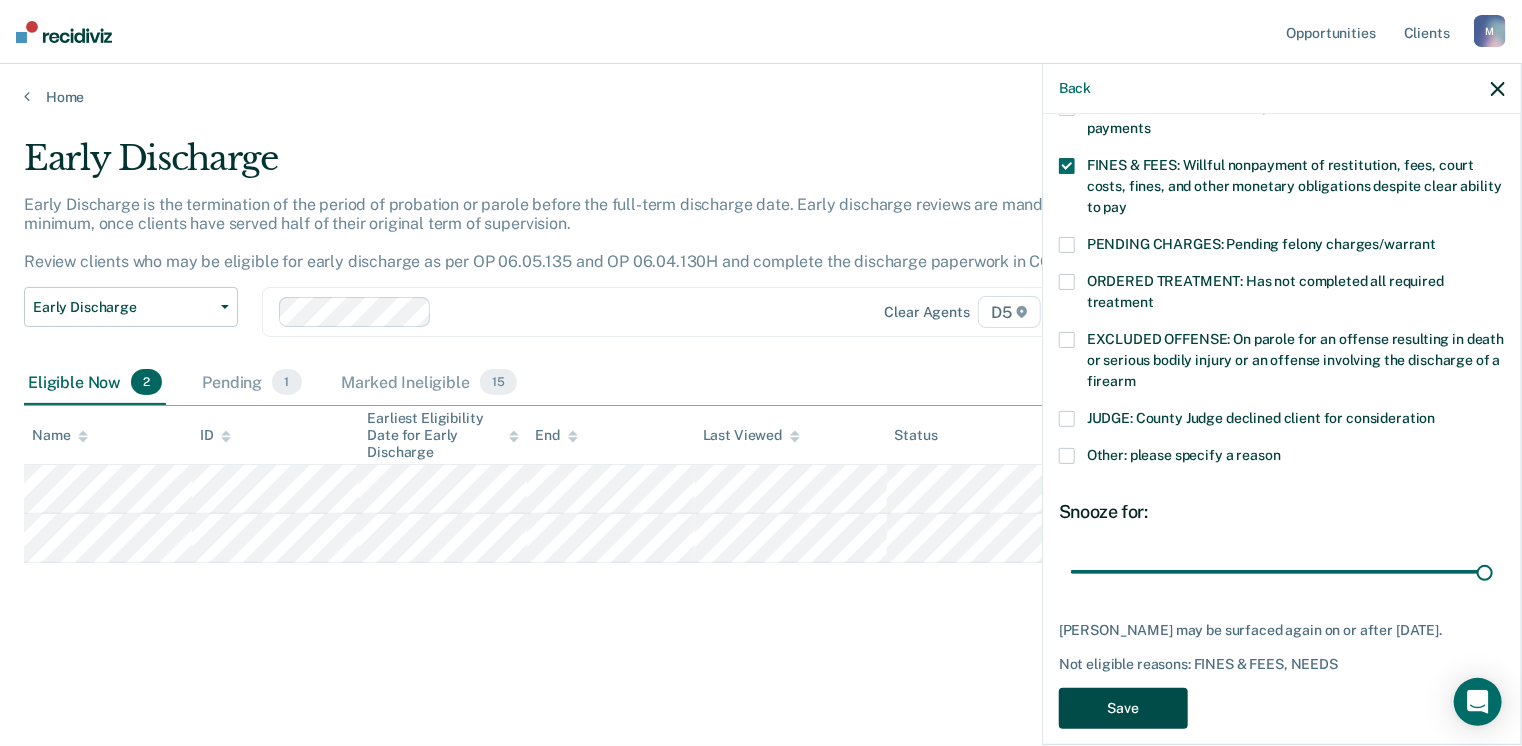 click on "Save" at bounding box center (1123, 708) 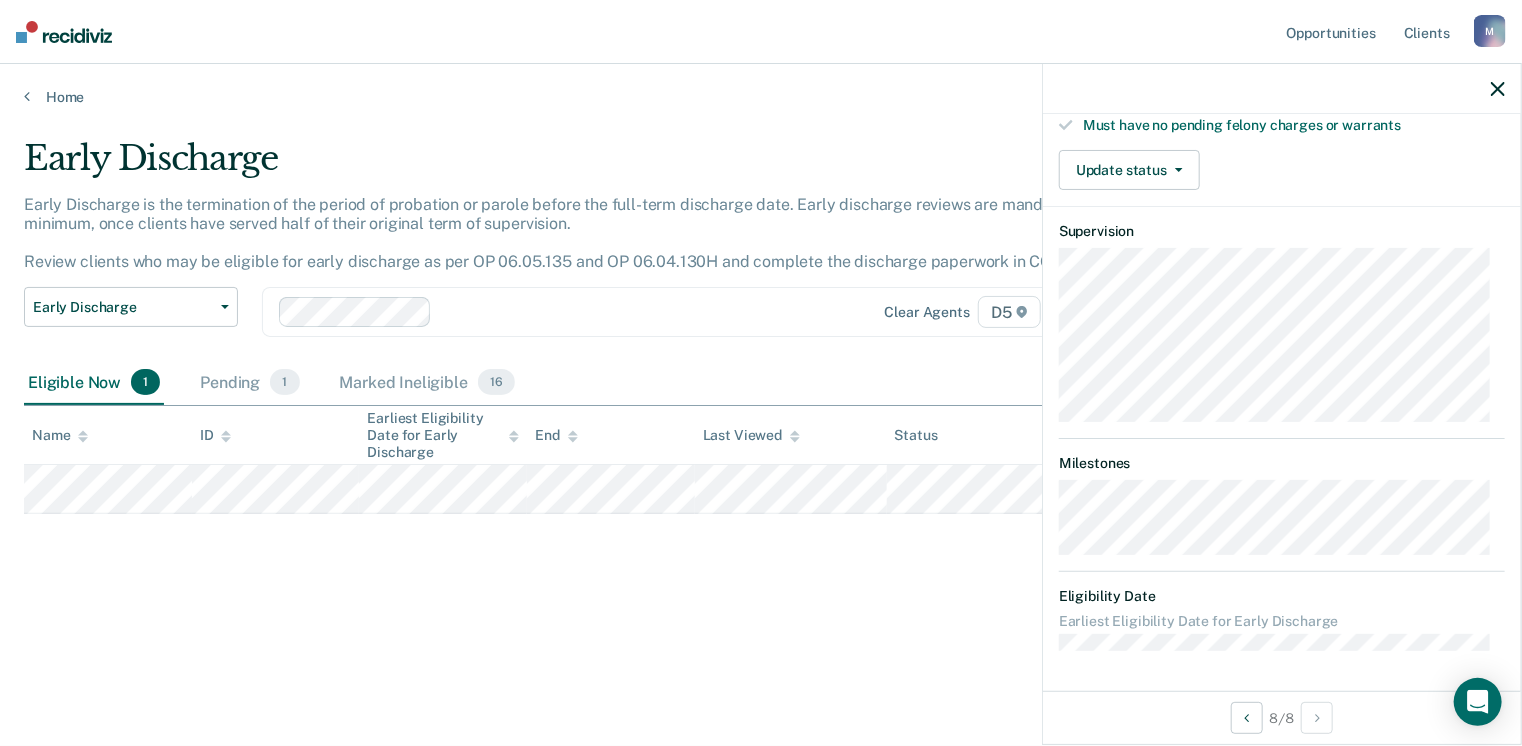 scroll, scrollTop: 401, scrollLeft: 0, axis: vertical 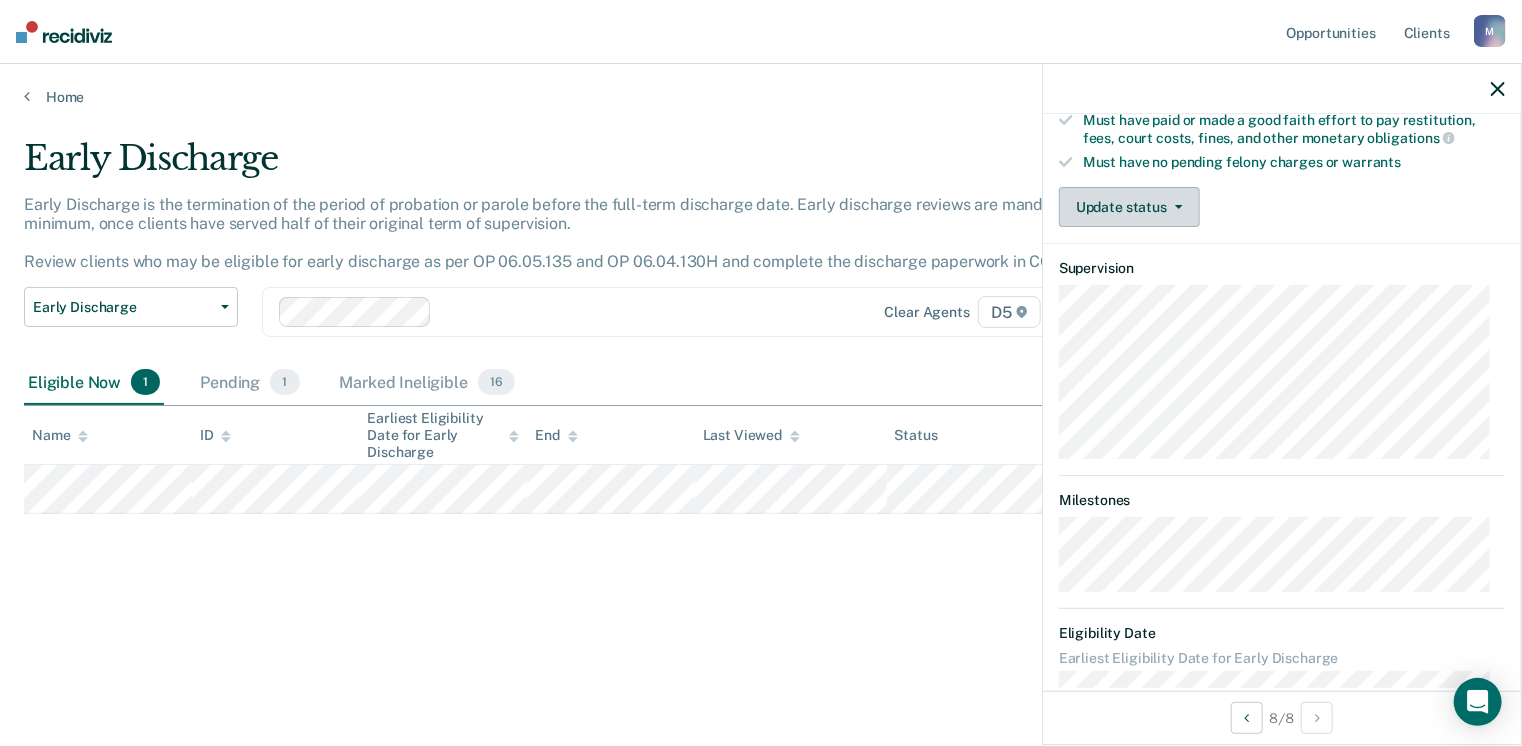 click on "Update status" at bounding box center [1129, 207] 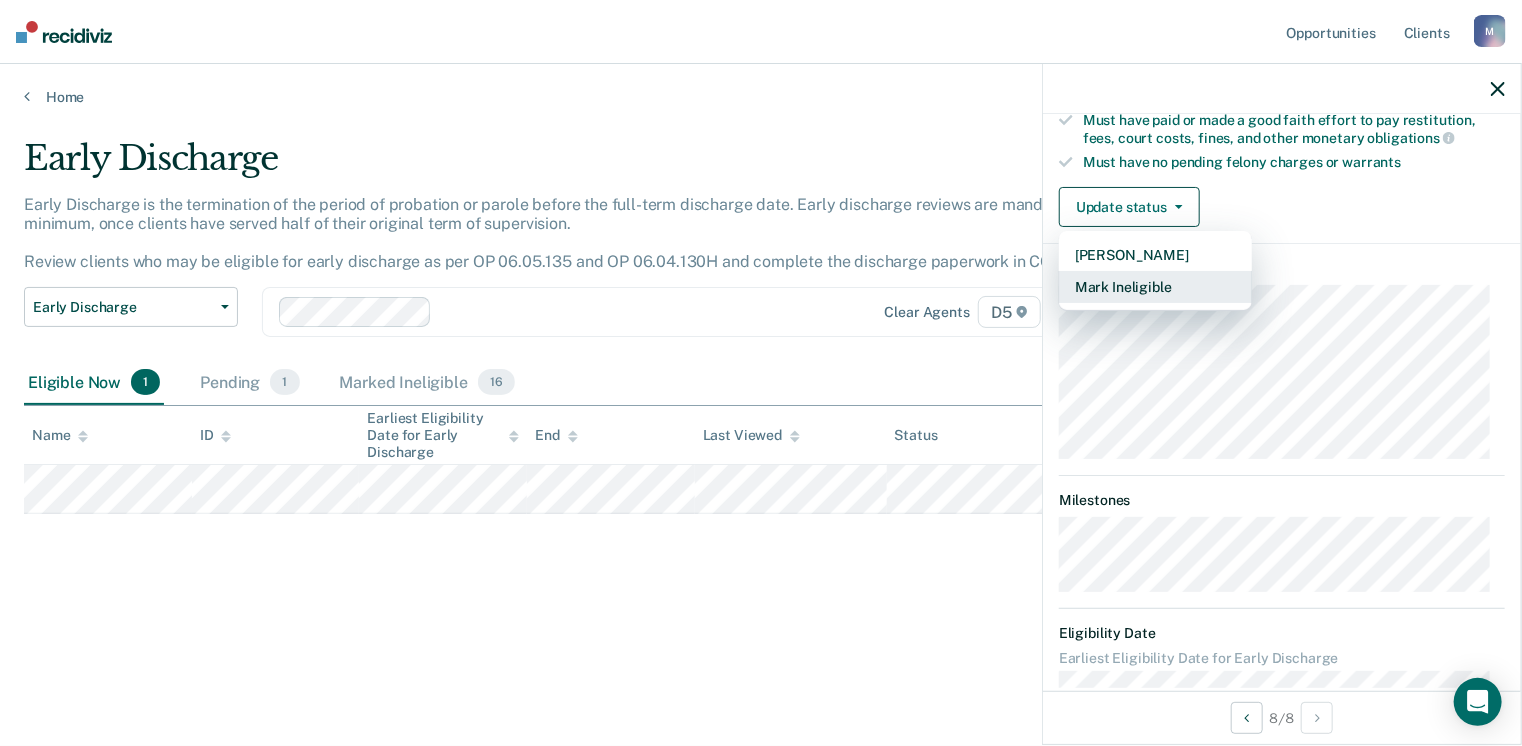 click on "Mark Ineligible" at bounding box center [1155, 287] 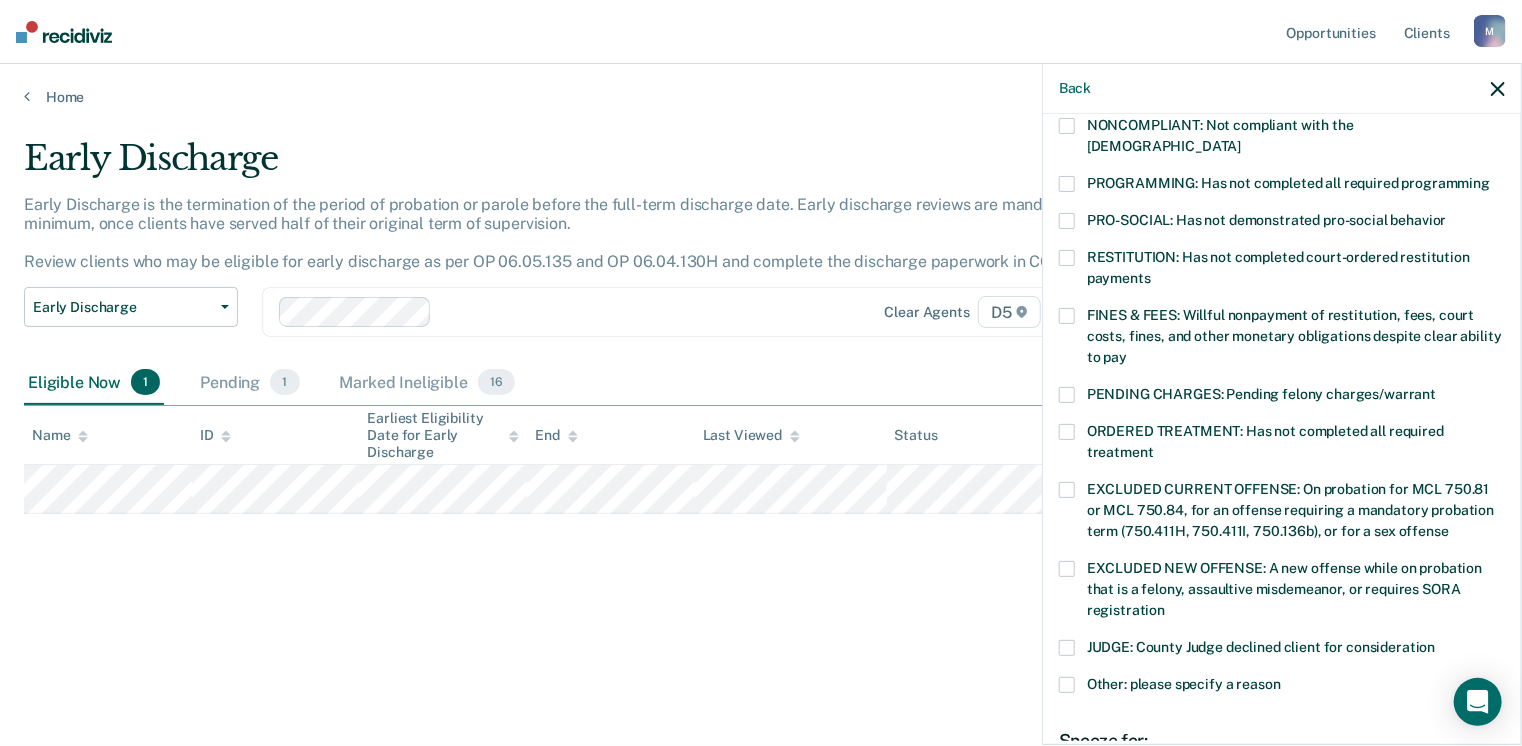 click at bounding box center (1067, 126) 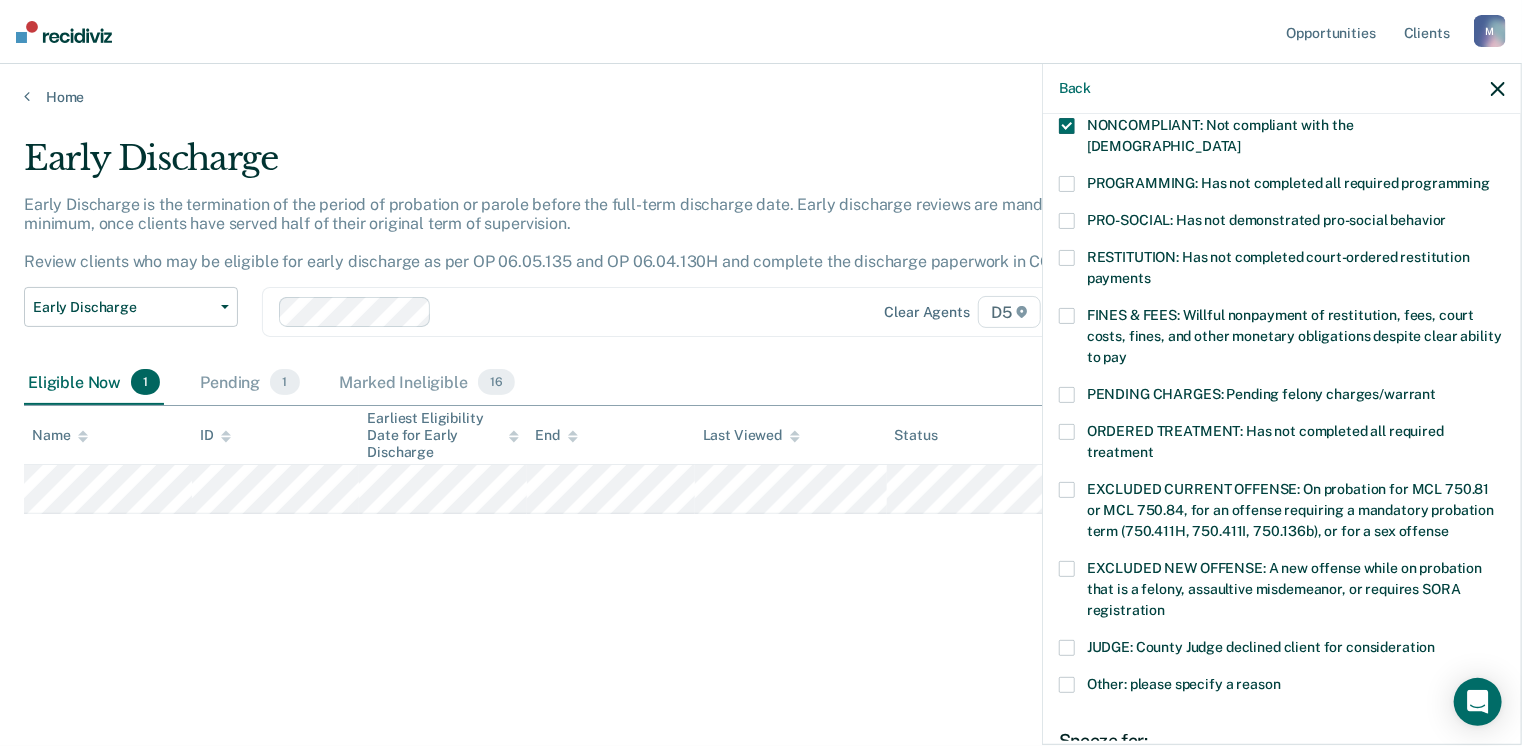 drag, startPoint x: 1068, startPoint y: 117, endPoint x: 1094, endPoint y: 233, distance: 118.87809 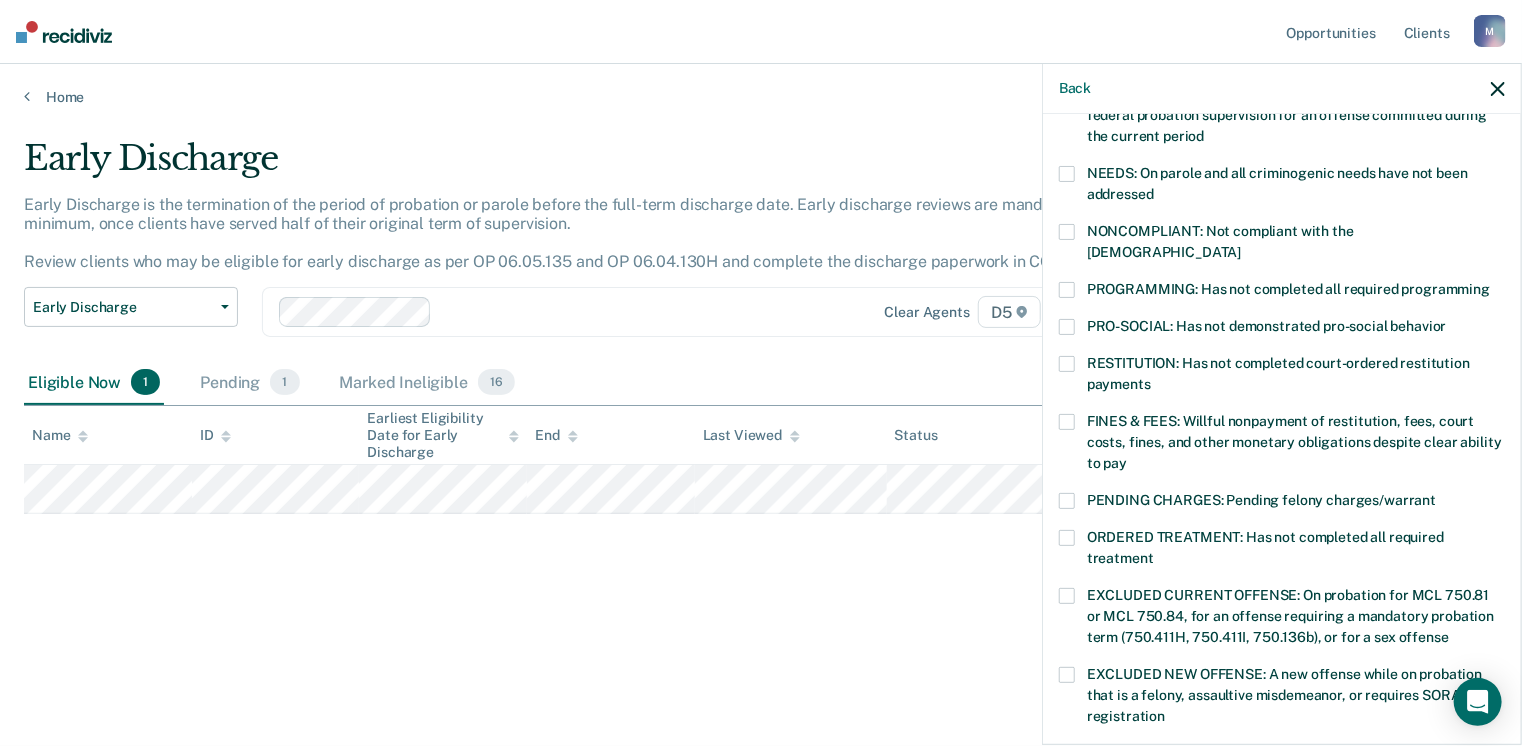scroll, scrollTop: 1, scrollLeft: 0, axis: vertical 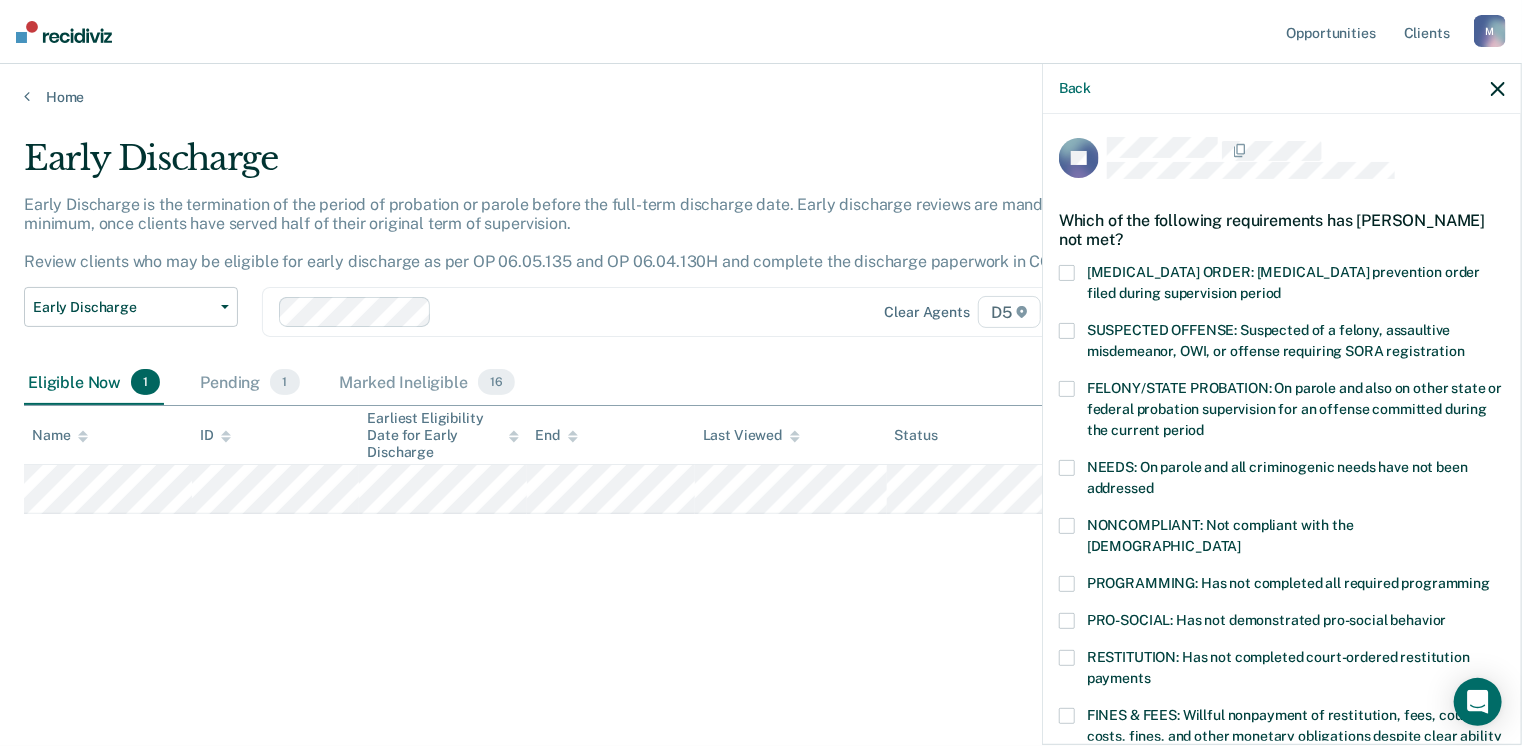 click at bounding box center [1067, 468] 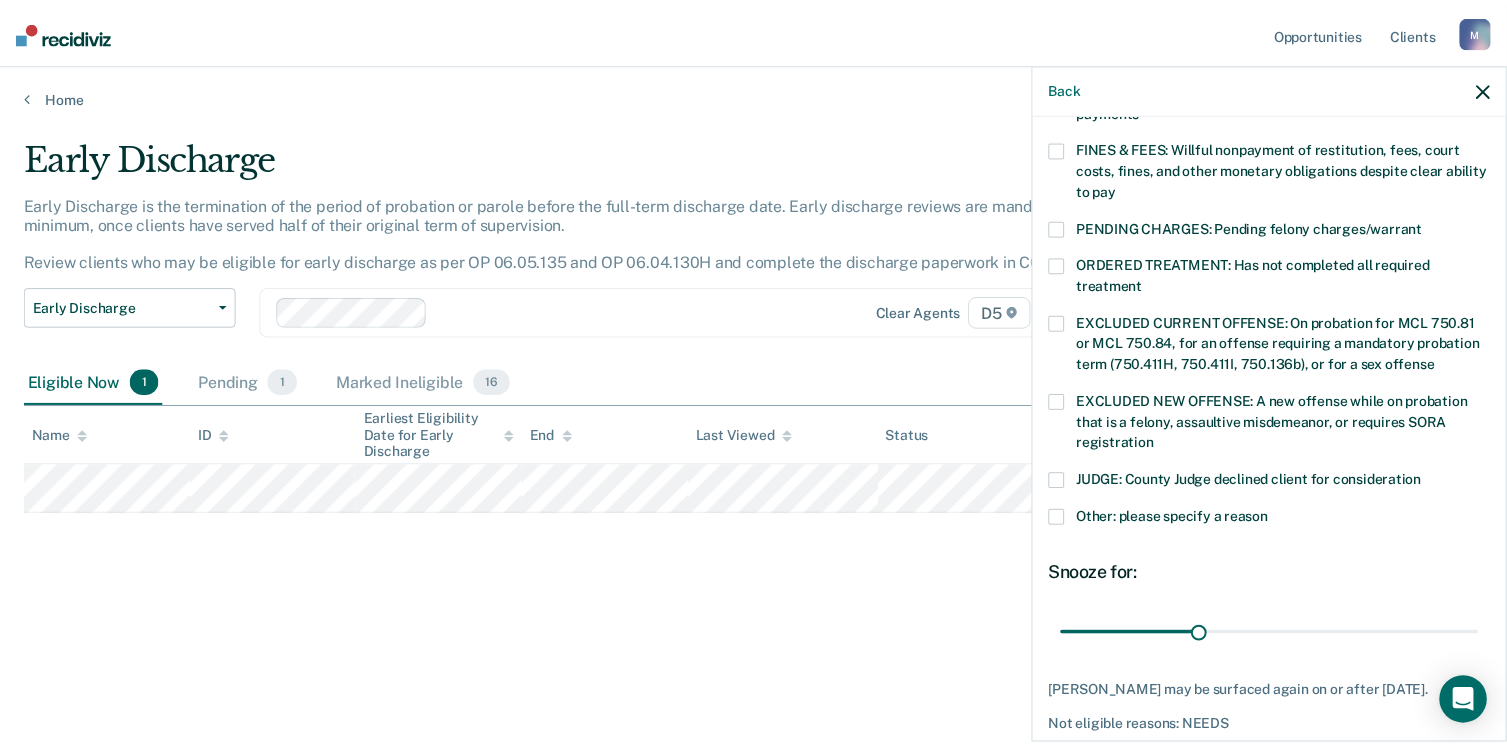 scroll, scrollTop: 630, scrollLeft: 0, axis: vertical 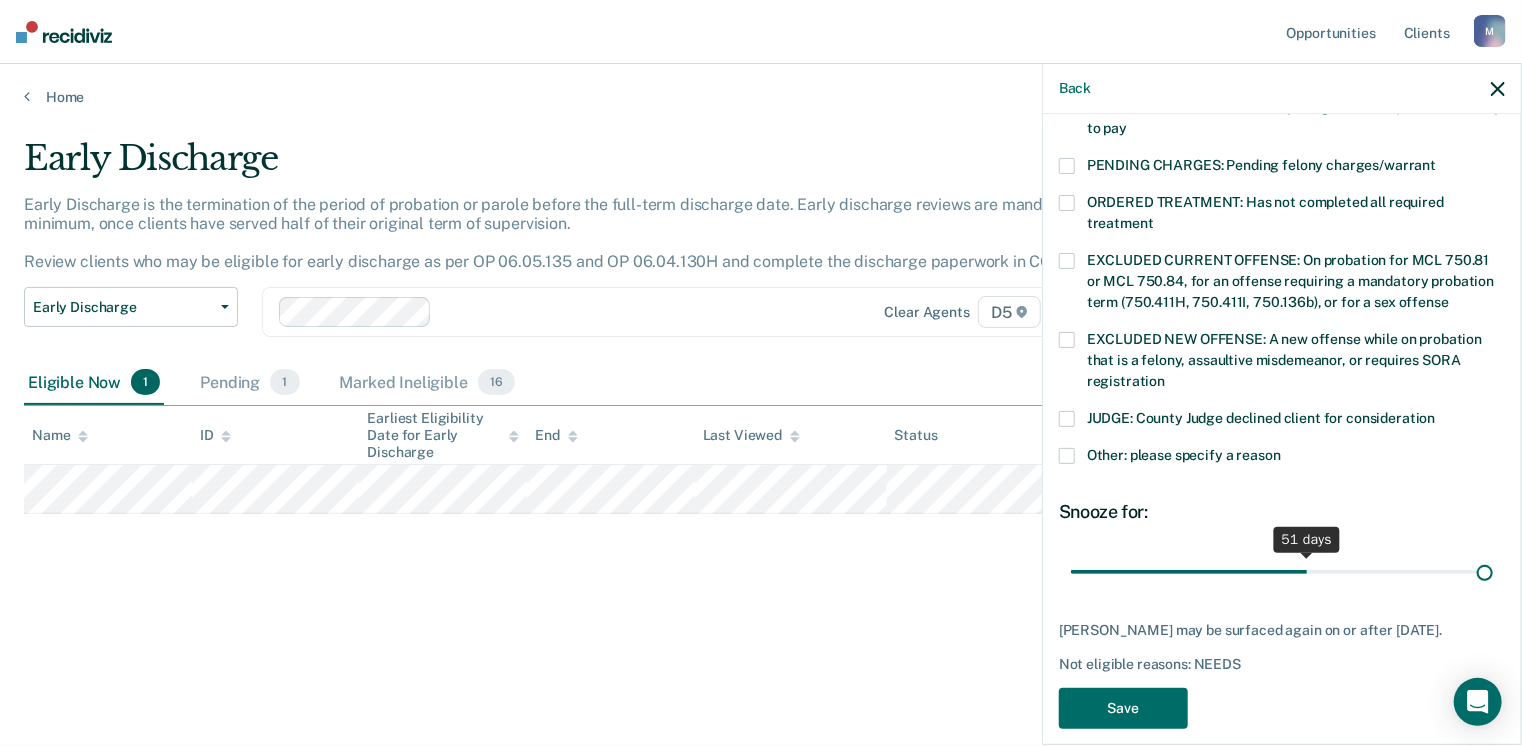 drag, startPoint x: 1204, startPoint y: 551, endPoint x: 1528, endPoint y: 632, distance: 333.97156 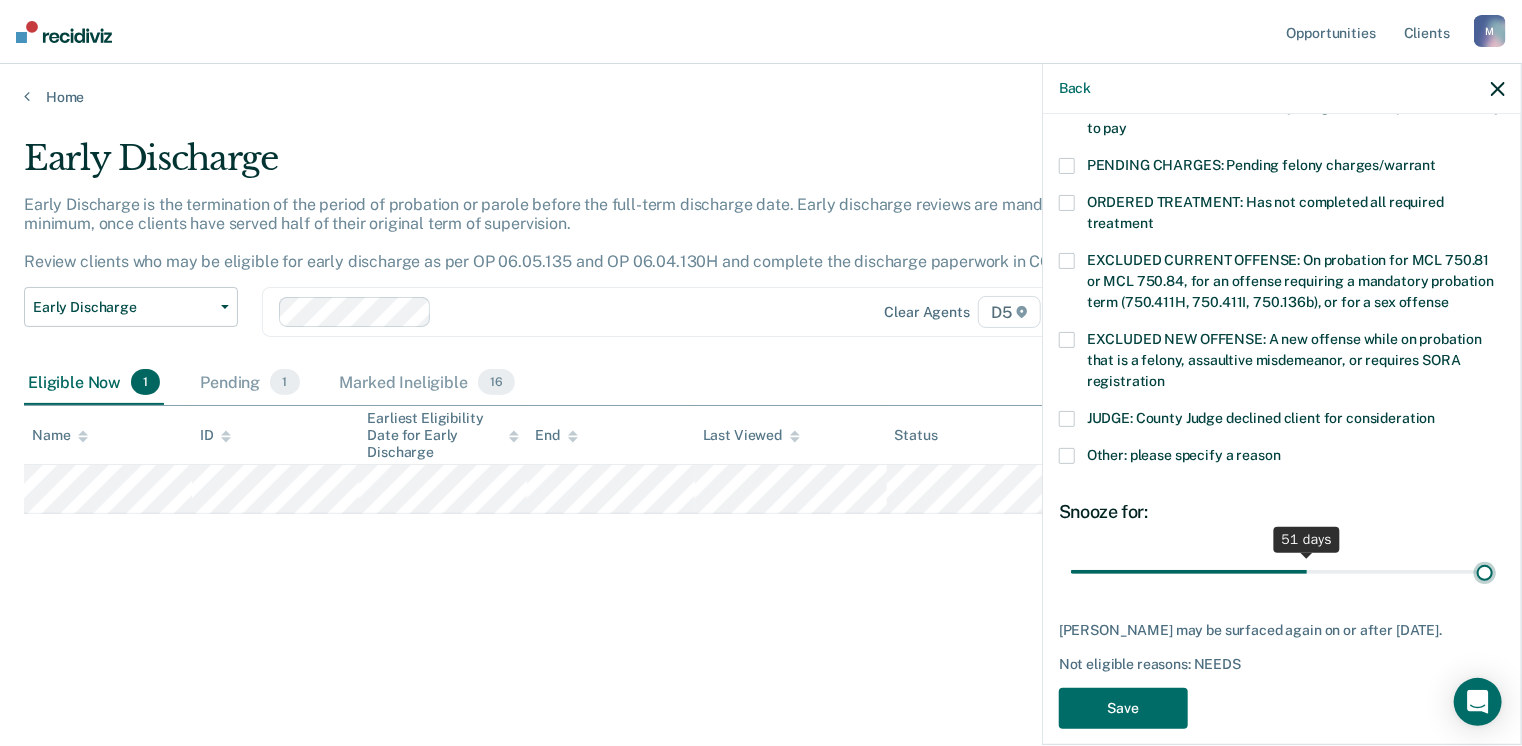 type on "90" 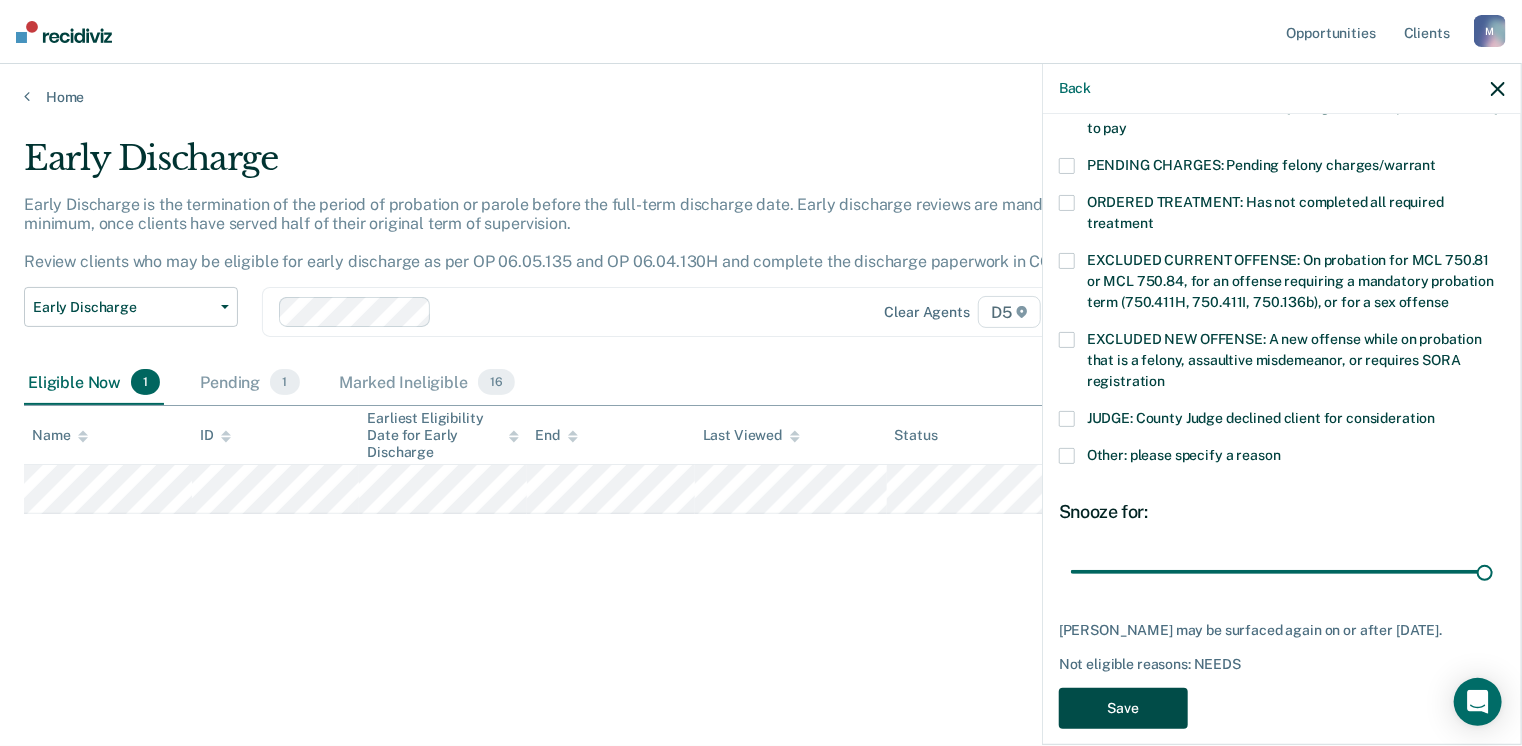 click on "Save" at bounding box center (1123, 708) 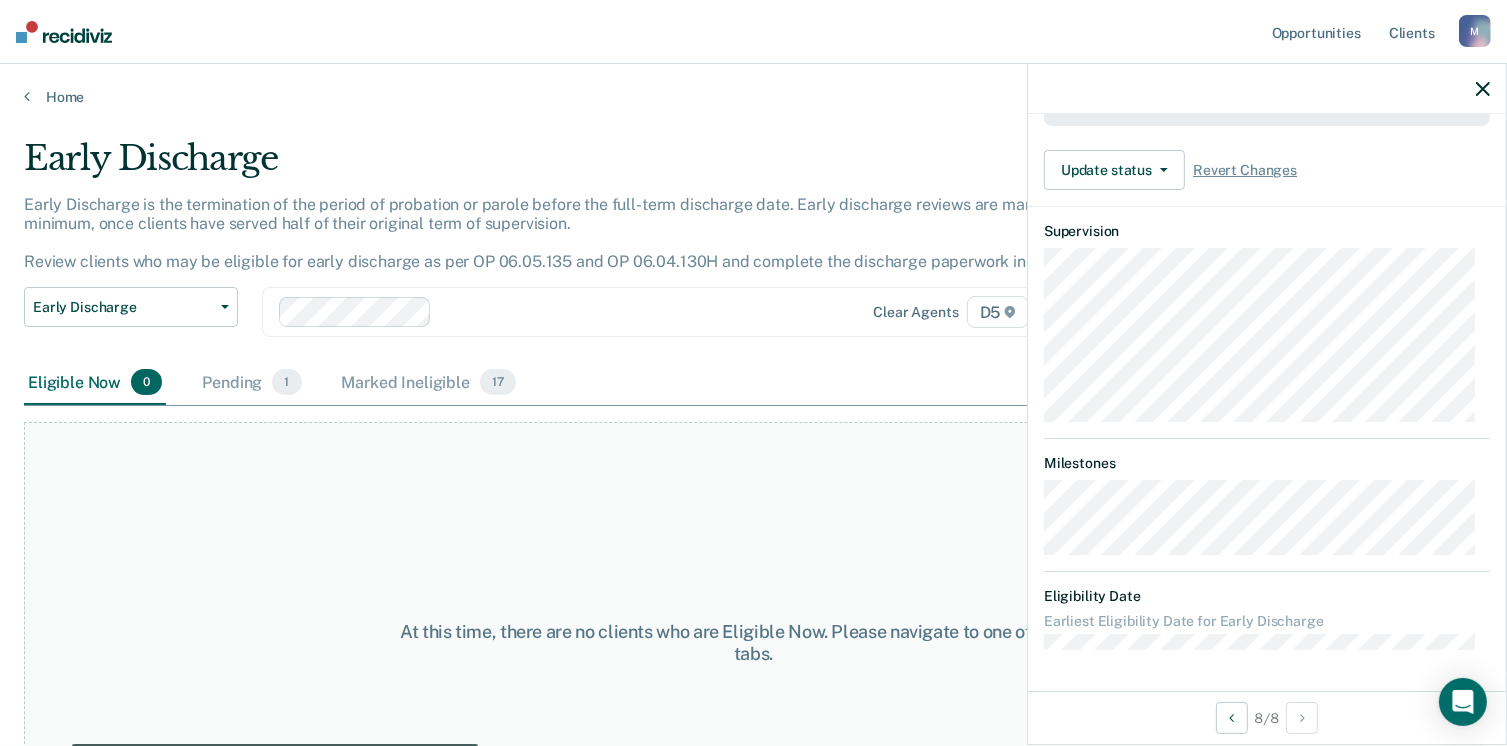 scroll, scrollTop: 577, scrollLeft: 0, axis: vertical 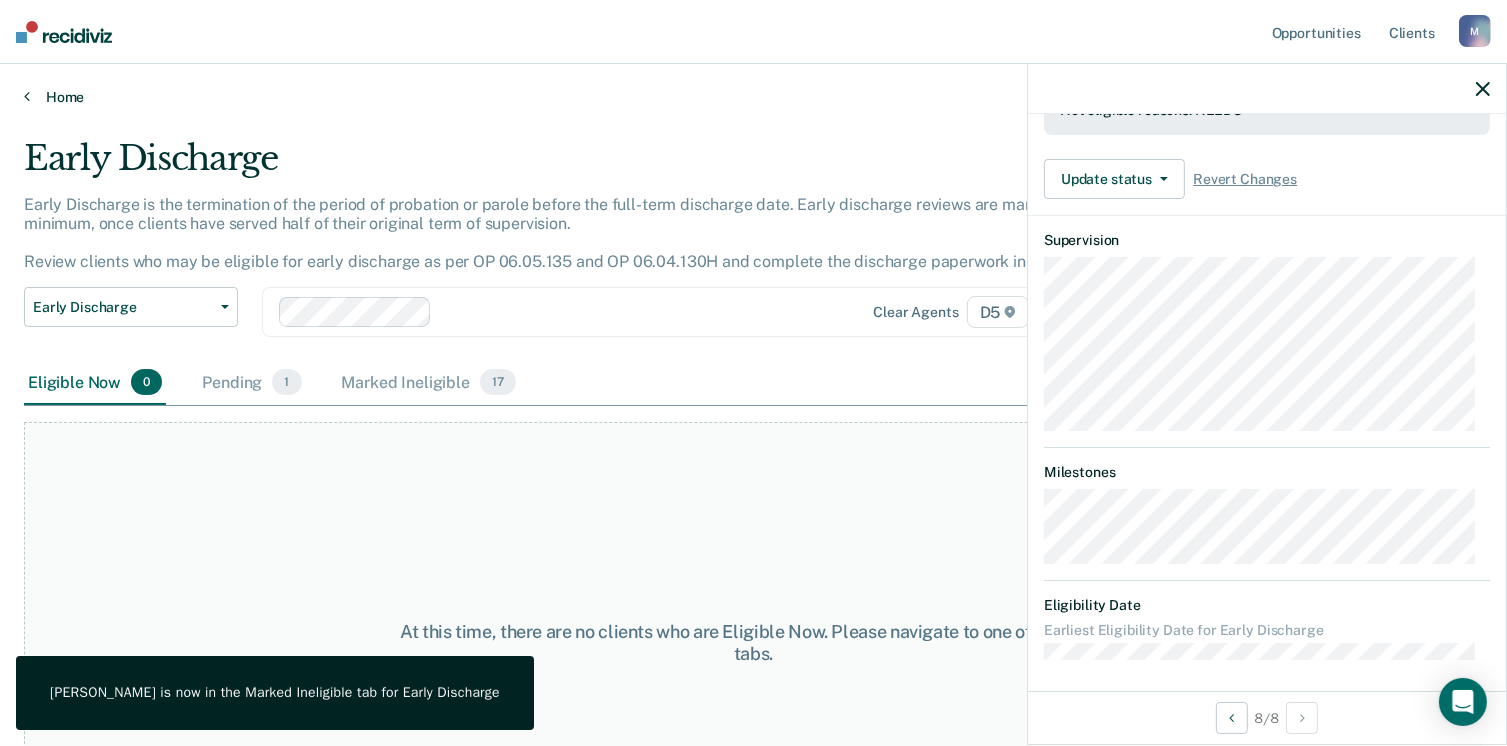 click on "Home" at bounding box center [753, 97] 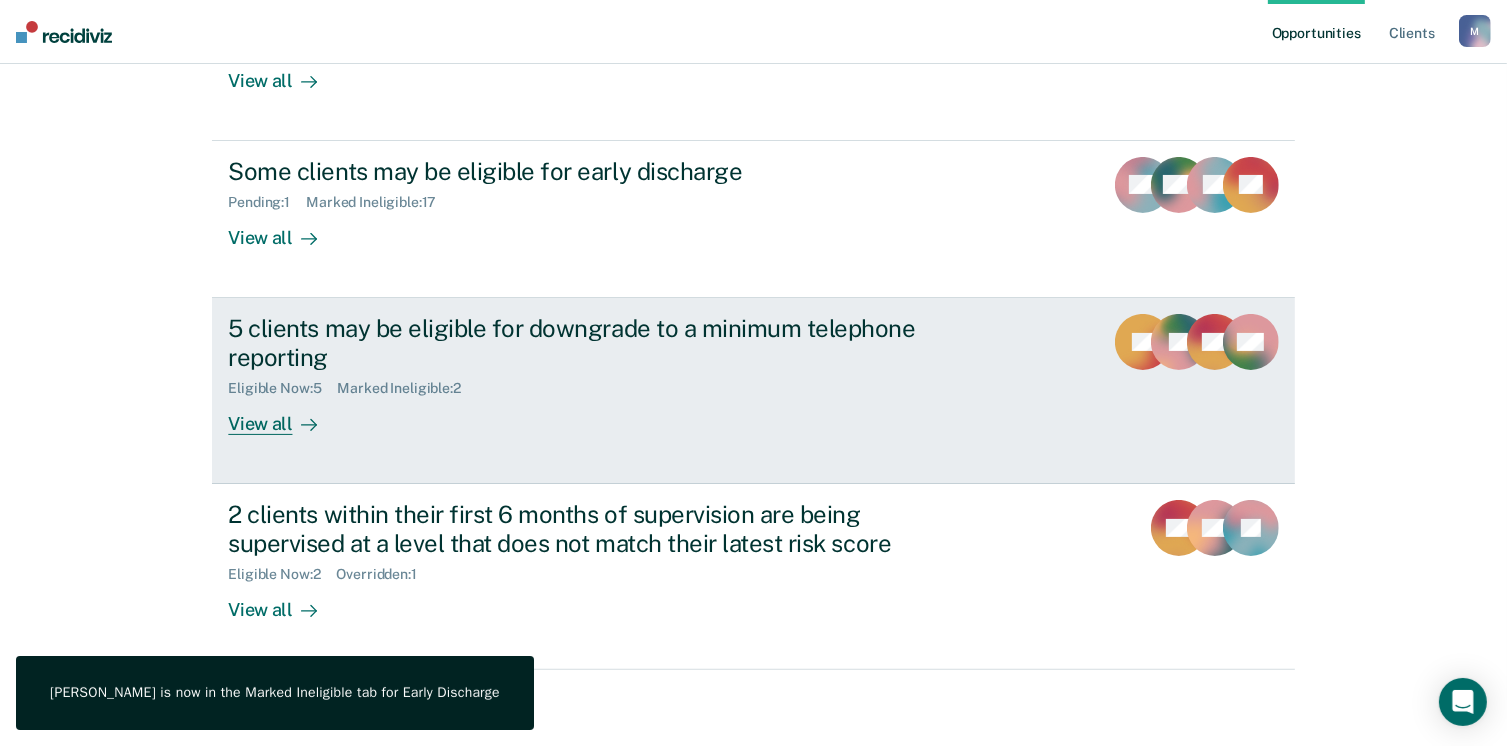 scroll, scrollTop: 319, scrollLeft: 0, axis: vertical 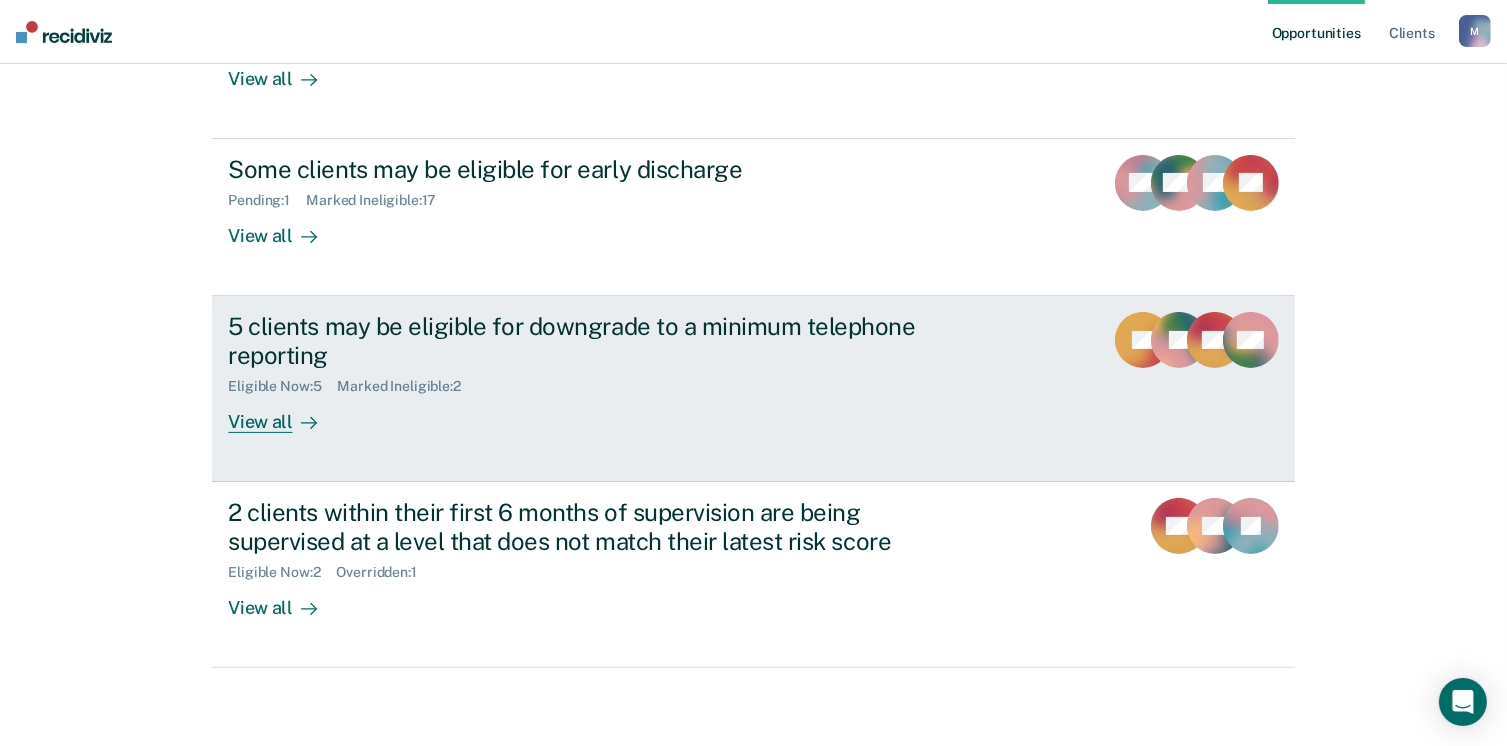 click on "View all" at bounding box center (284, 413) 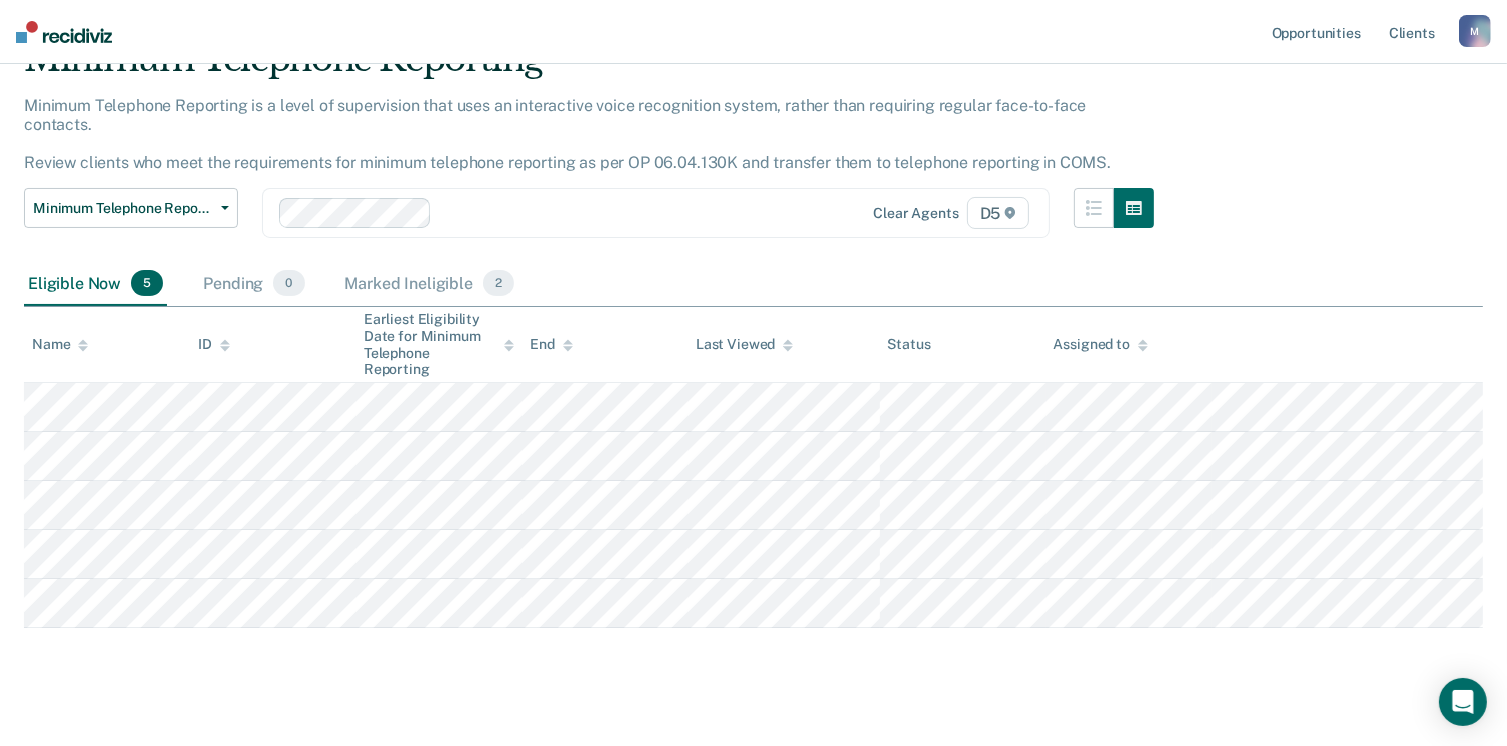 scroll, scrollTop: 103, scrollLeft: 0, axis: vertical 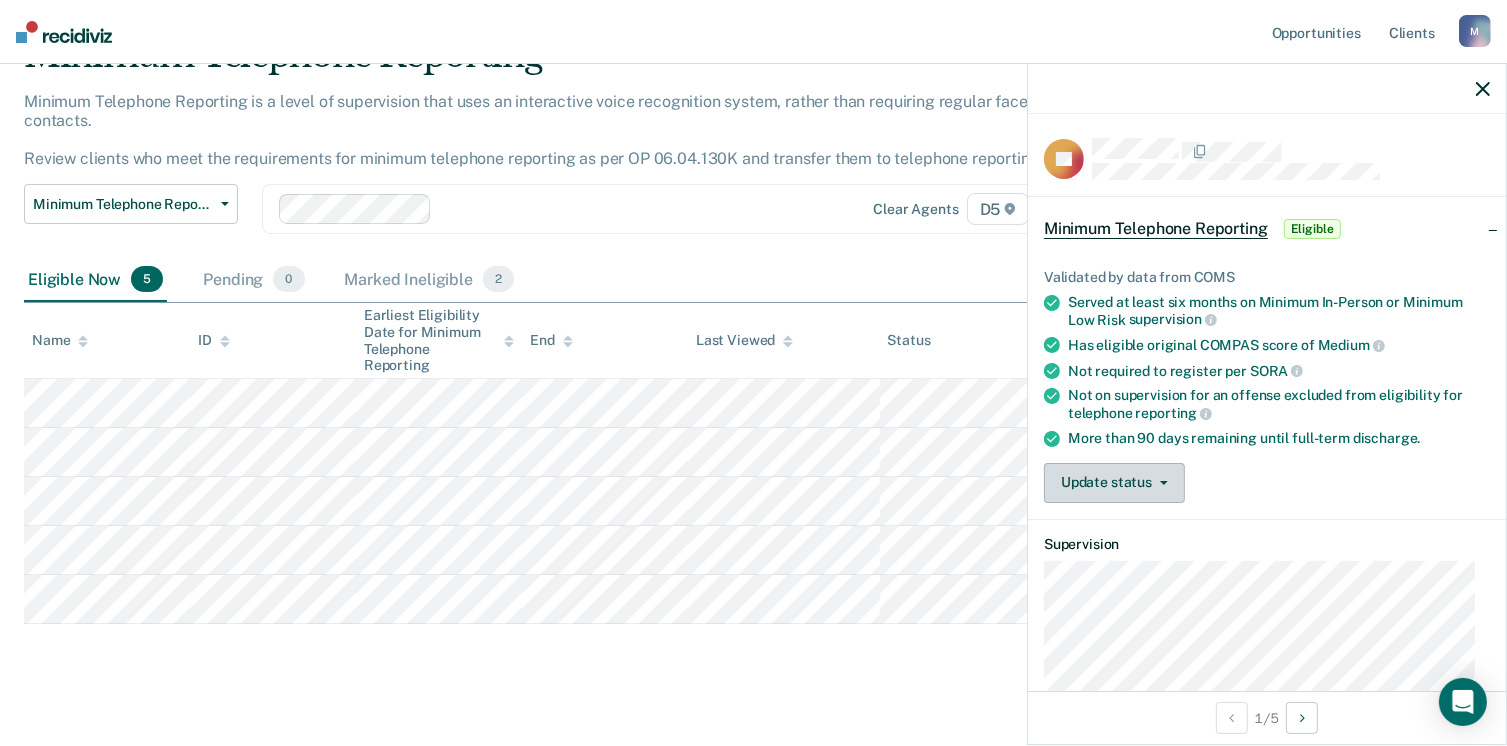 click on "Update status" at bounding box center [1114, 483] 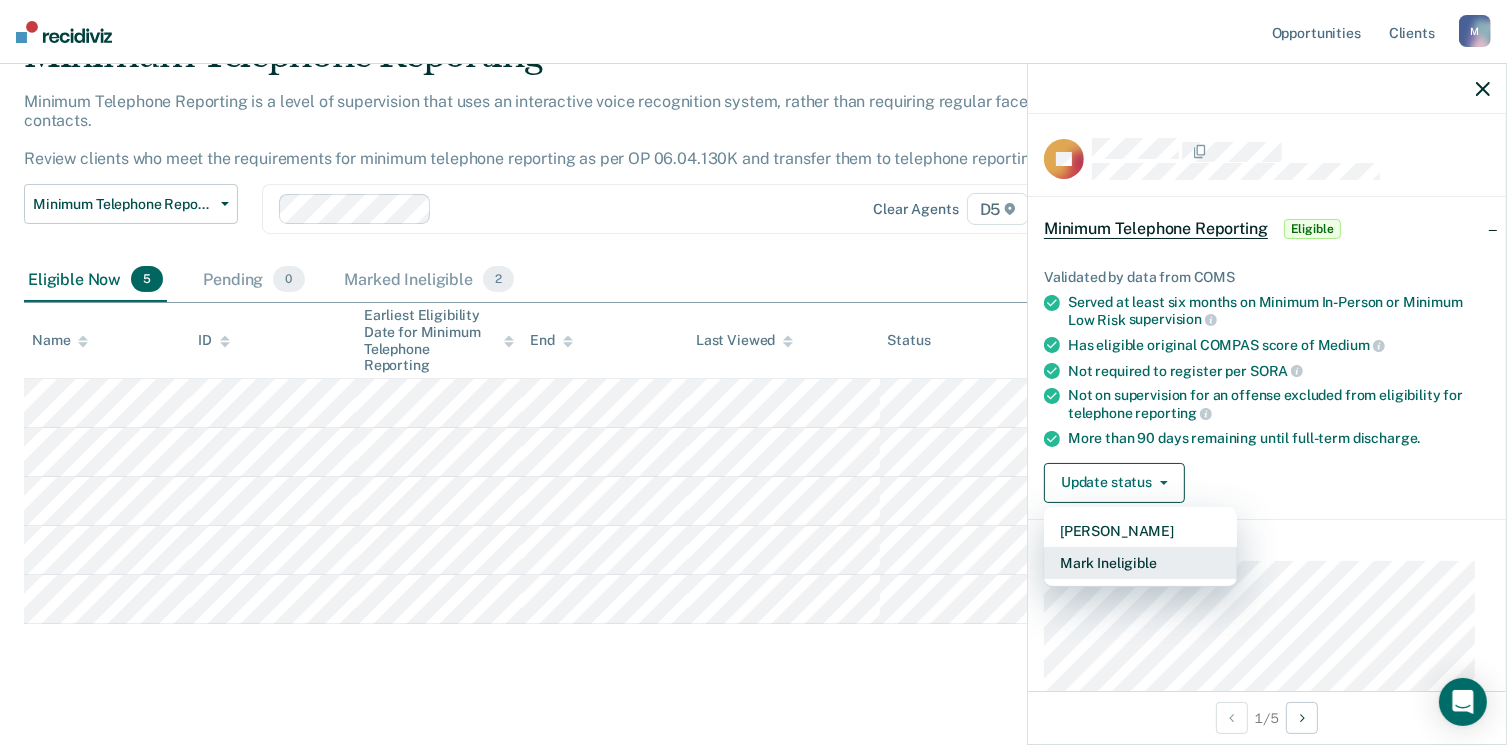 click on "Mark Ineligible" at bounding box center (1140, 563) 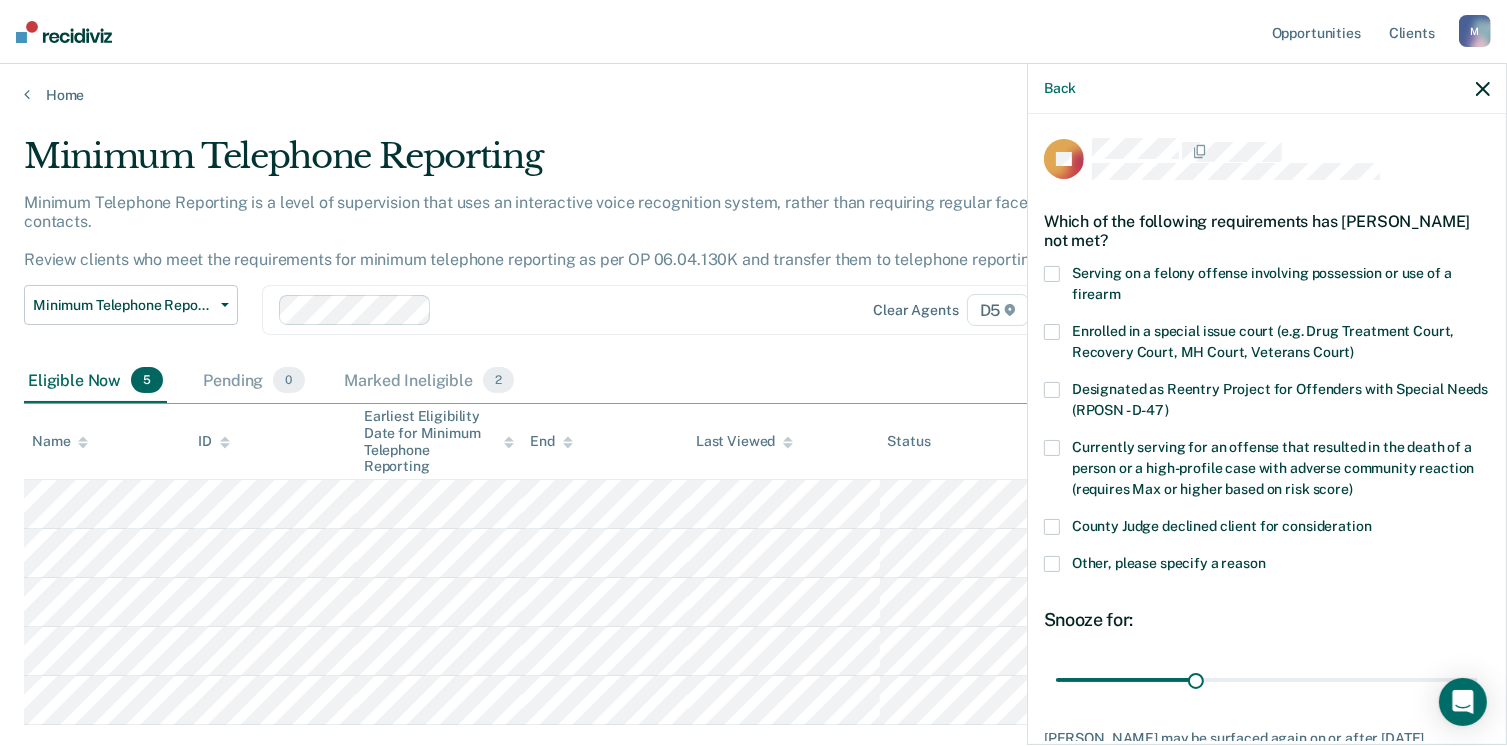 scroll, scrollTop: 0, scrollLeft: 0, axis: both 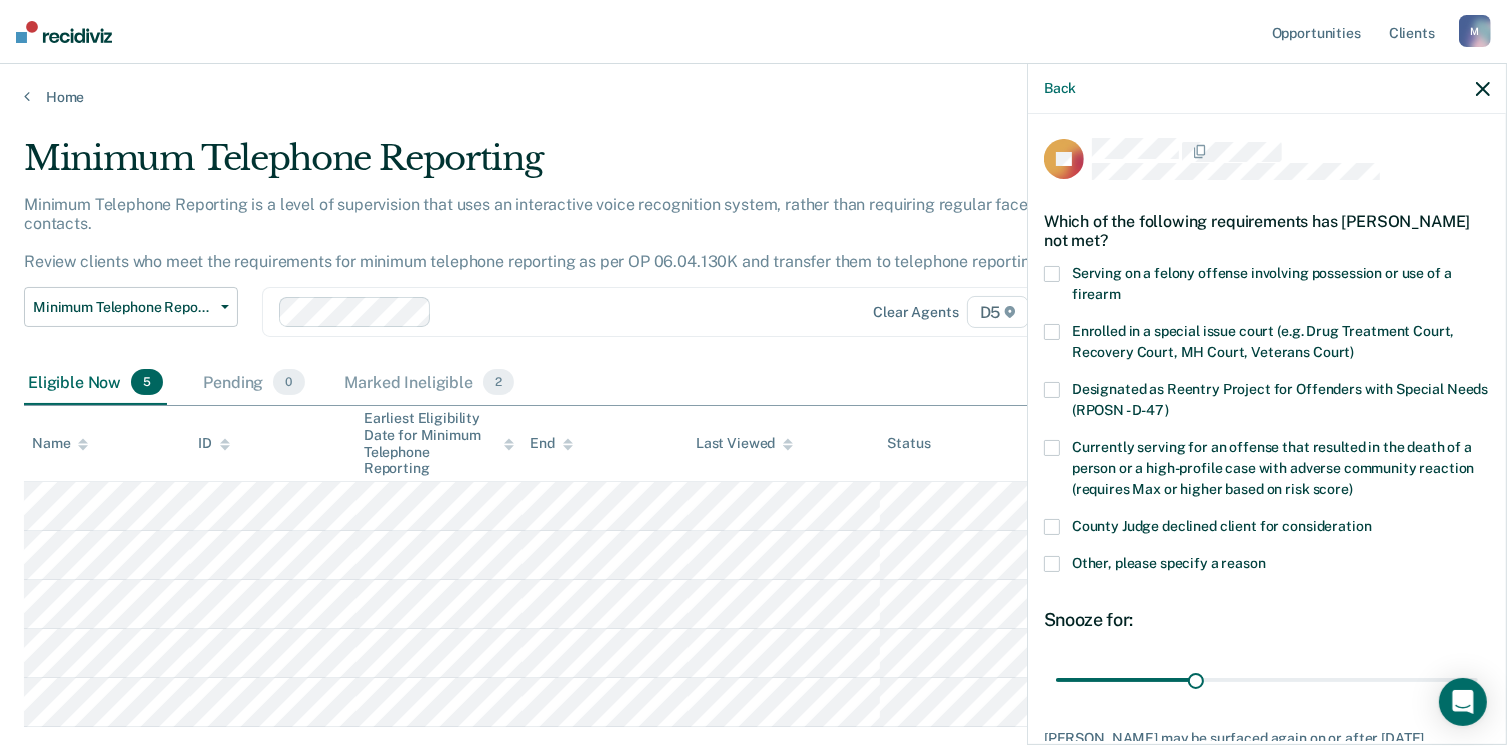 click at bounding box center (1052, 332) 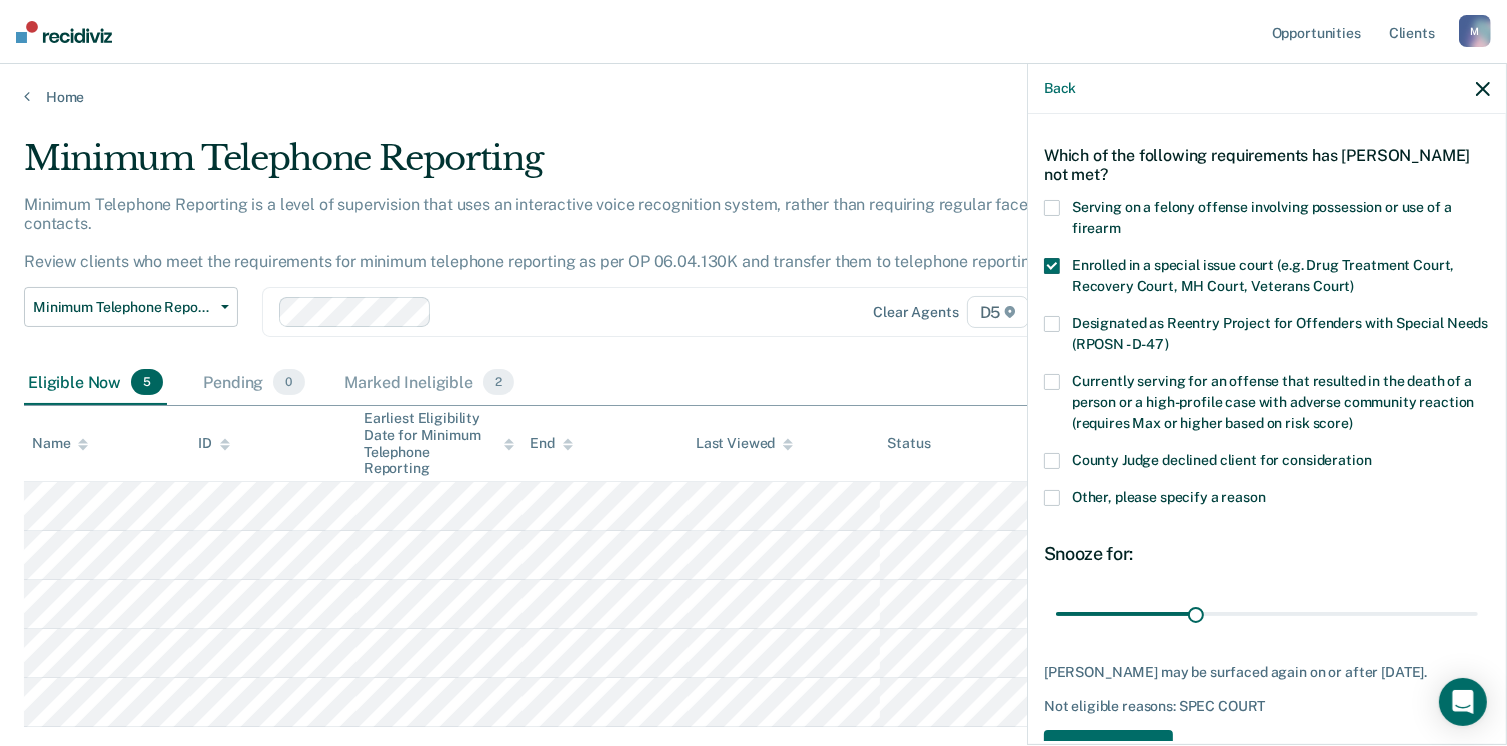 scroll, scrollTop: 129, scrollLeft: 0, axis: vertical 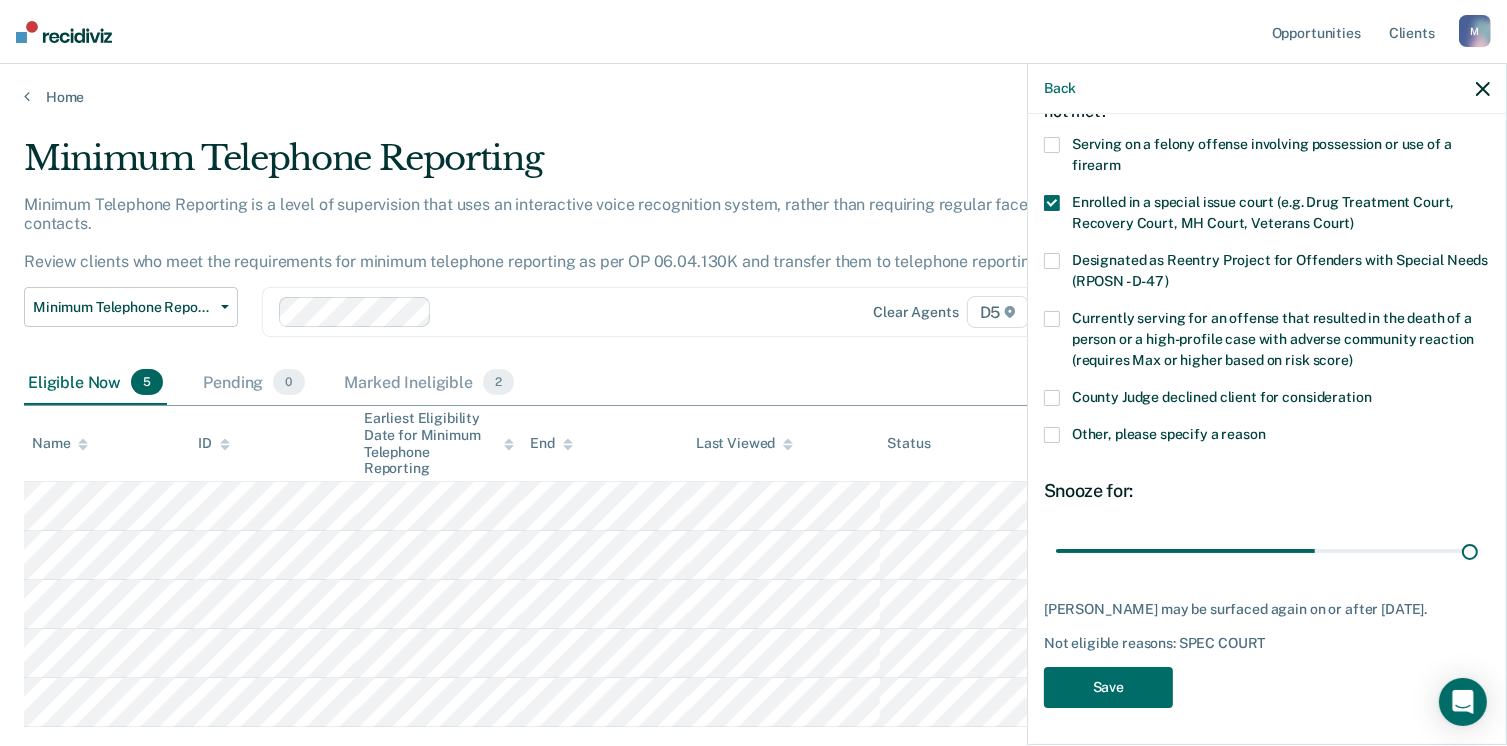 drag, startPoint x: 1182, startPoint y: 547, endPoint x: 1498, endPoint y: 583, distance: 318.04404 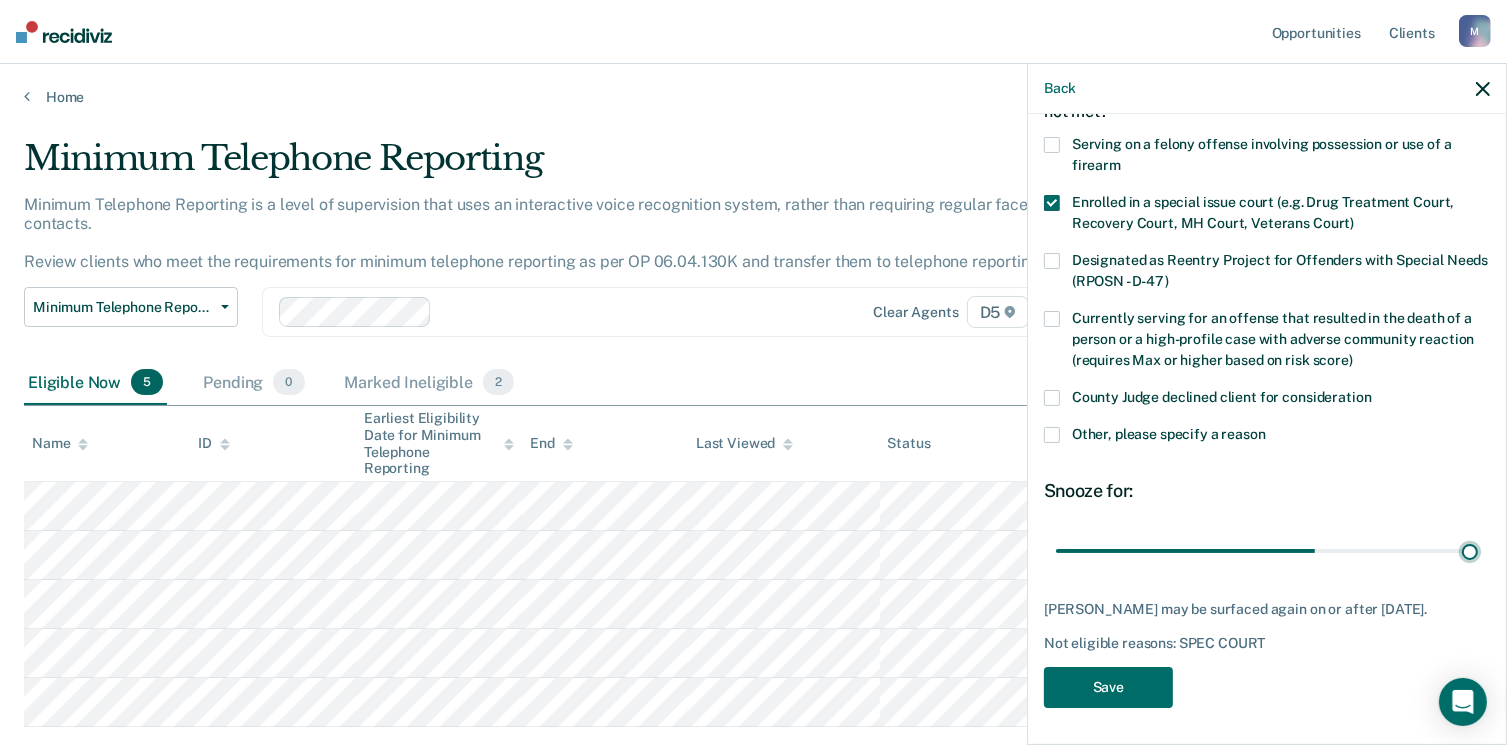 type on "90" 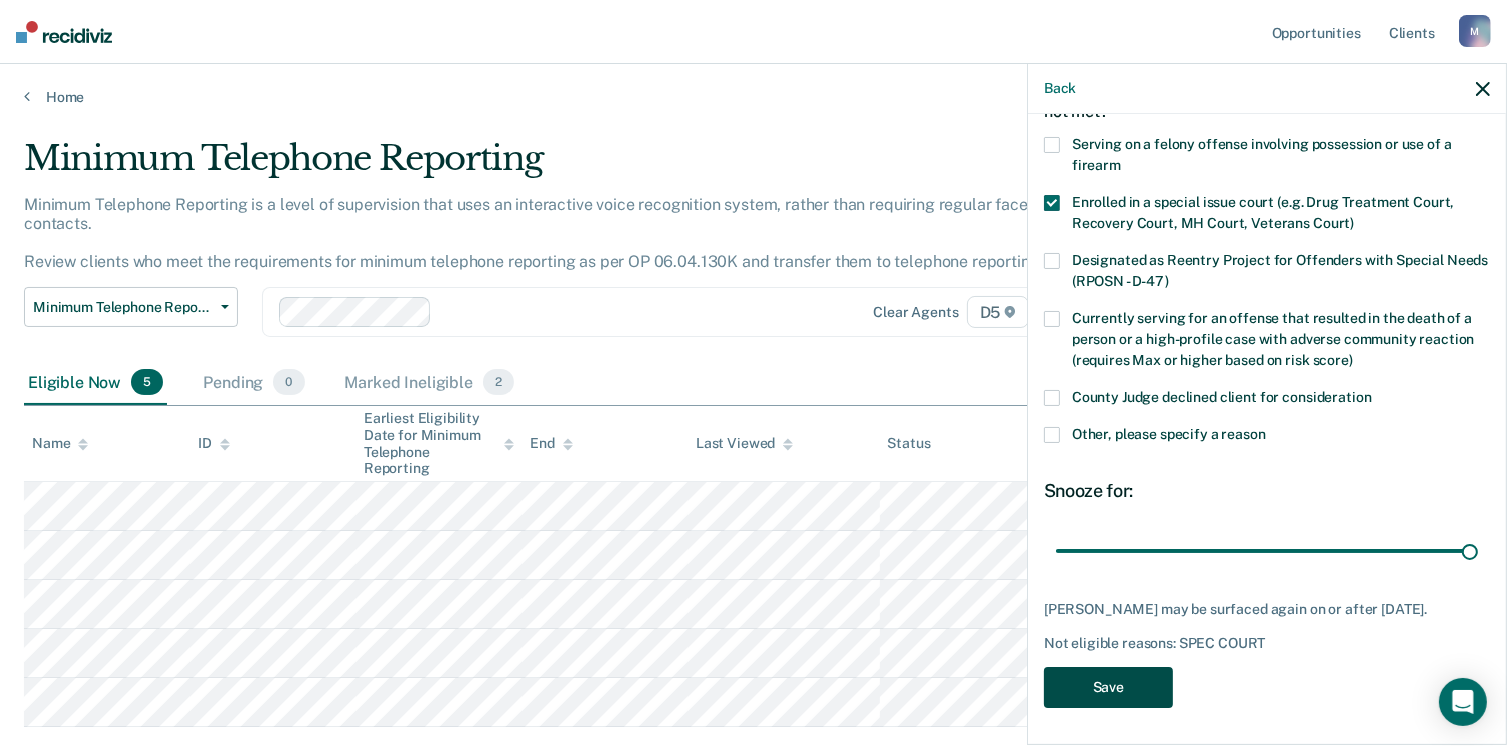 click on "Save" at bounding box center [1108, 687] 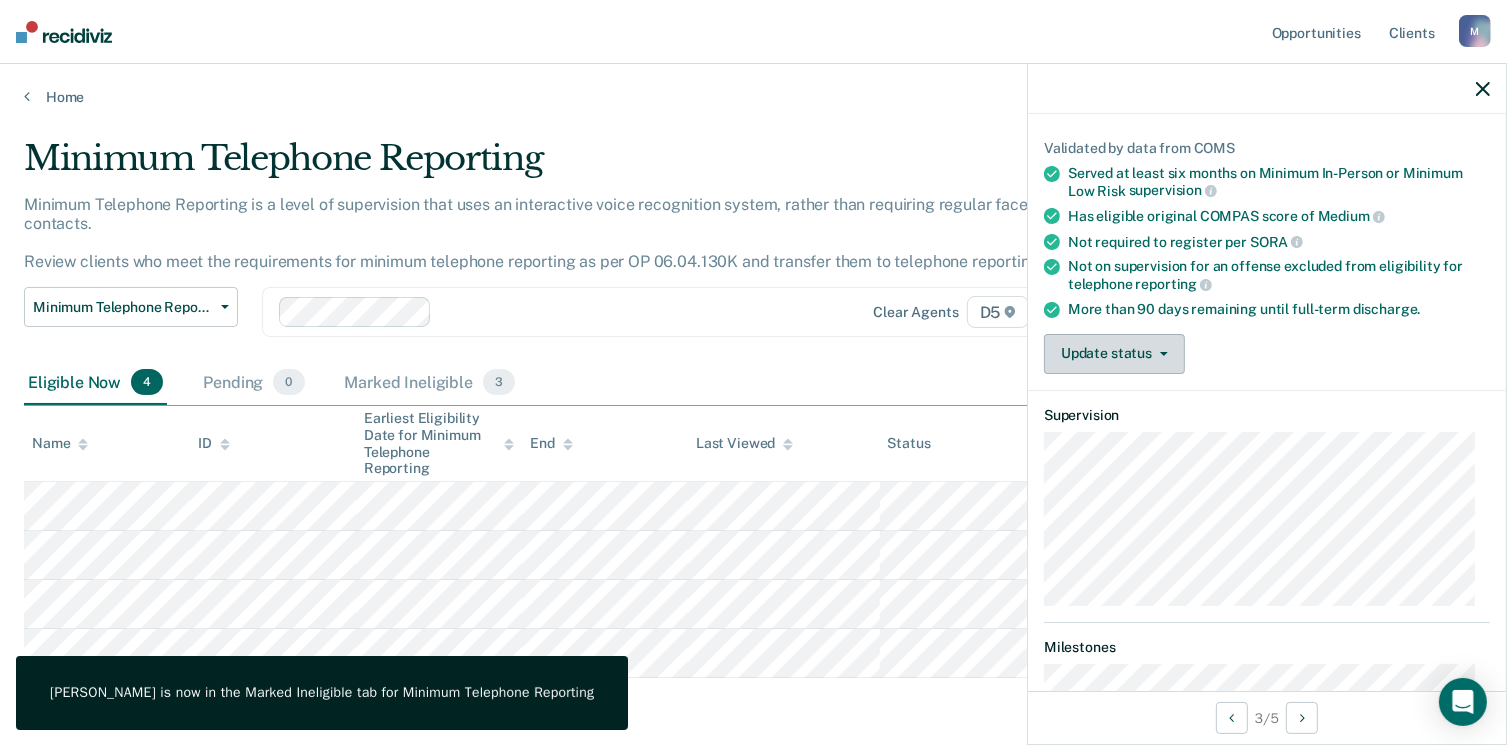 click on "Update status" at bounding box center (1114, 354) 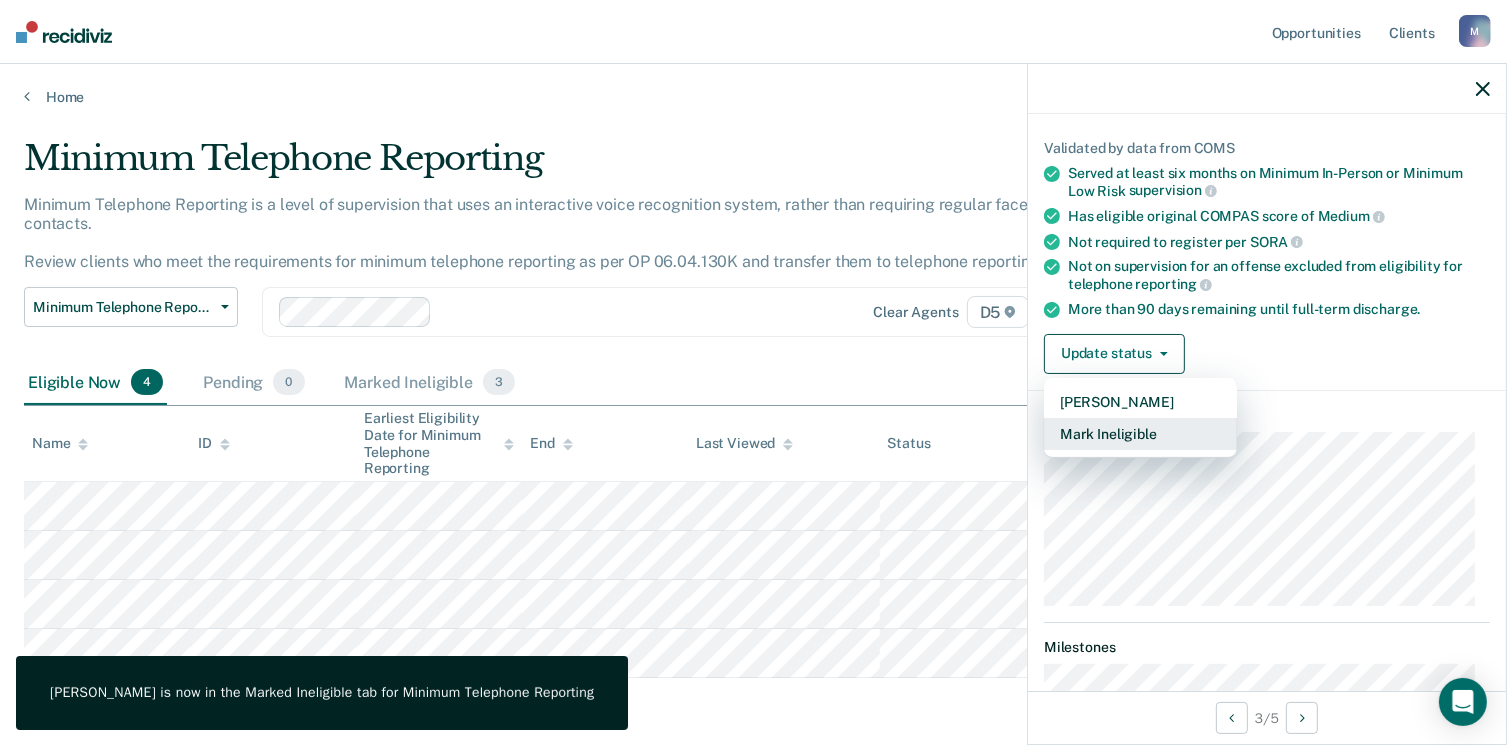 click on "Mark Ineligible" at bounding box center (1140, 434) 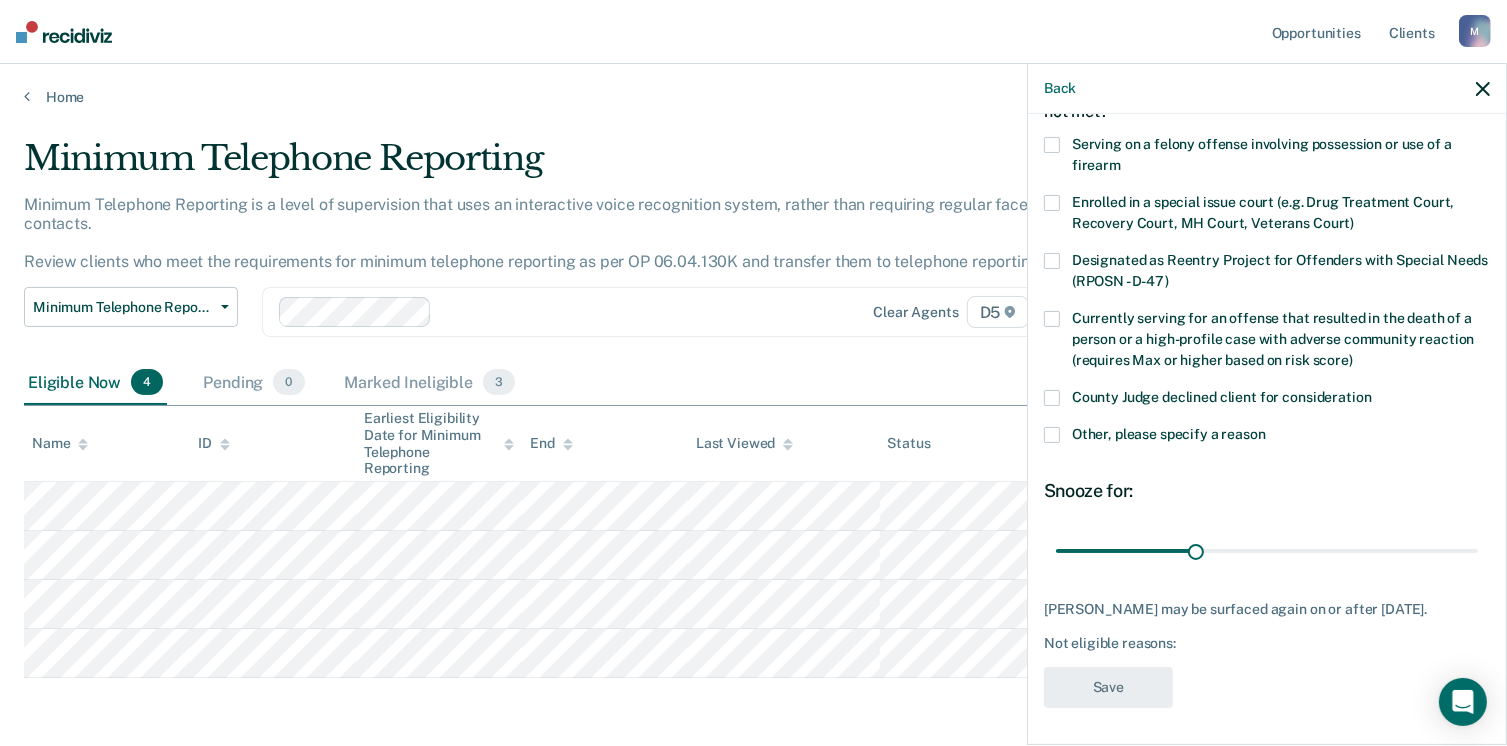click at bounding box center [1052, 203] 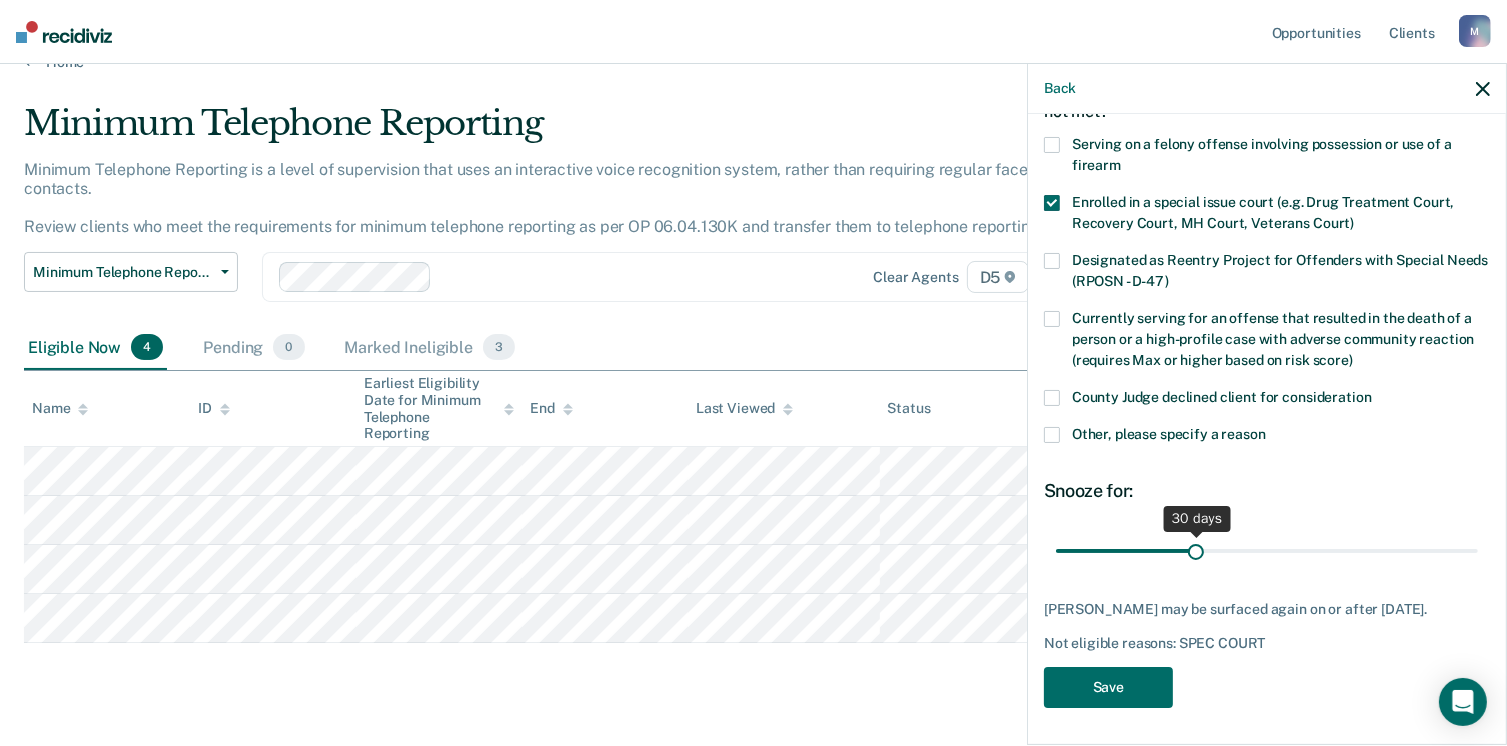 scroll, scrollTop: 54, scrollLeft: 0, axis: vertical 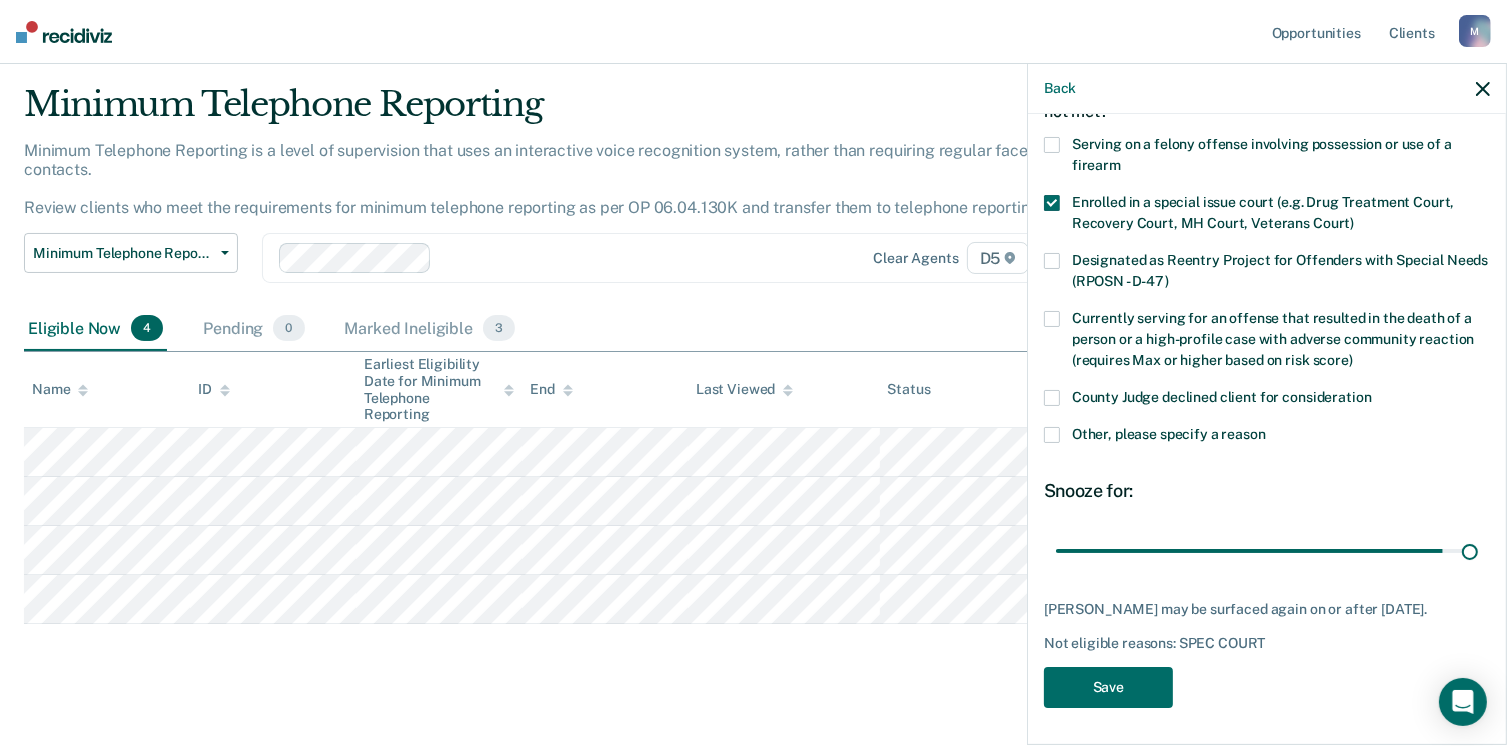 drag, startPoint x: 1427, startPoint y: 577, endPoint x: 1520, endPoint y: 575, distance: 93.0215 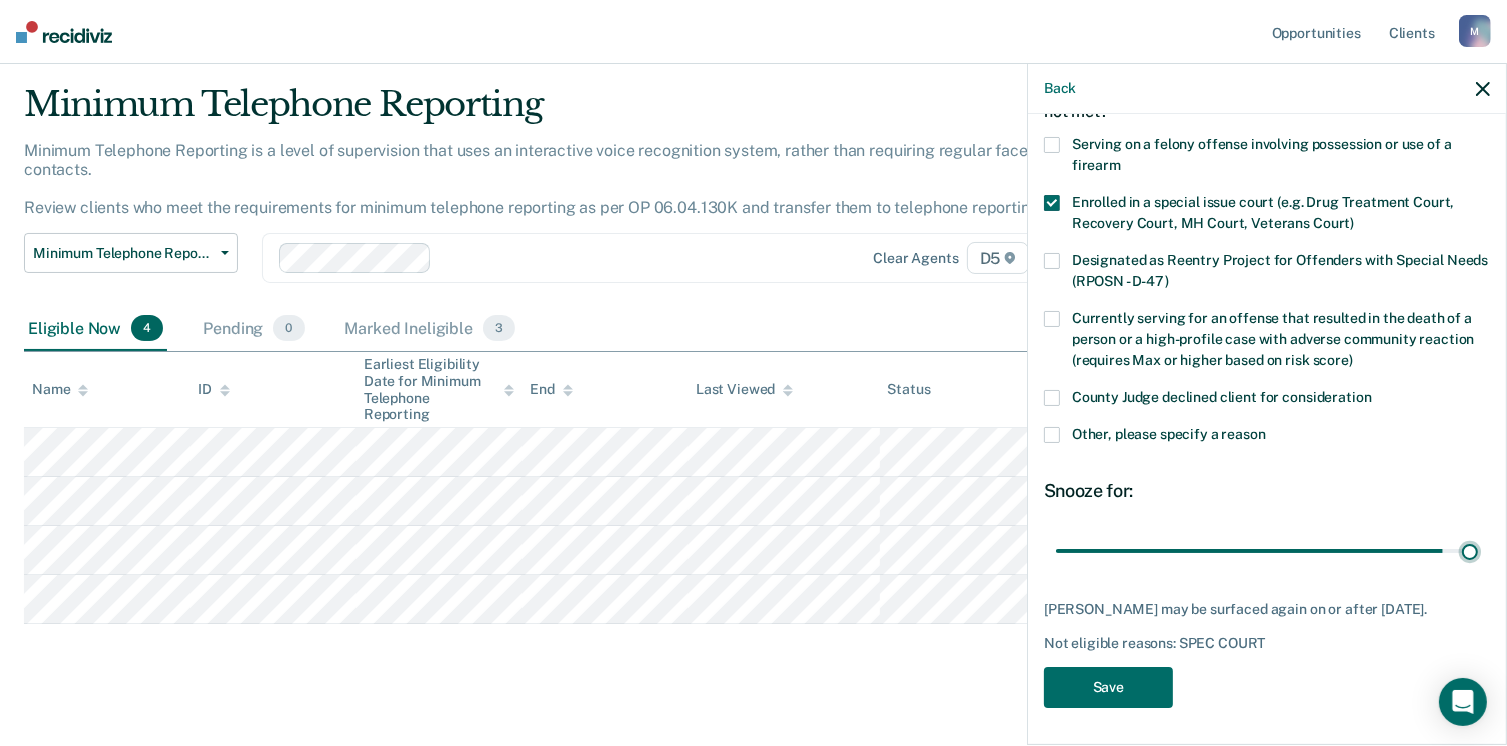 type on "90" 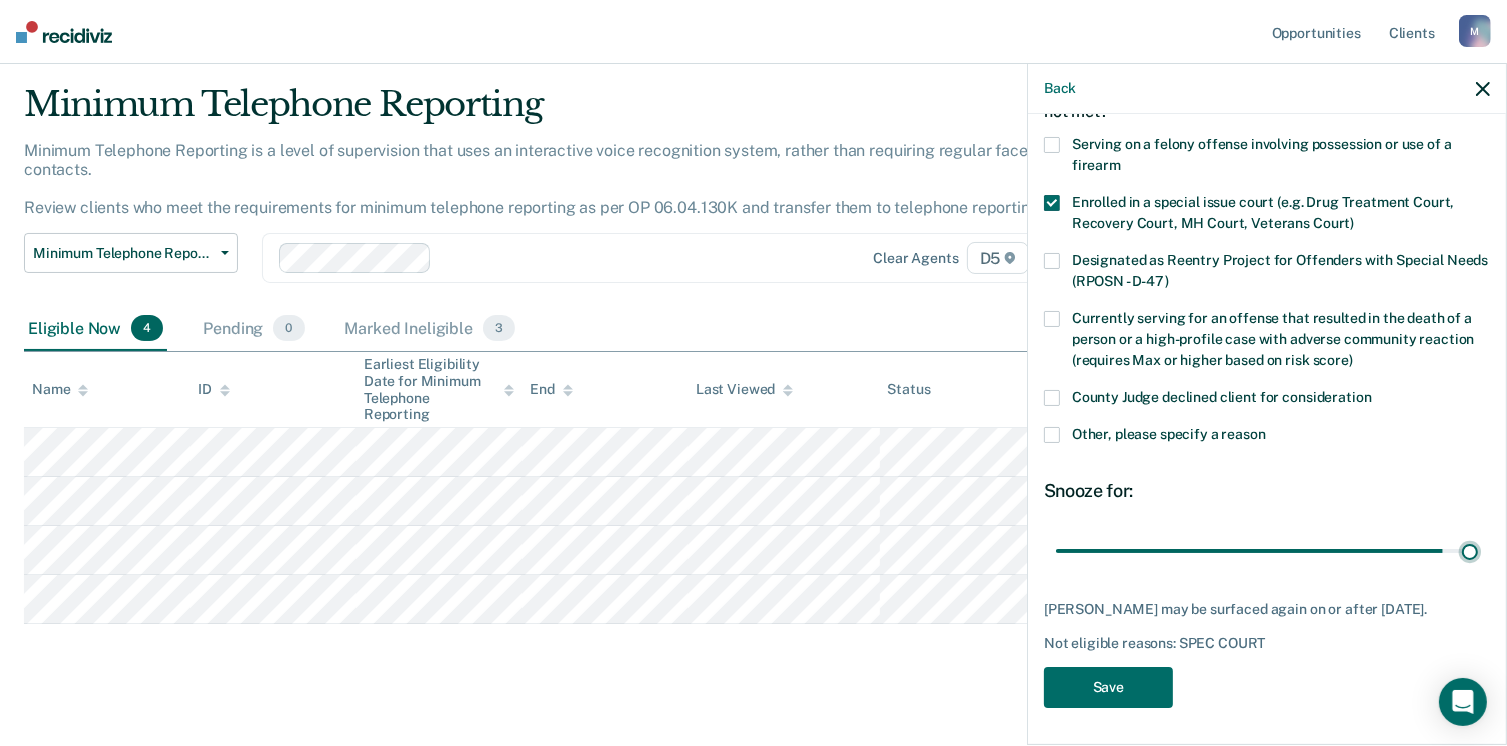 click at bounding box center (1267, 551) 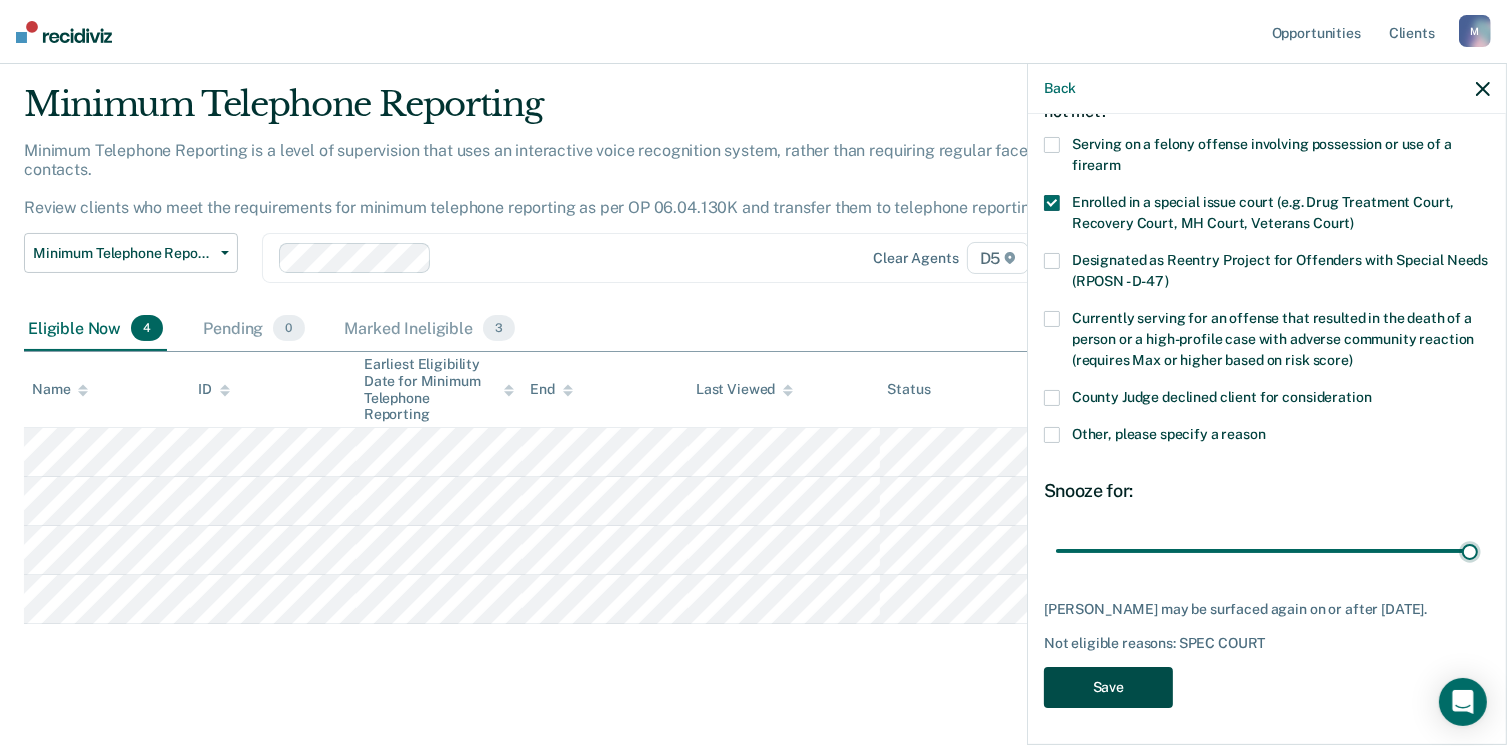 click on "Save" at bounding box center (1108, 687) 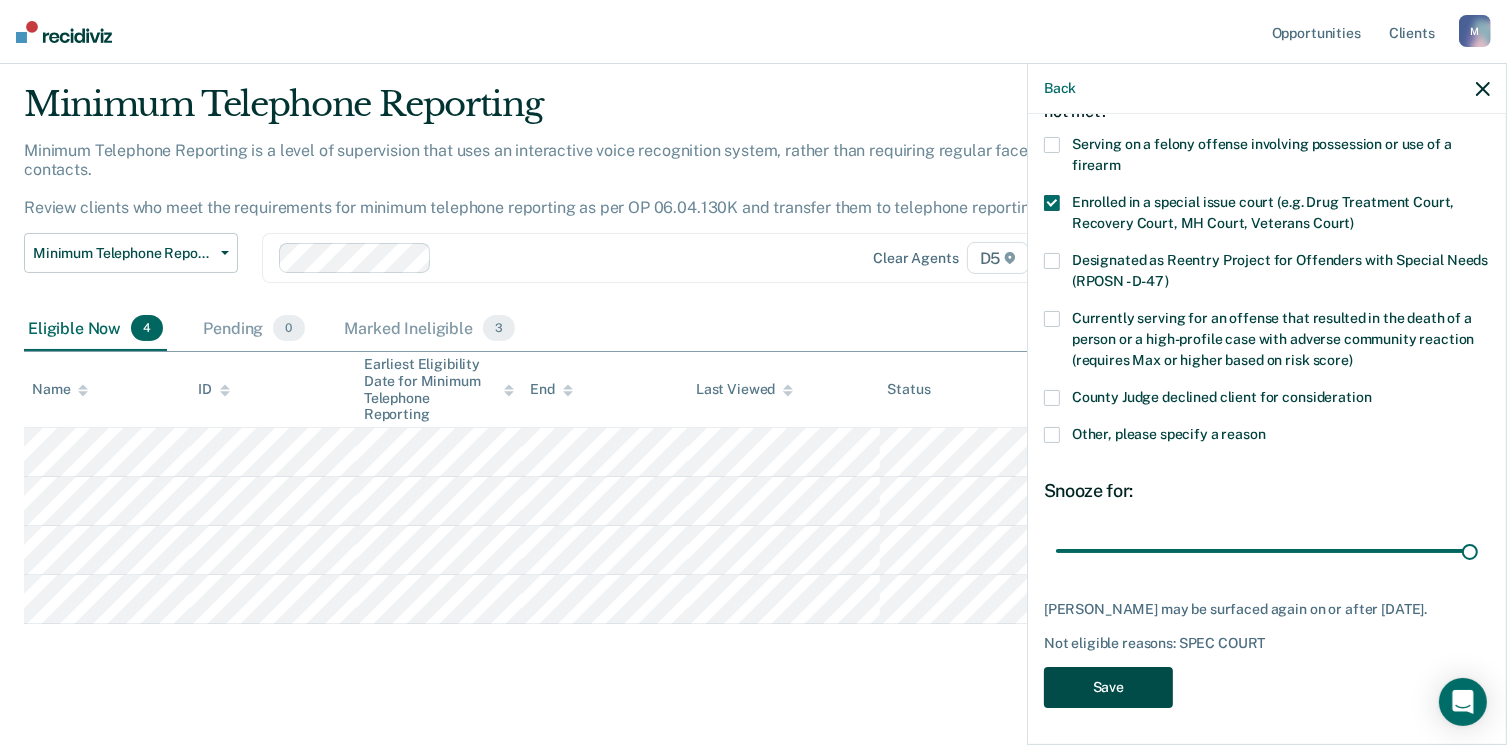 scroll, scrollTop: 5, scrollLeft: 0, axis: vertical 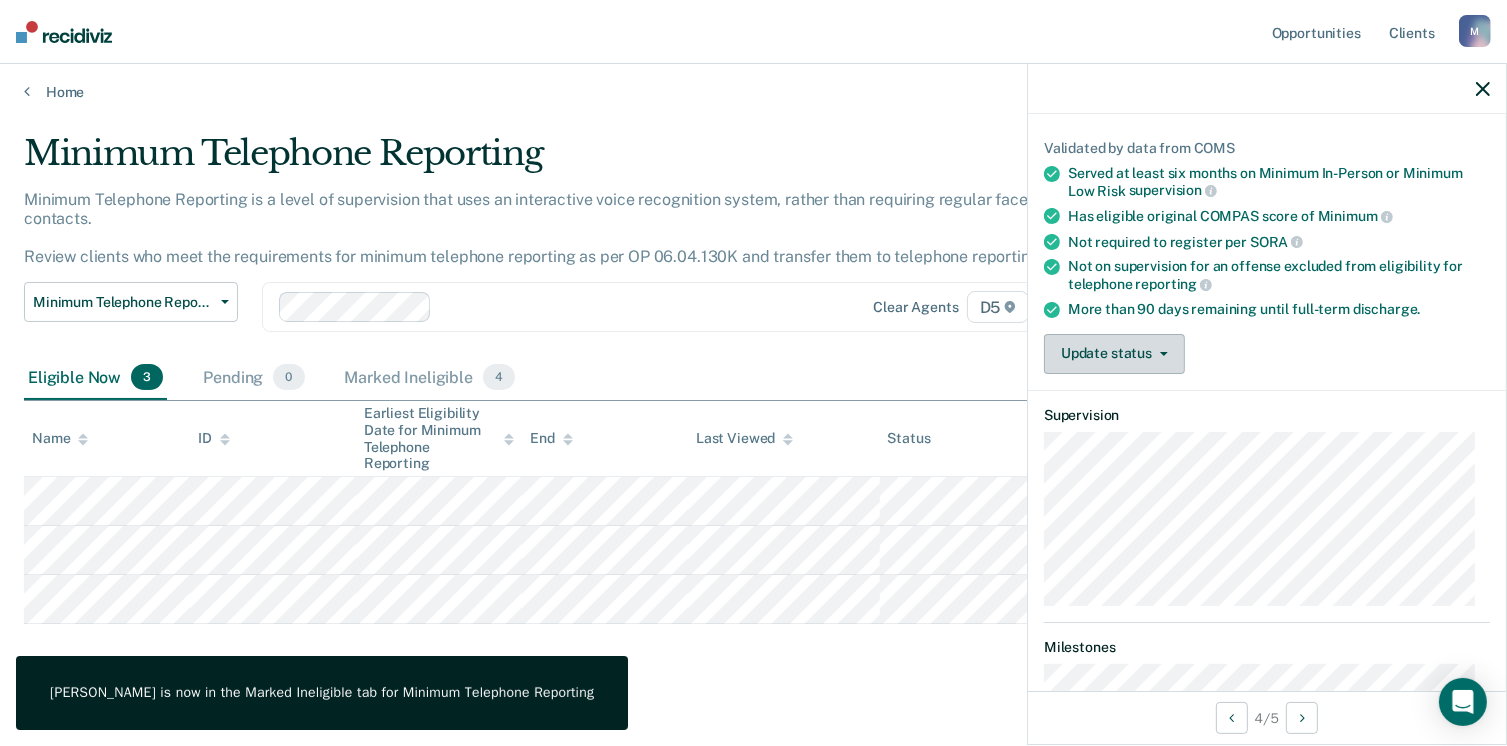 click on "Update status" at bounding box center (1114, 354) 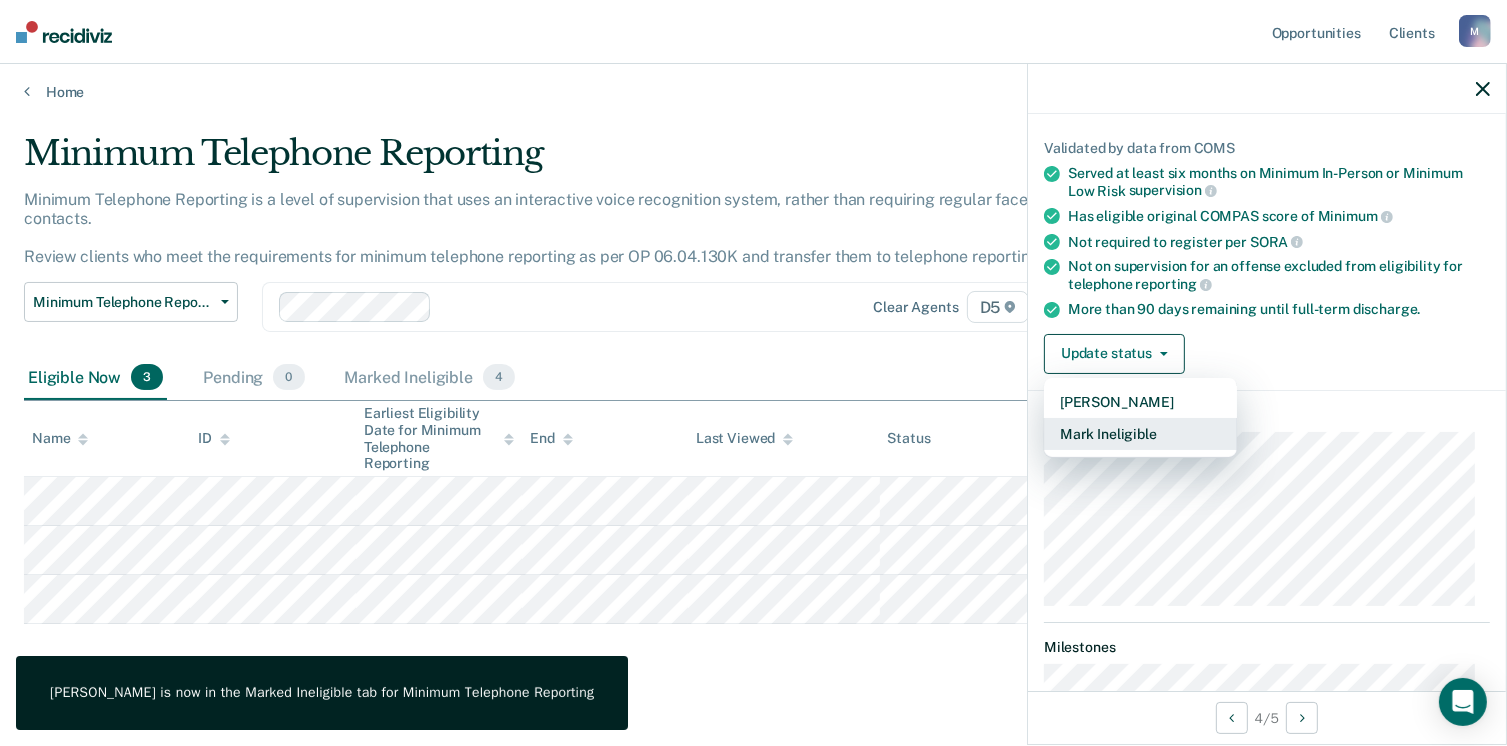 click on "Mark Ineligible" at bounding box center (1140, 434) 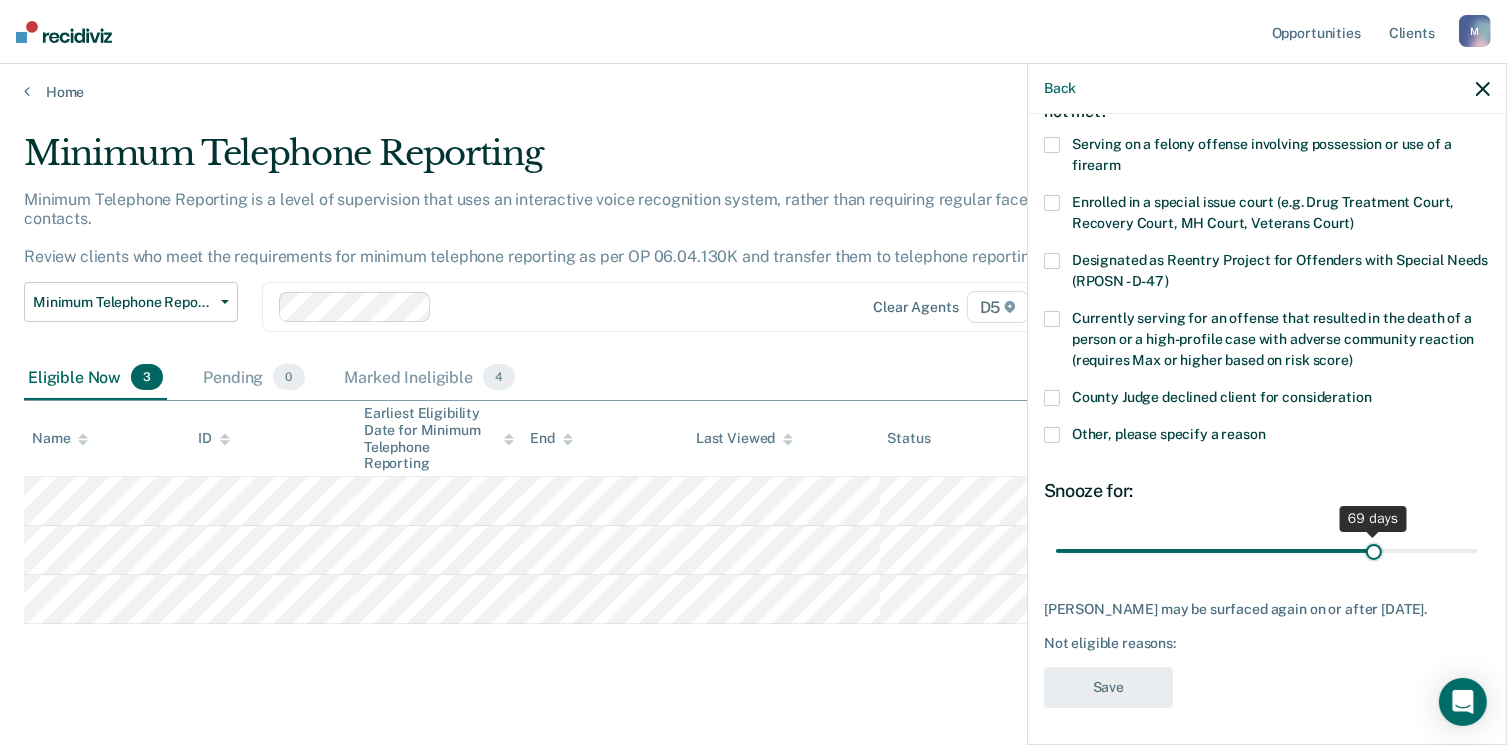 drag, startPoint x: 1192, startPoint y: 549, endPoint x: 1360, endPoint y: 541, distance: 168.19037 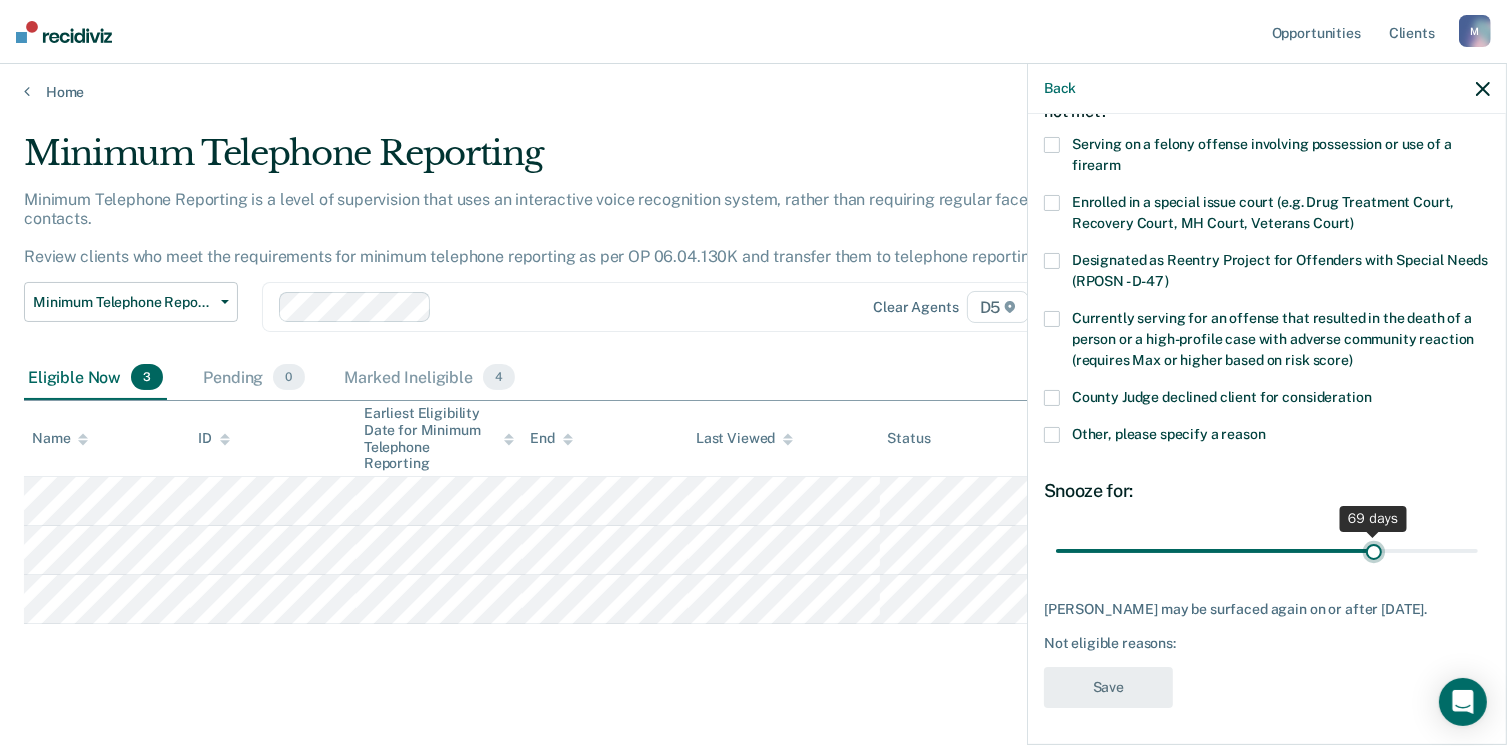 click at bounding box center (1267, 551) 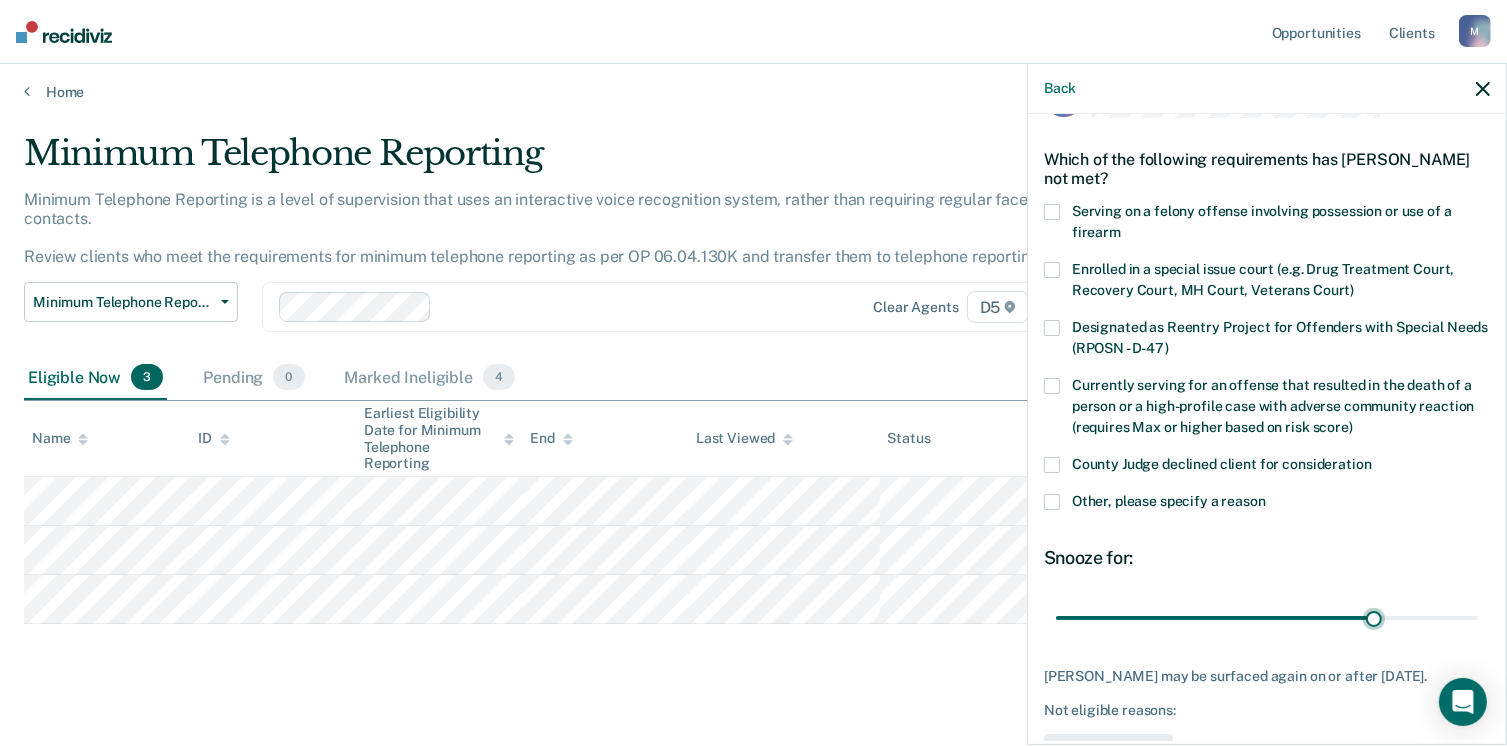 scroll, scrollTop: 29, scrollLeft: 0, axis: vertical 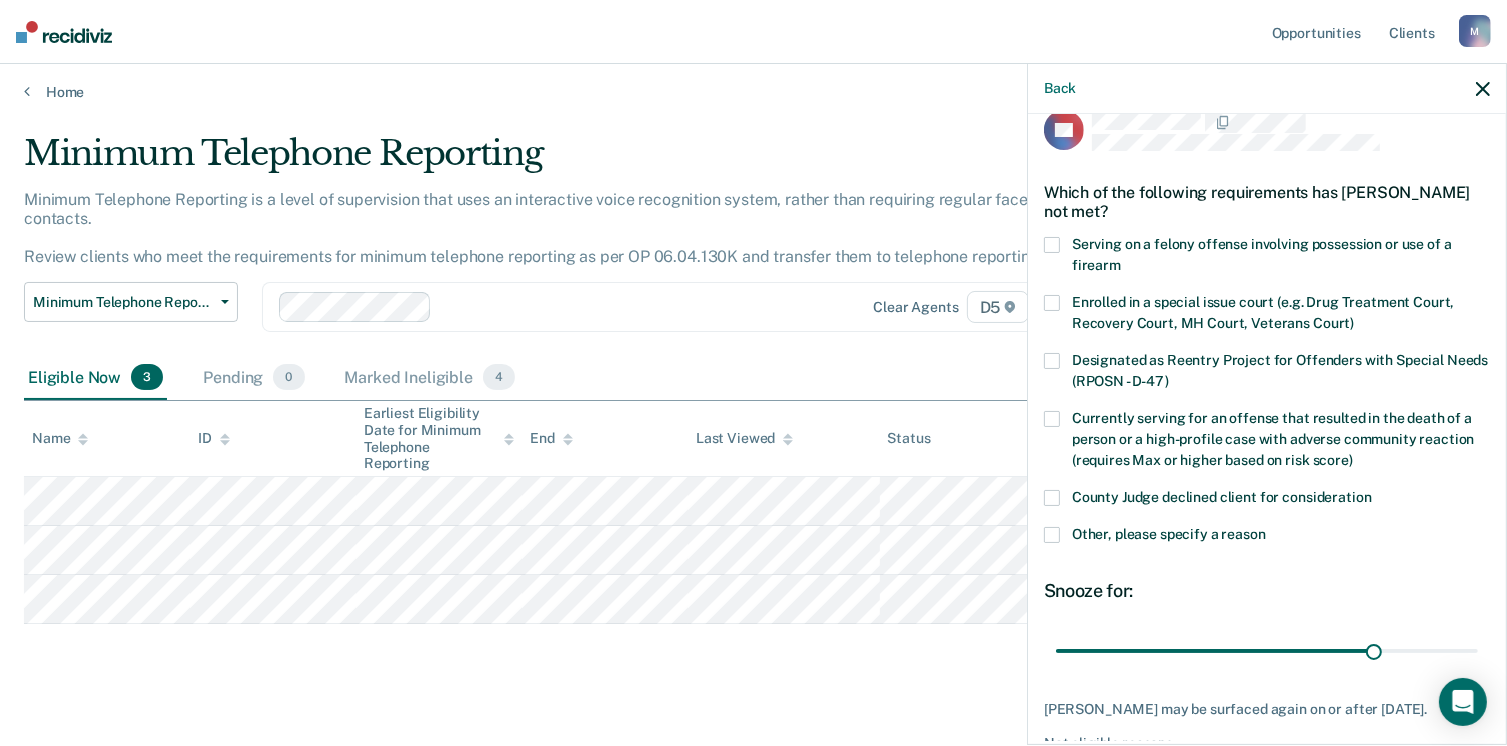 click at bounding box center [1052, 303] 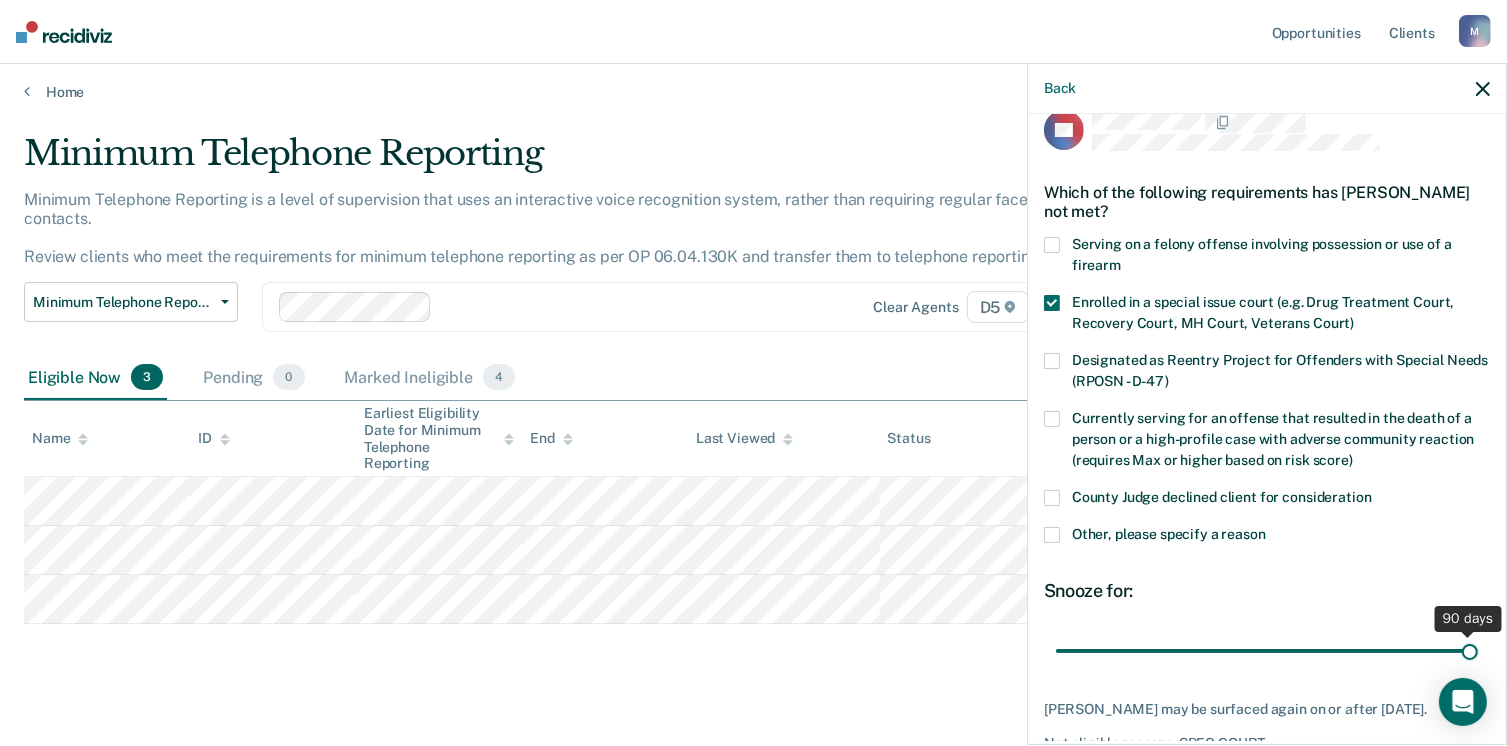 drag, startPoint x: 1356, startPoint y: 643, endPoint x: 1506, endPoint y: 654, distance: 150.40279 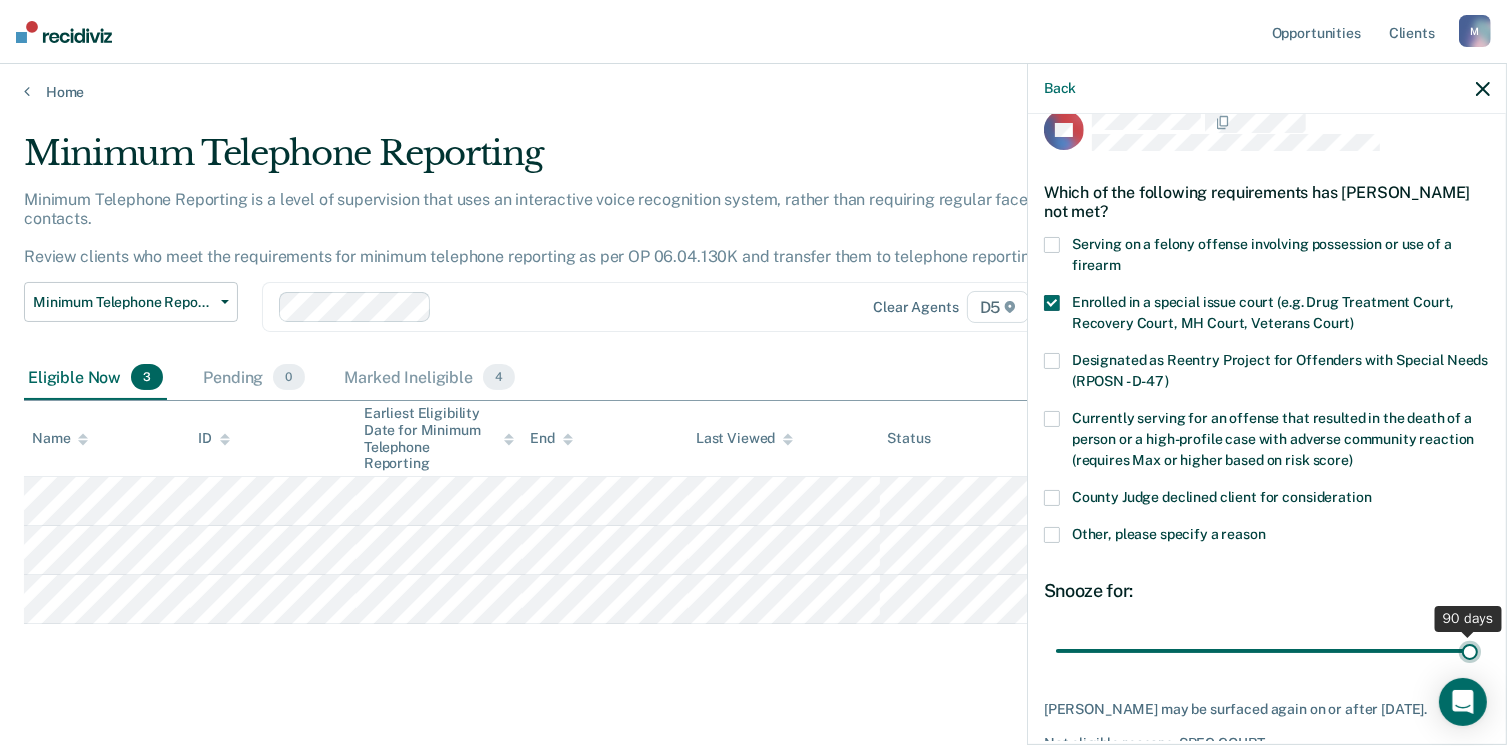 type on "90" 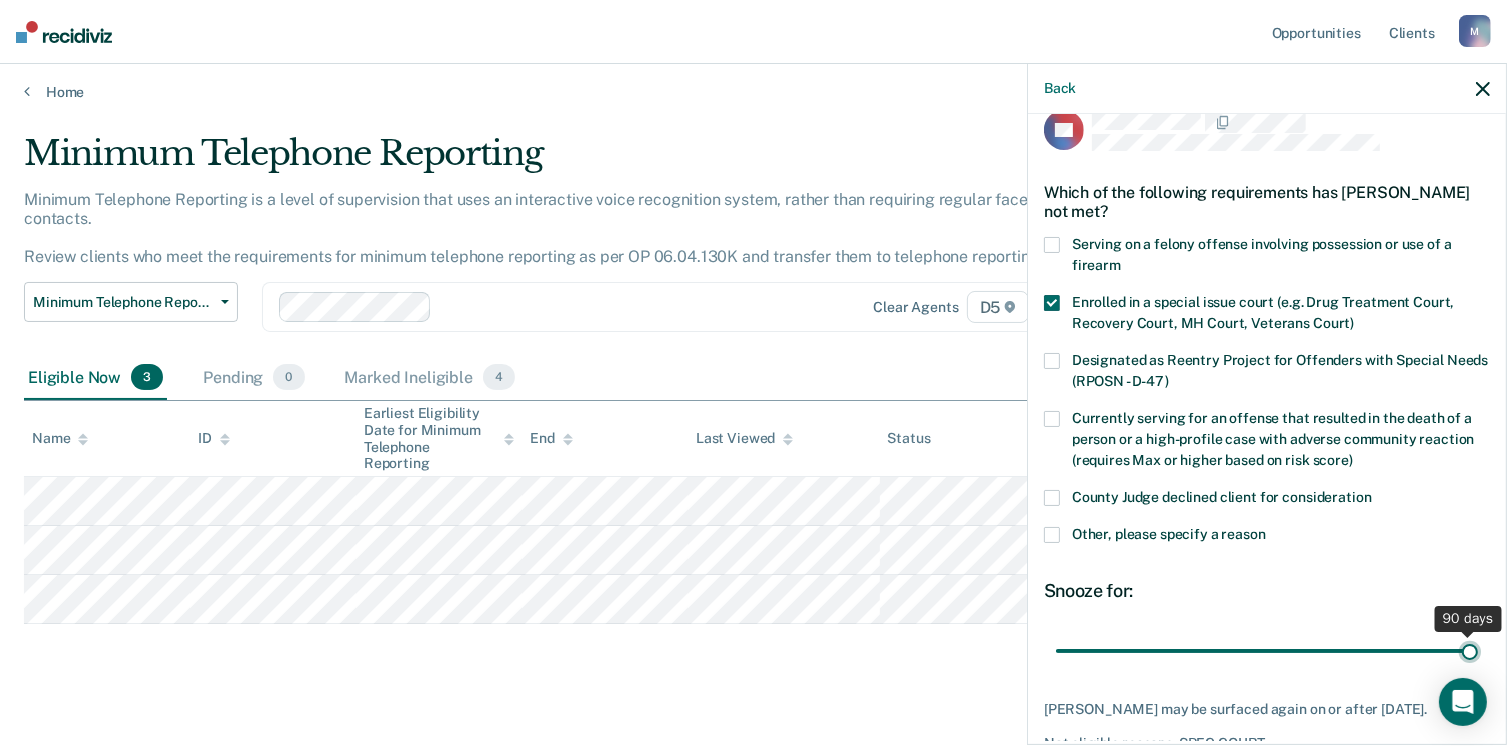 click at bounding box center [1267, 651] 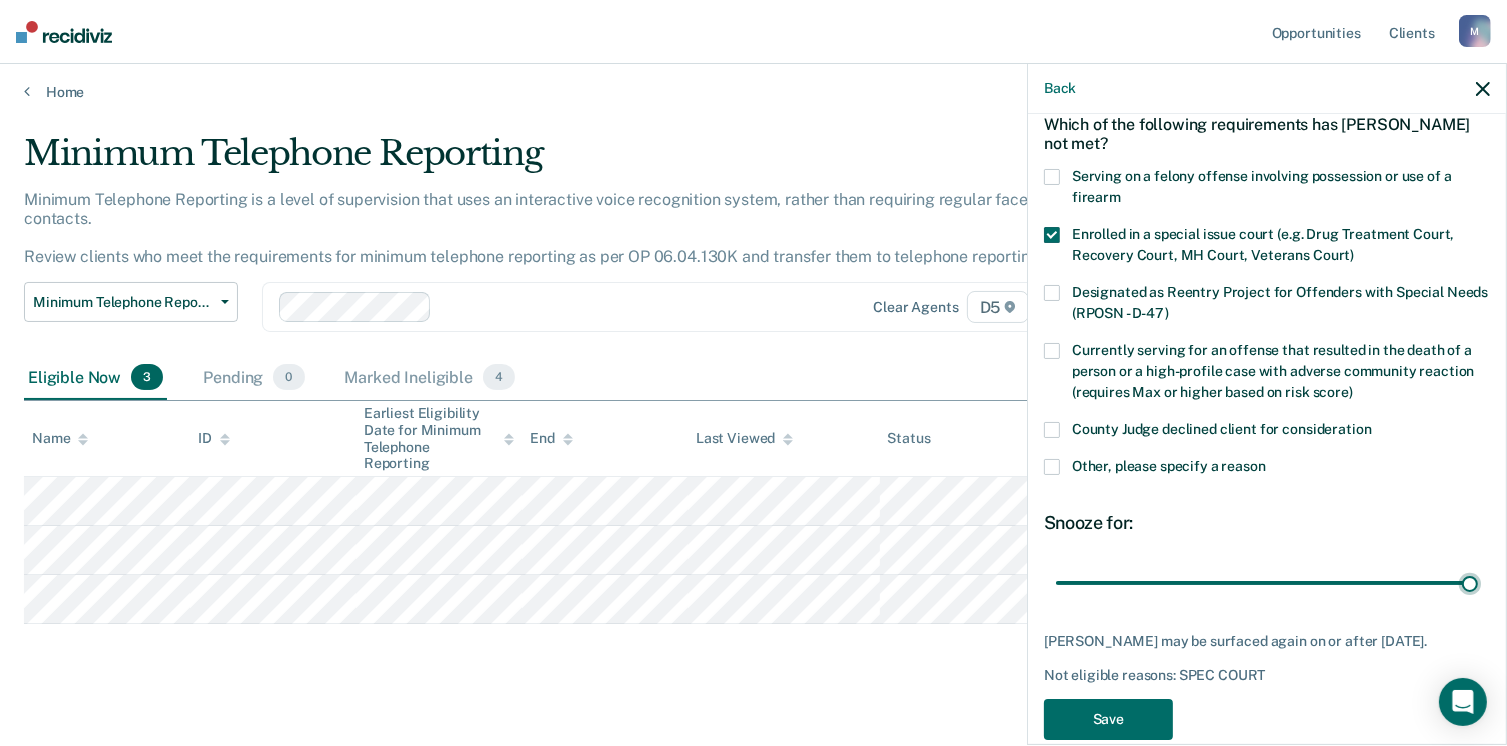 scroll, scrollTop: 129, scrollLeft: 0, axis: vertical 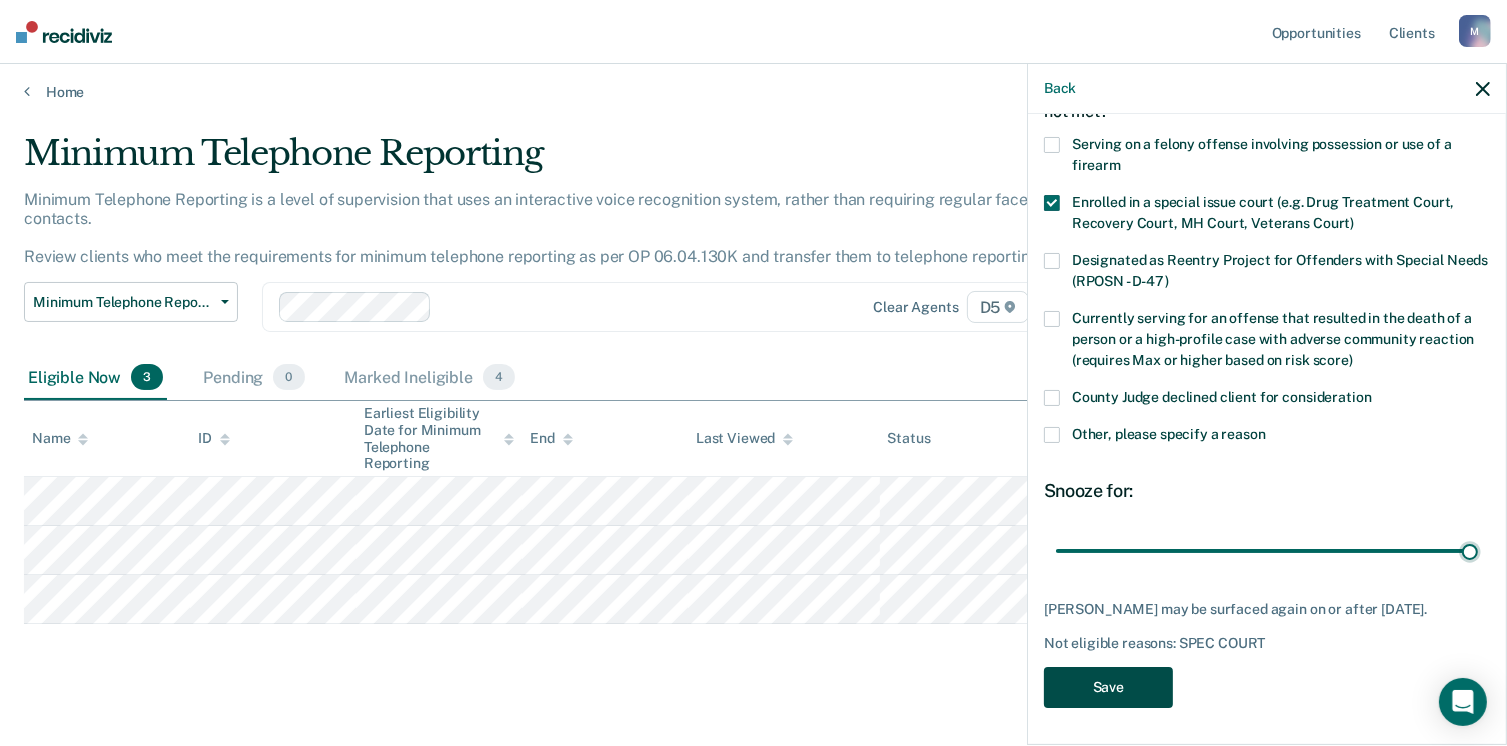click on "Save" at bounding box center [1108, 687] 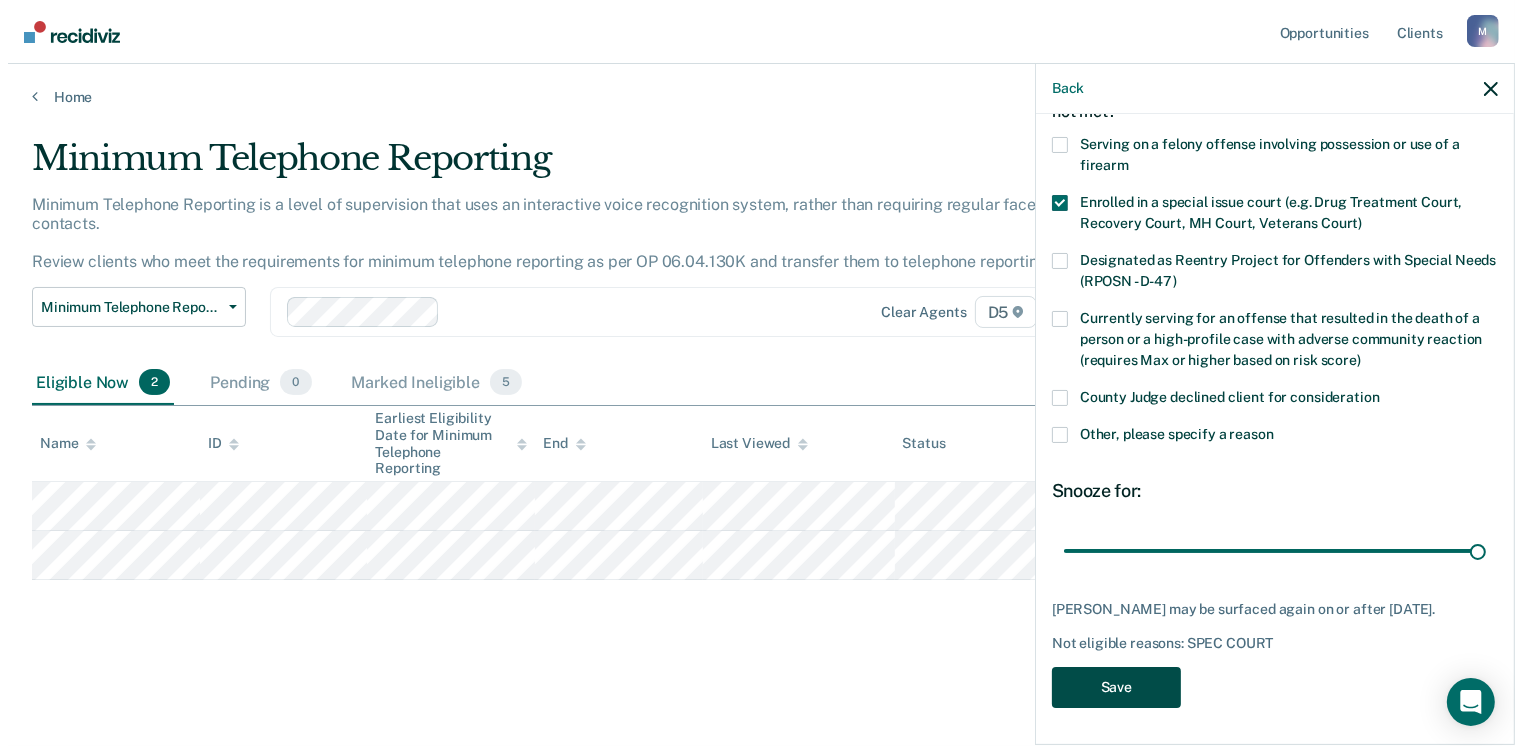 scroll, scrollTop: 0, scrollLeft: 0, axis: both 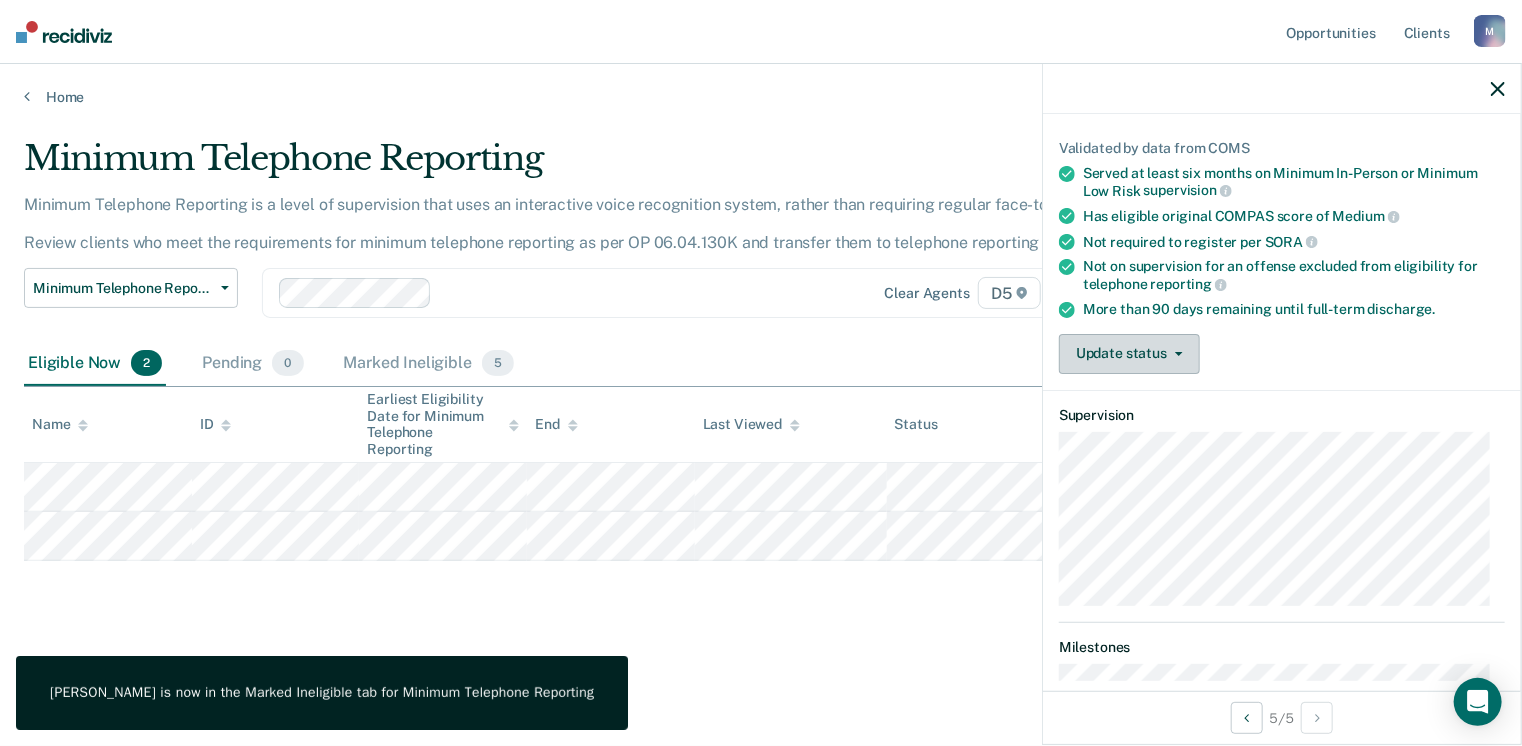 drag, startPoint x: 1120, startPoint y: 372, endPoint x: 1127, endPoint y: 364, distance: 10.630146 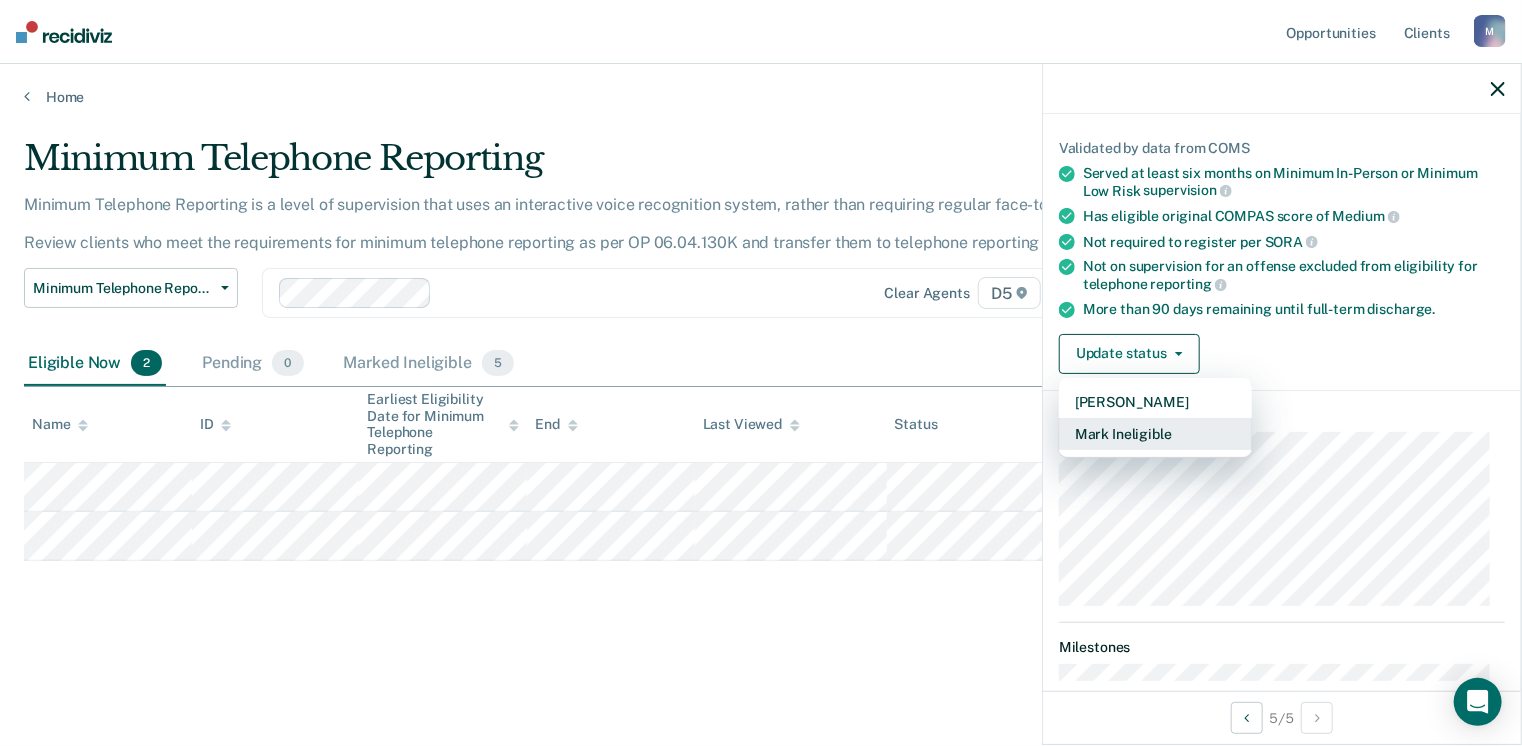 click on "Mark Ineligible" at bounding box center (1155, 434) 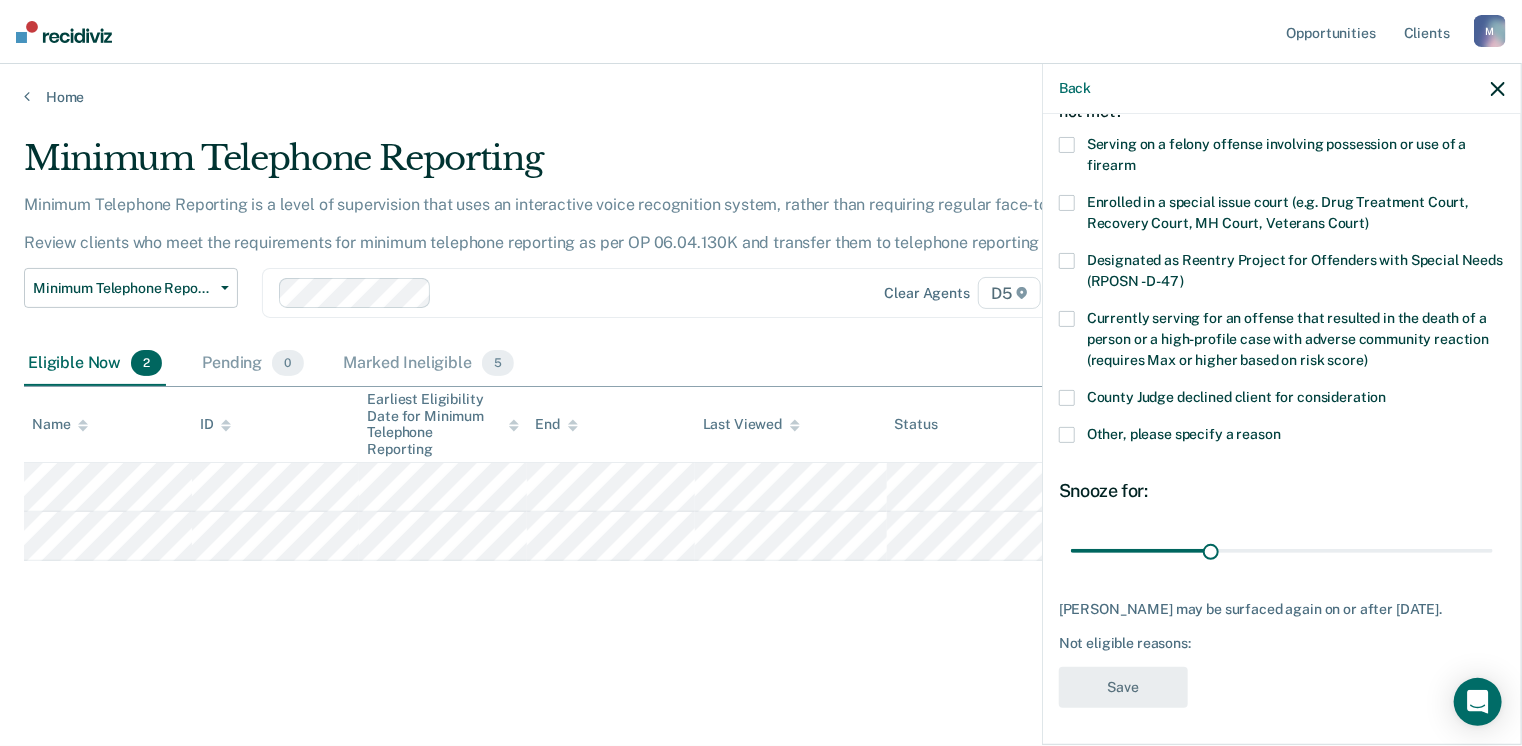 click at bounding box center [1067, 203] 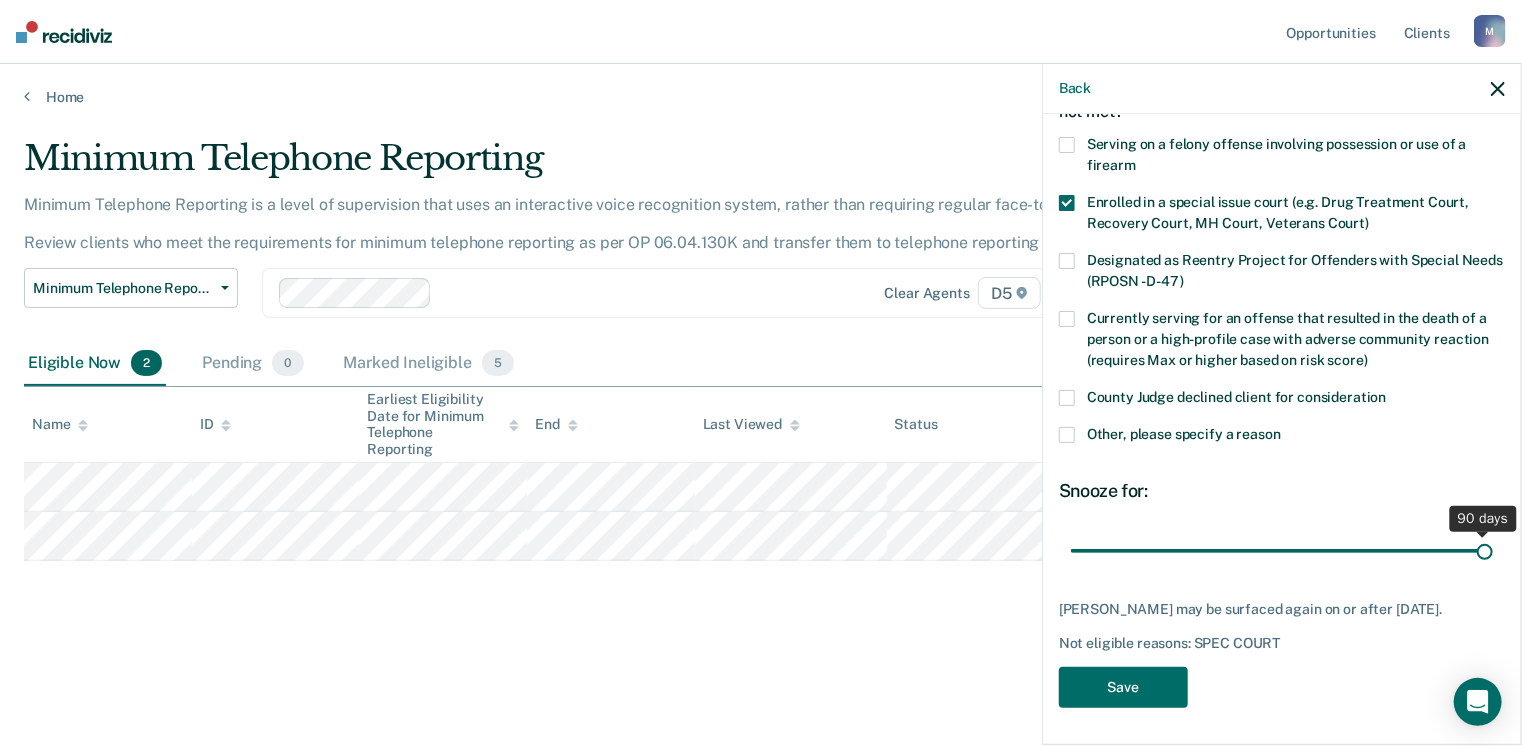 drag, startPoint x: 1204, startPoint y: 549, endPoint x: 1460, endPoint y: 525, distance: 257.12253 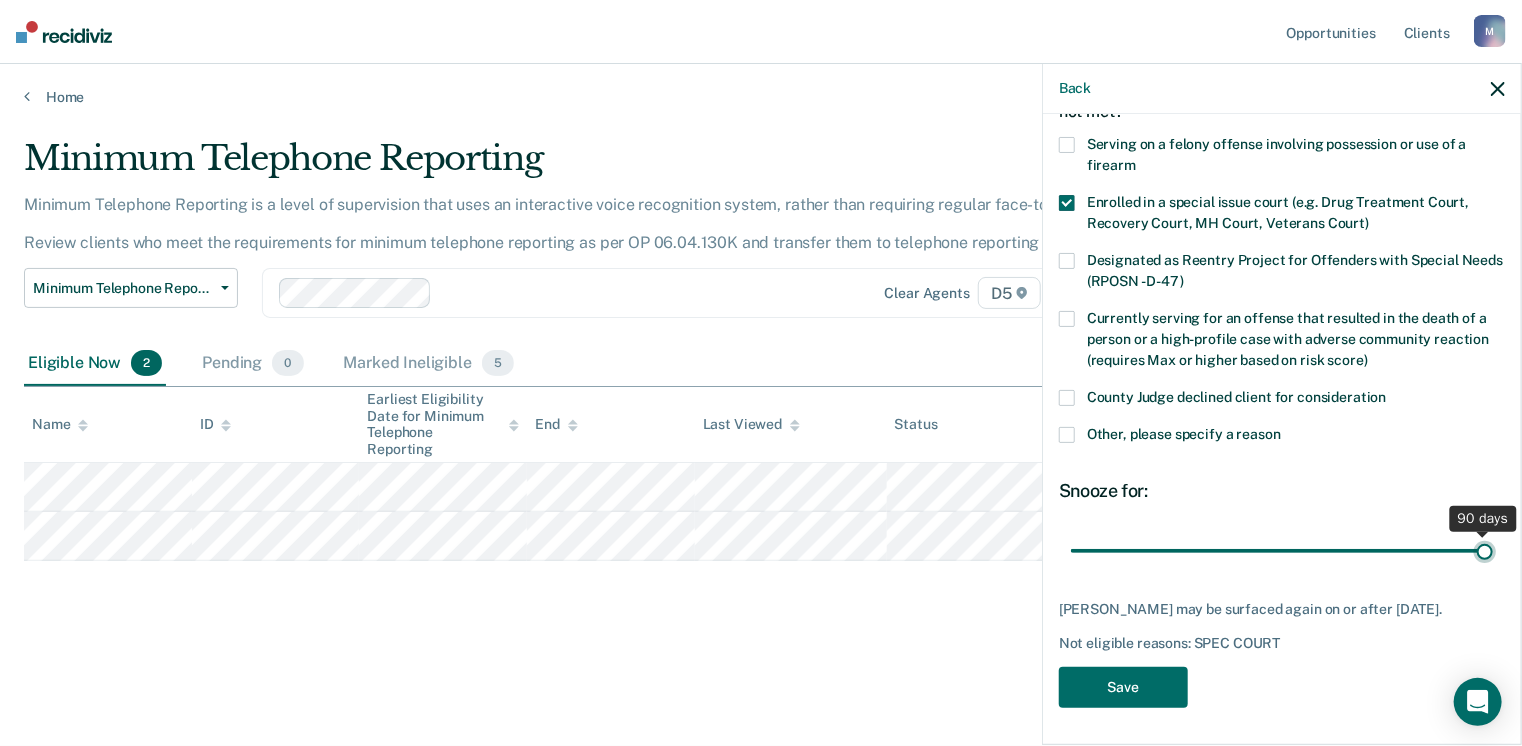 type on "90" 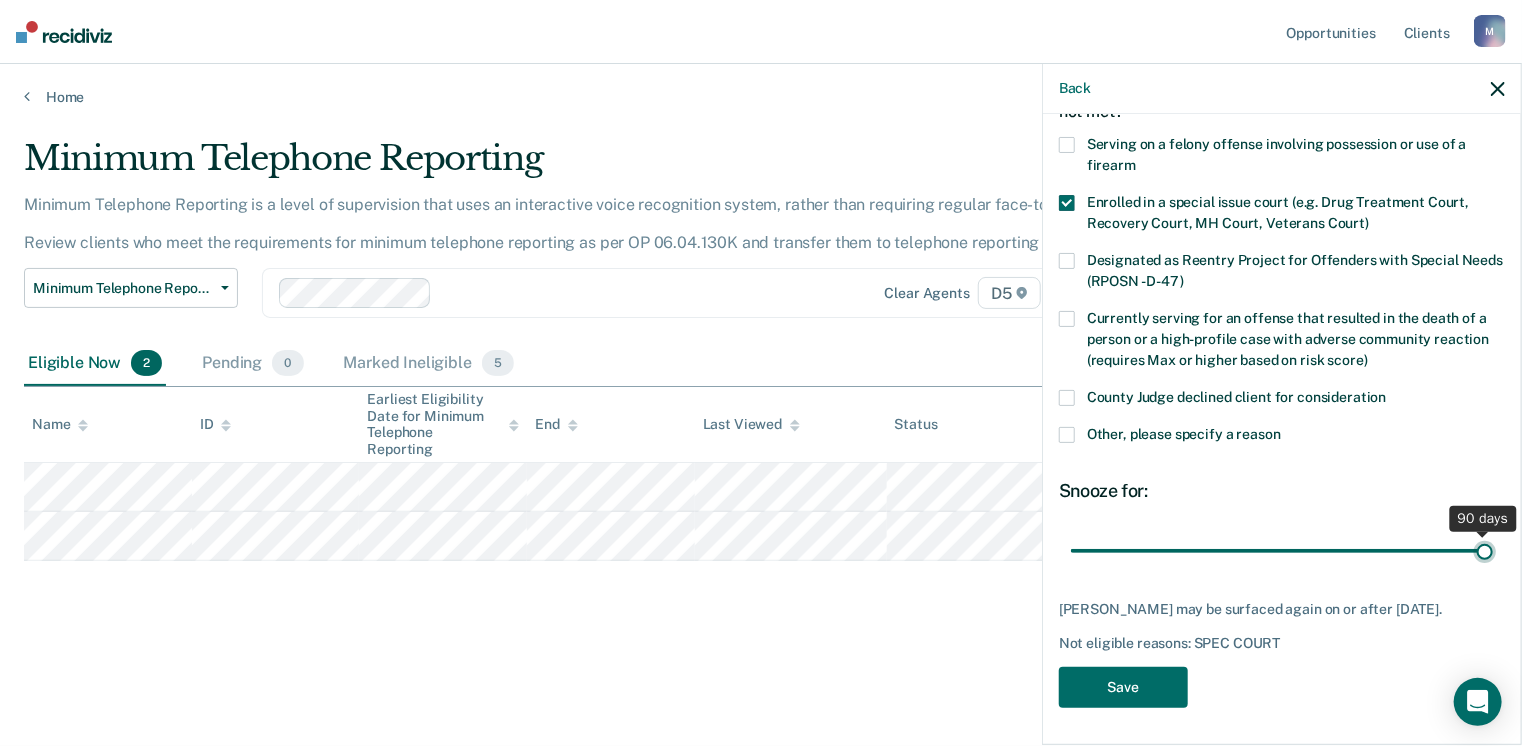 click at bounding box center [1282, 551] 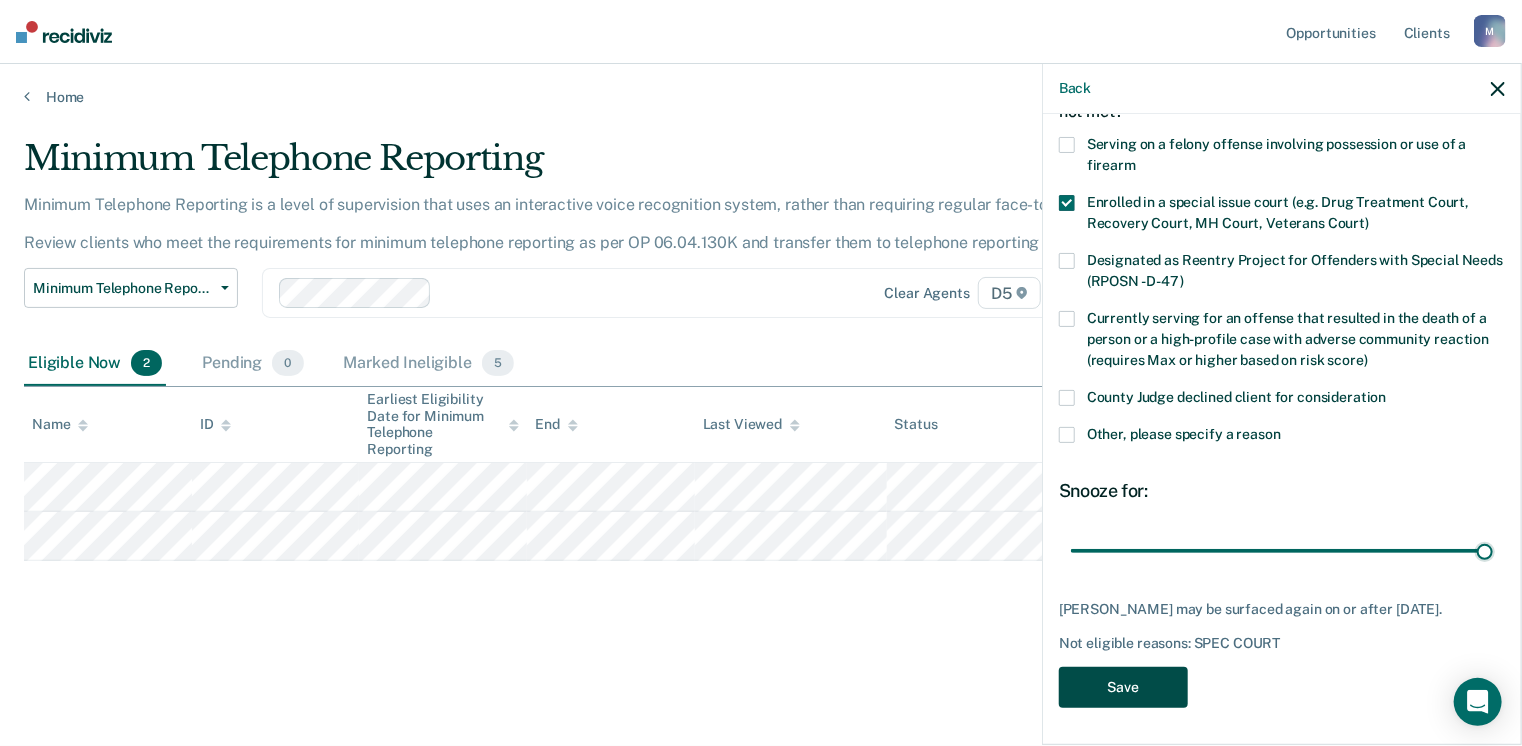 click on "Save" at bounding box center [1123, 687] 